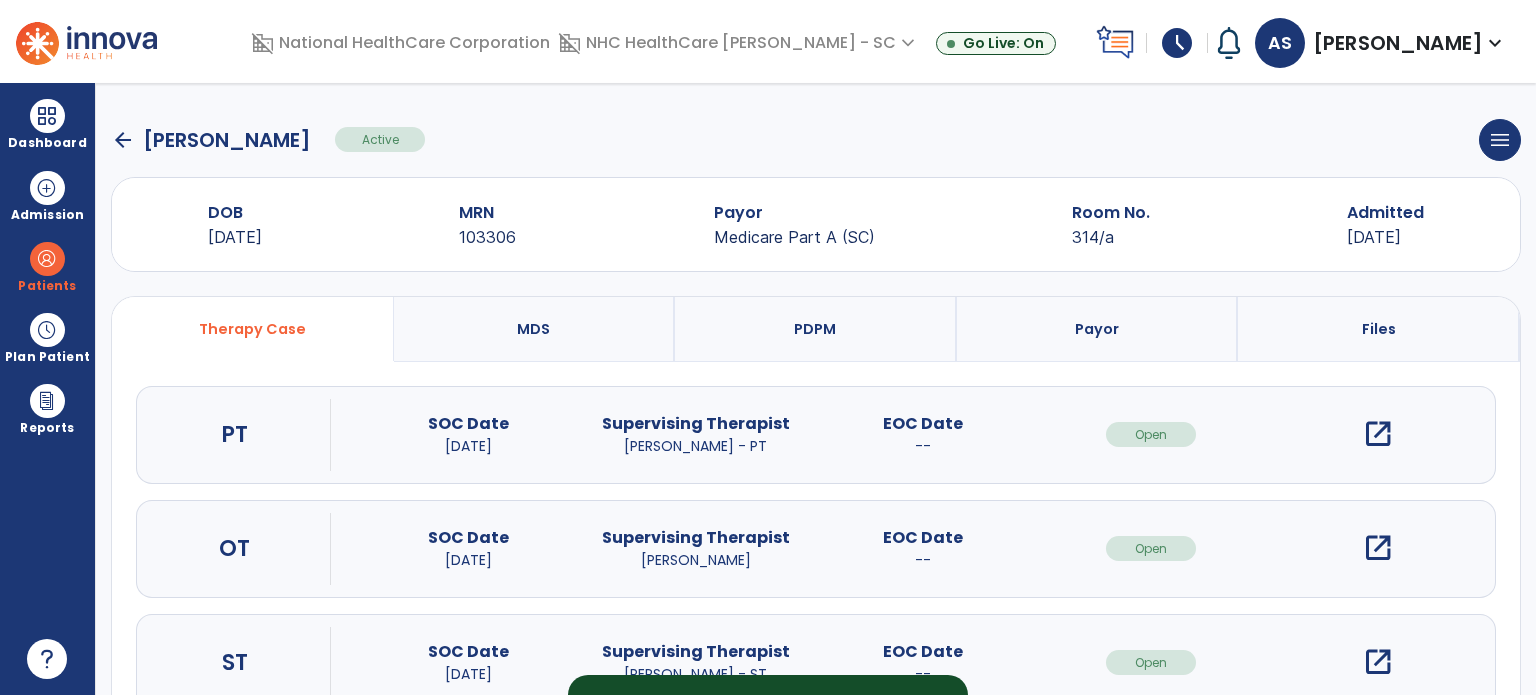 scroll, scrollTop: 0, scrollLeft: 0, axis: both 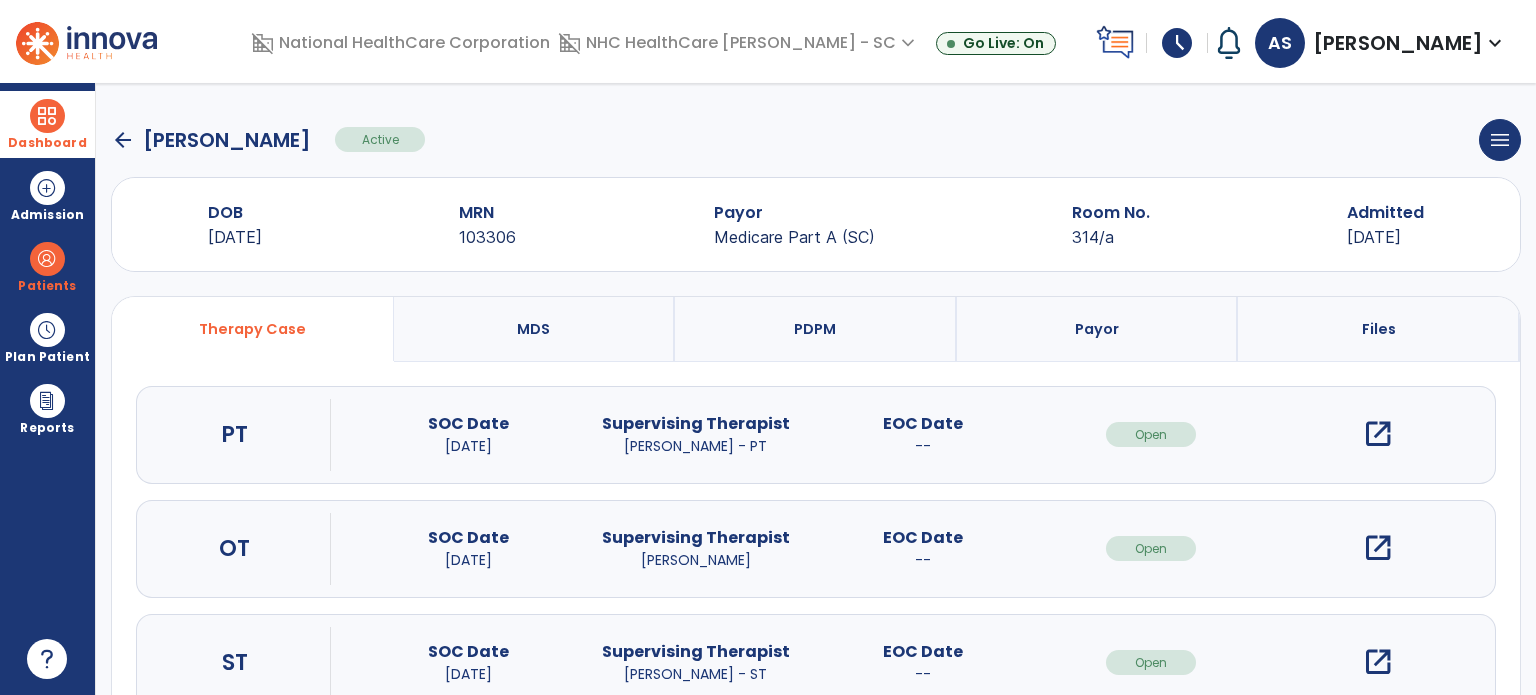 click on "Dashboard" at bounding box center [47, 143] 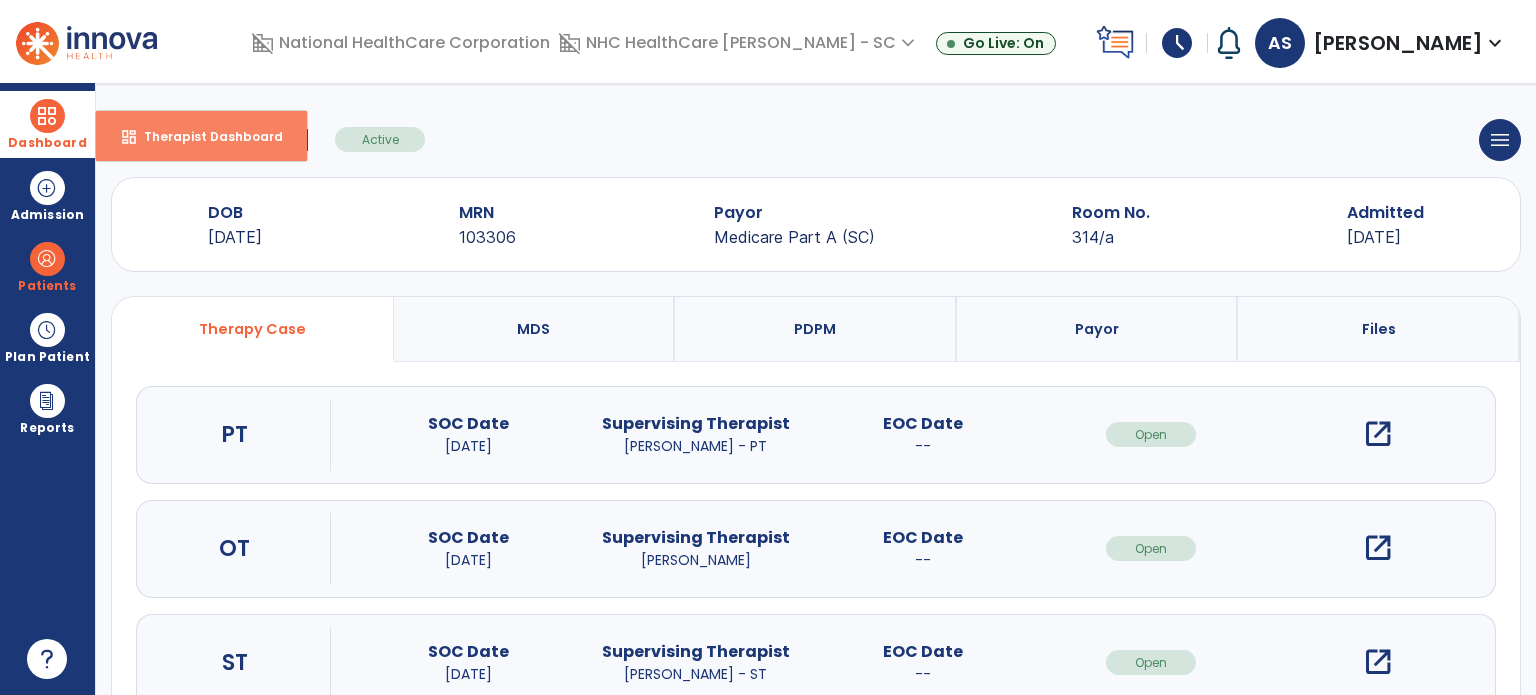 click on "dashboard  Therapist Dashboard" at bounding box center [201, 136] 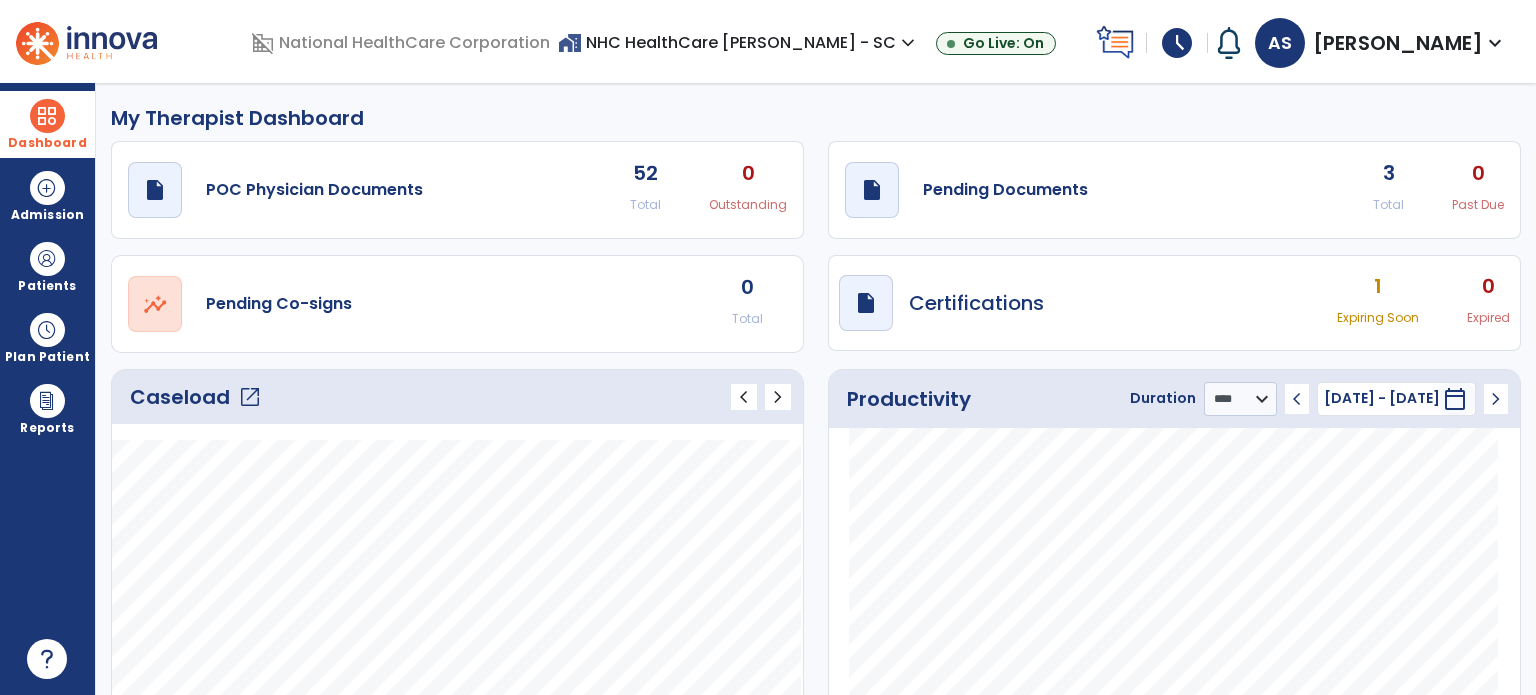 click on "open_in_new" 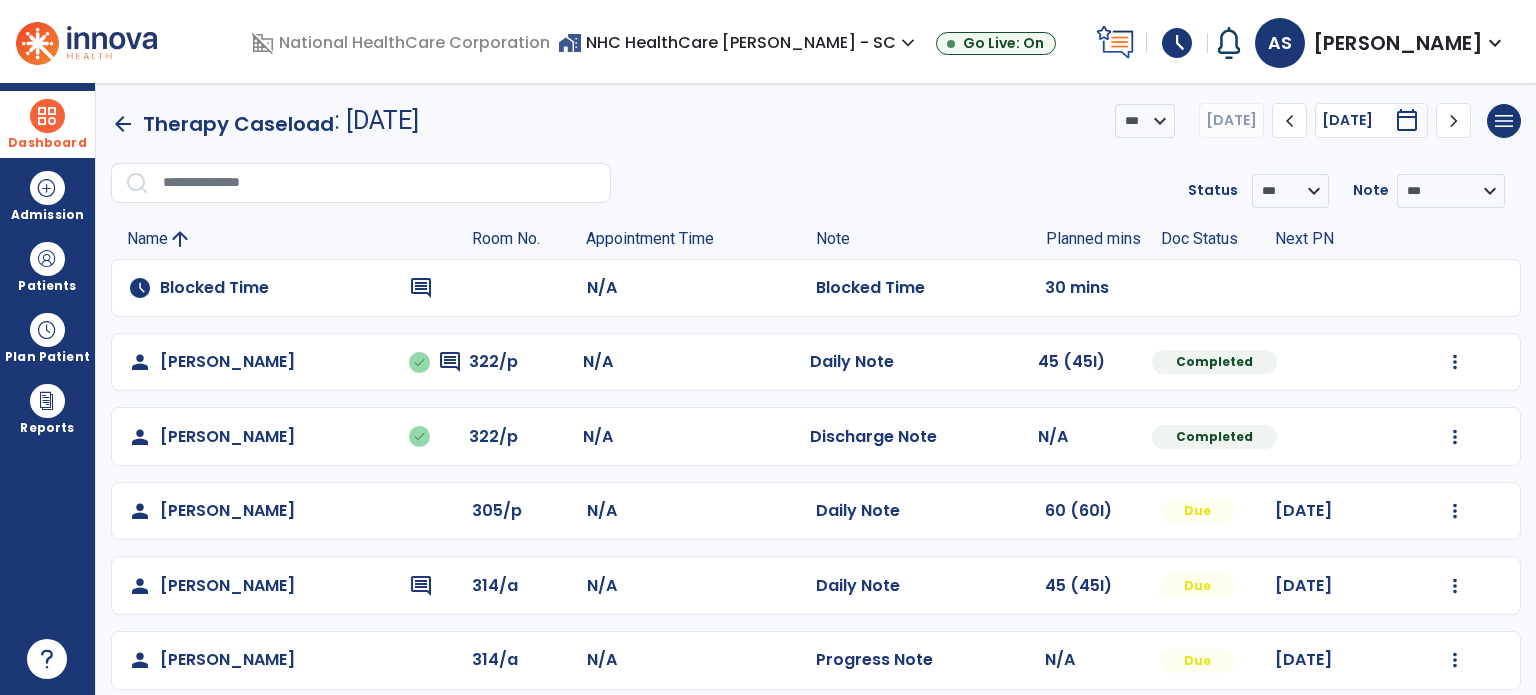 click on "chevron_left" 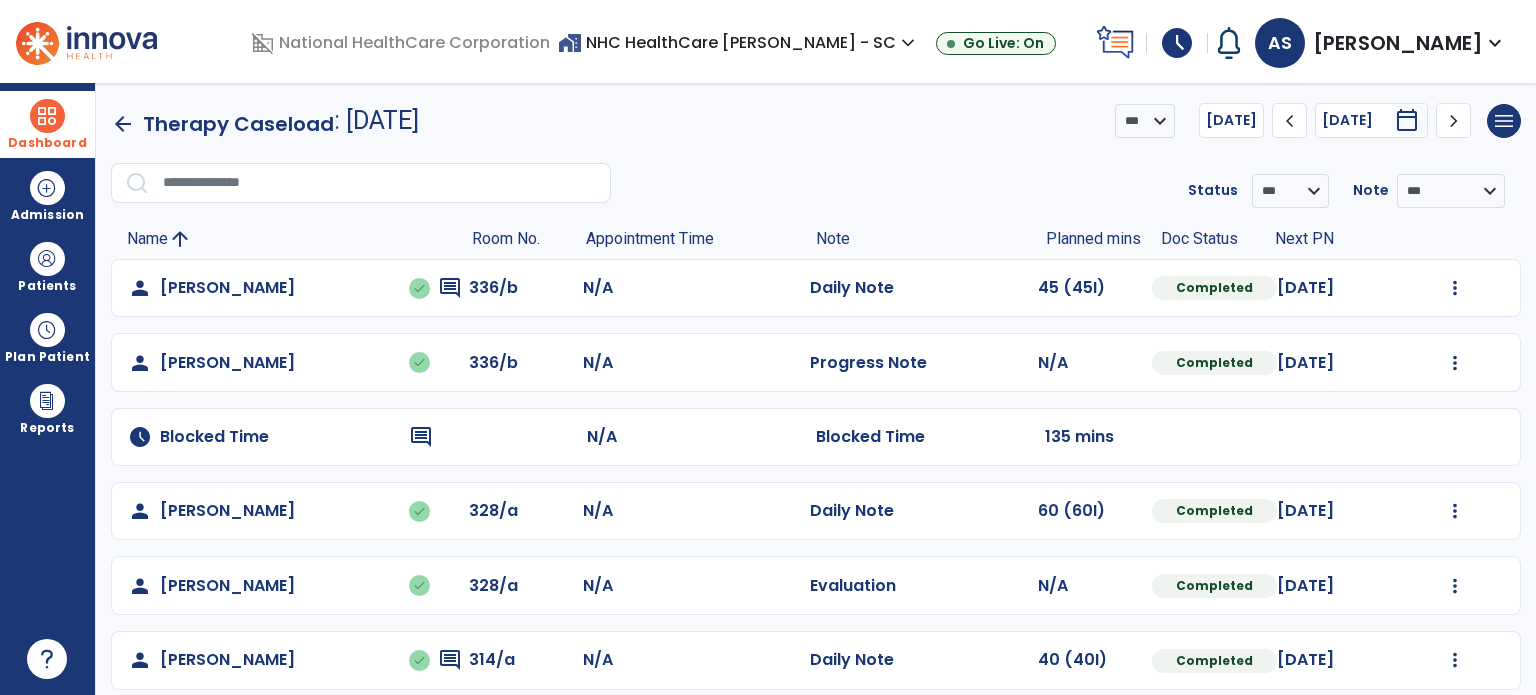 click on "chevron_left" 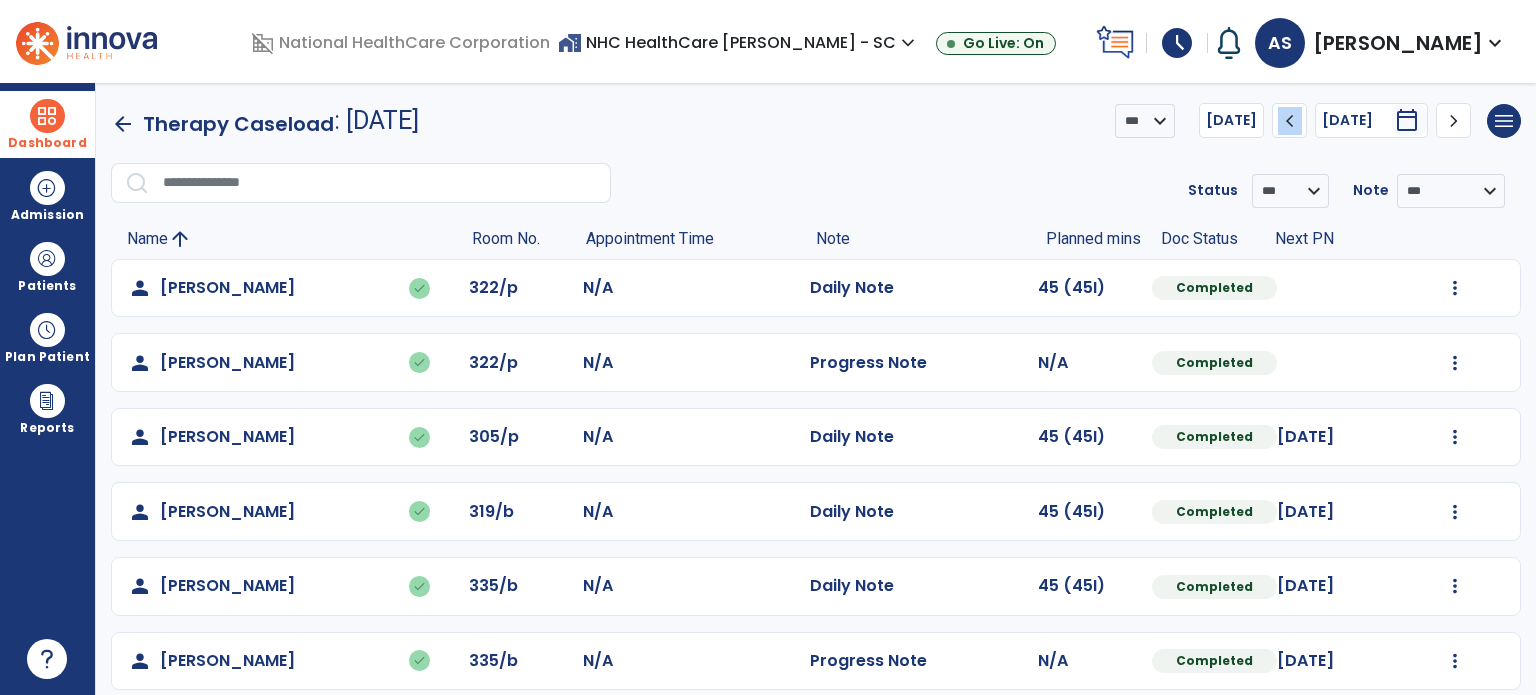 click on "chevron_left" 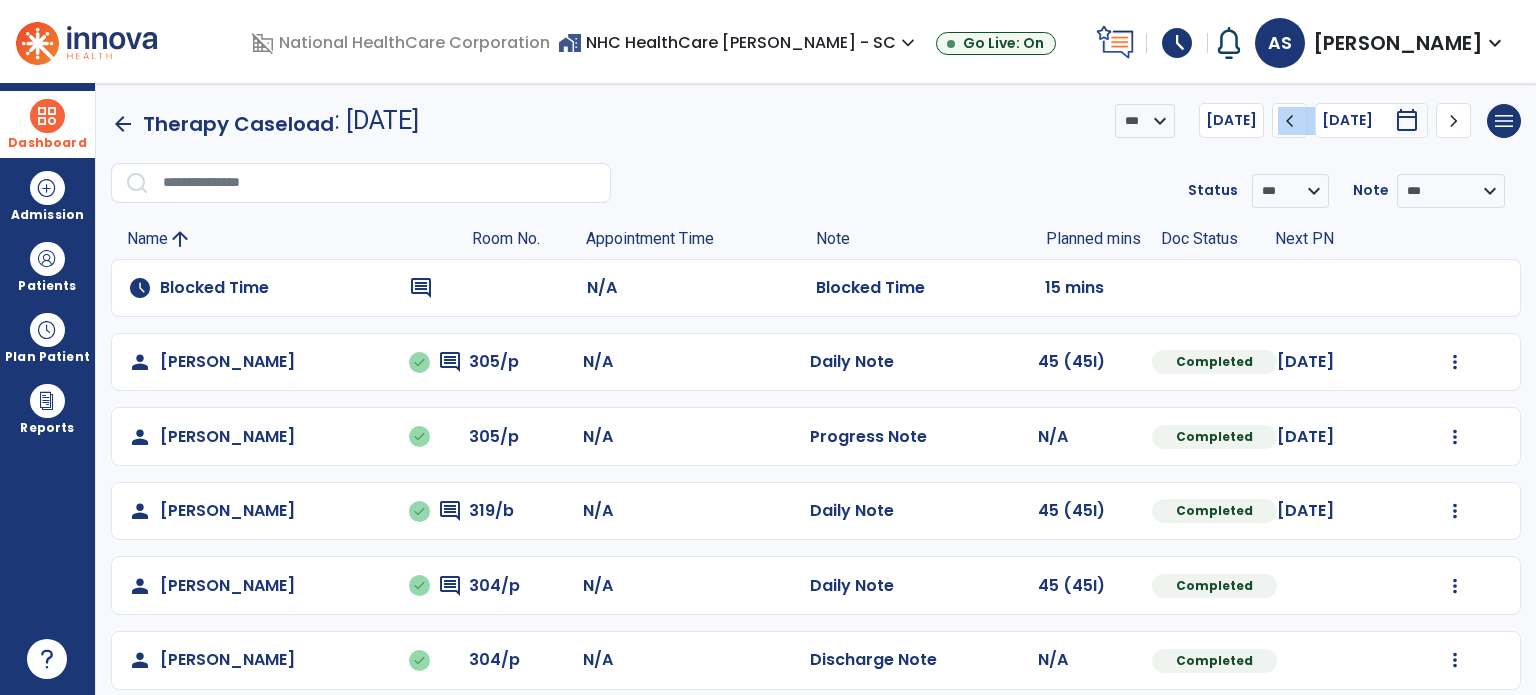 click on "chevron_left" 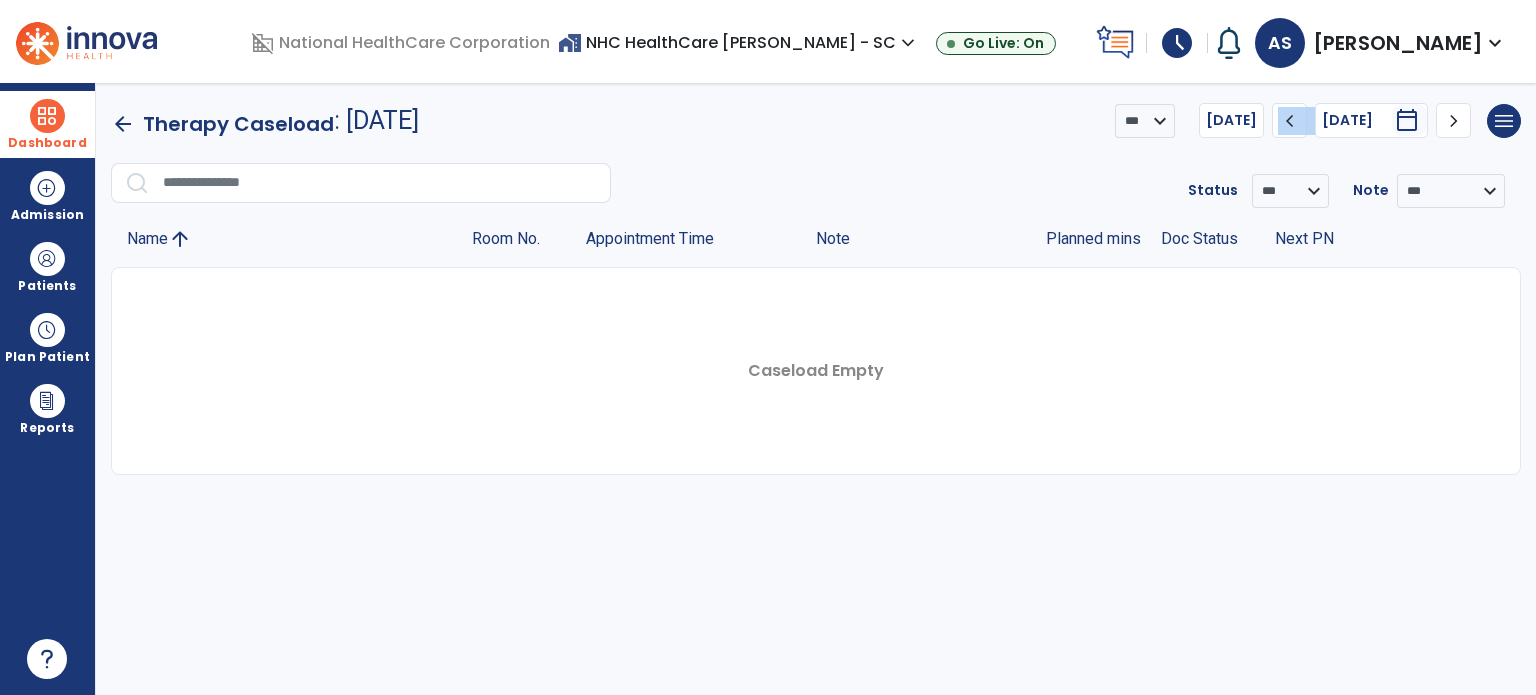 click on "chevron_left" 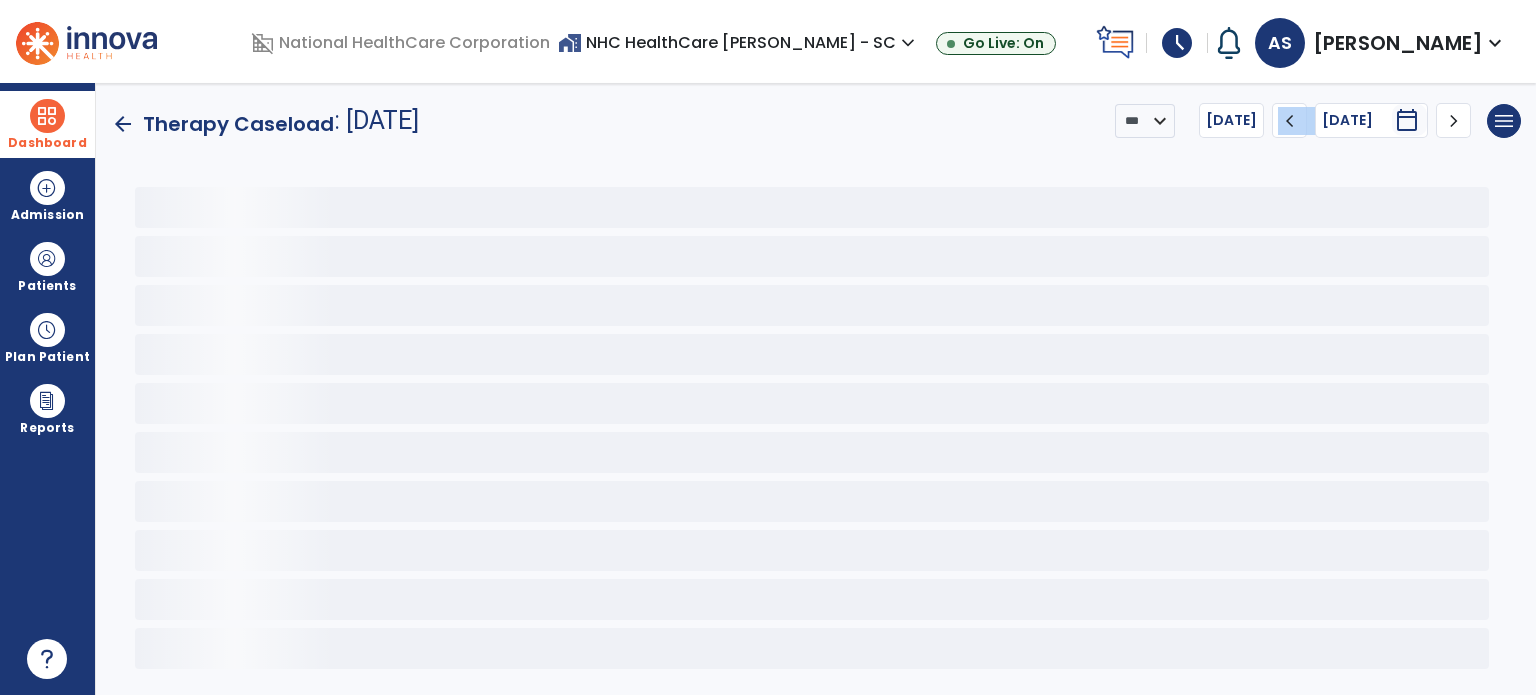 click on "chevron_left" 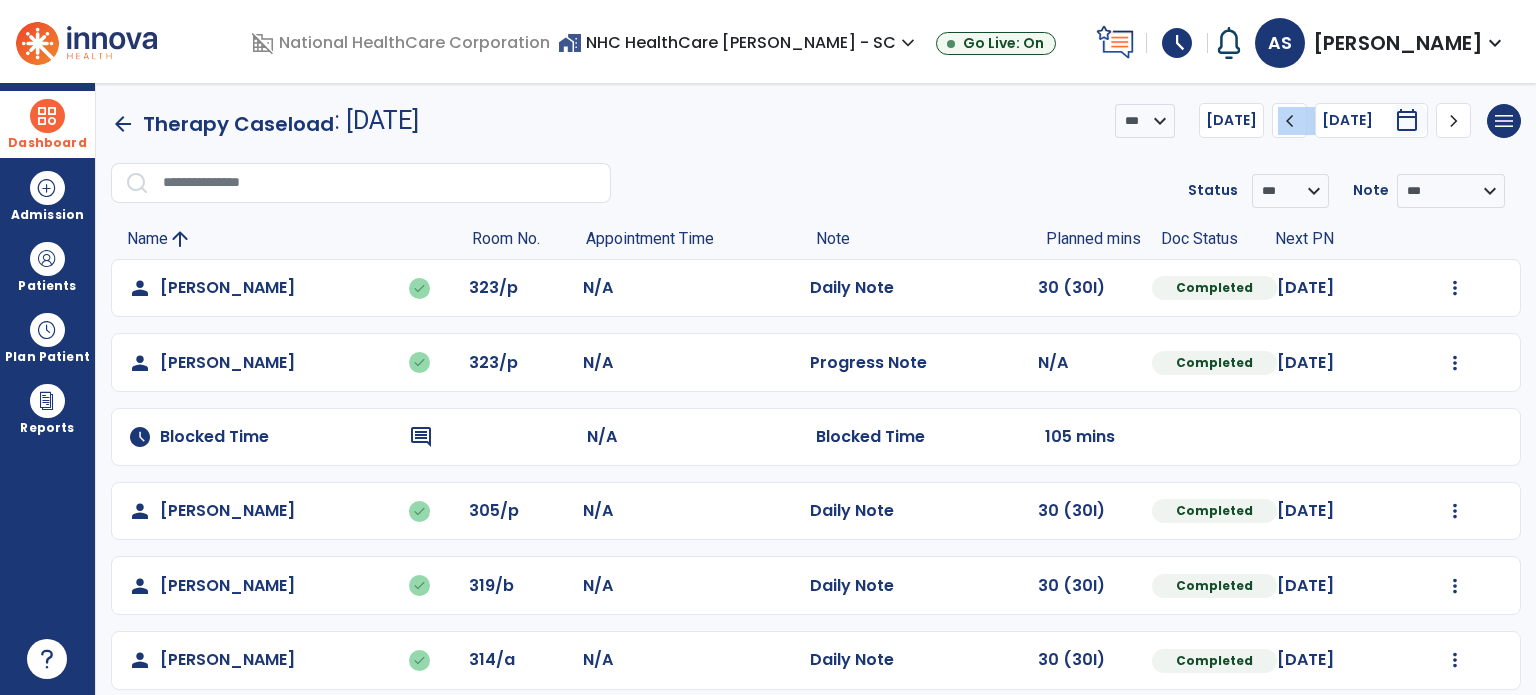 click on "chevron_left" 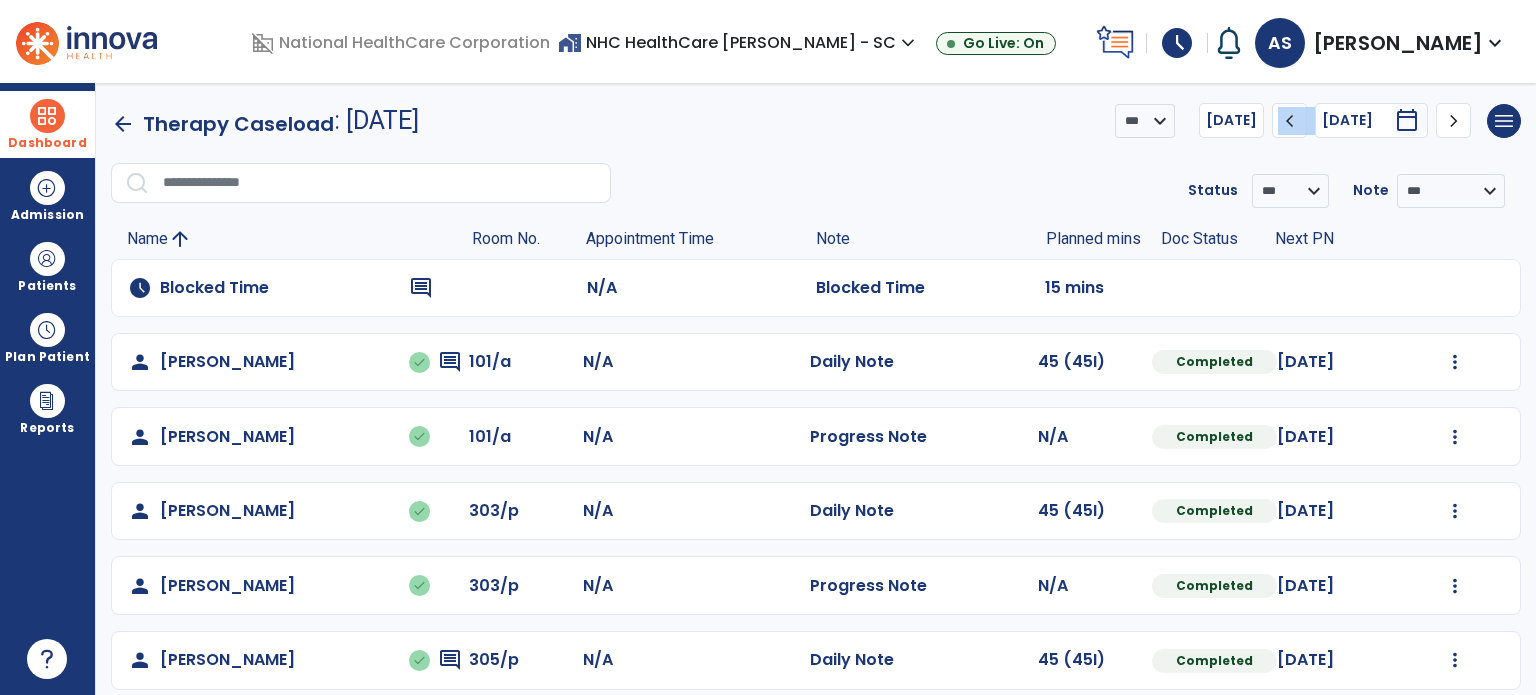 click on "chevron_left" 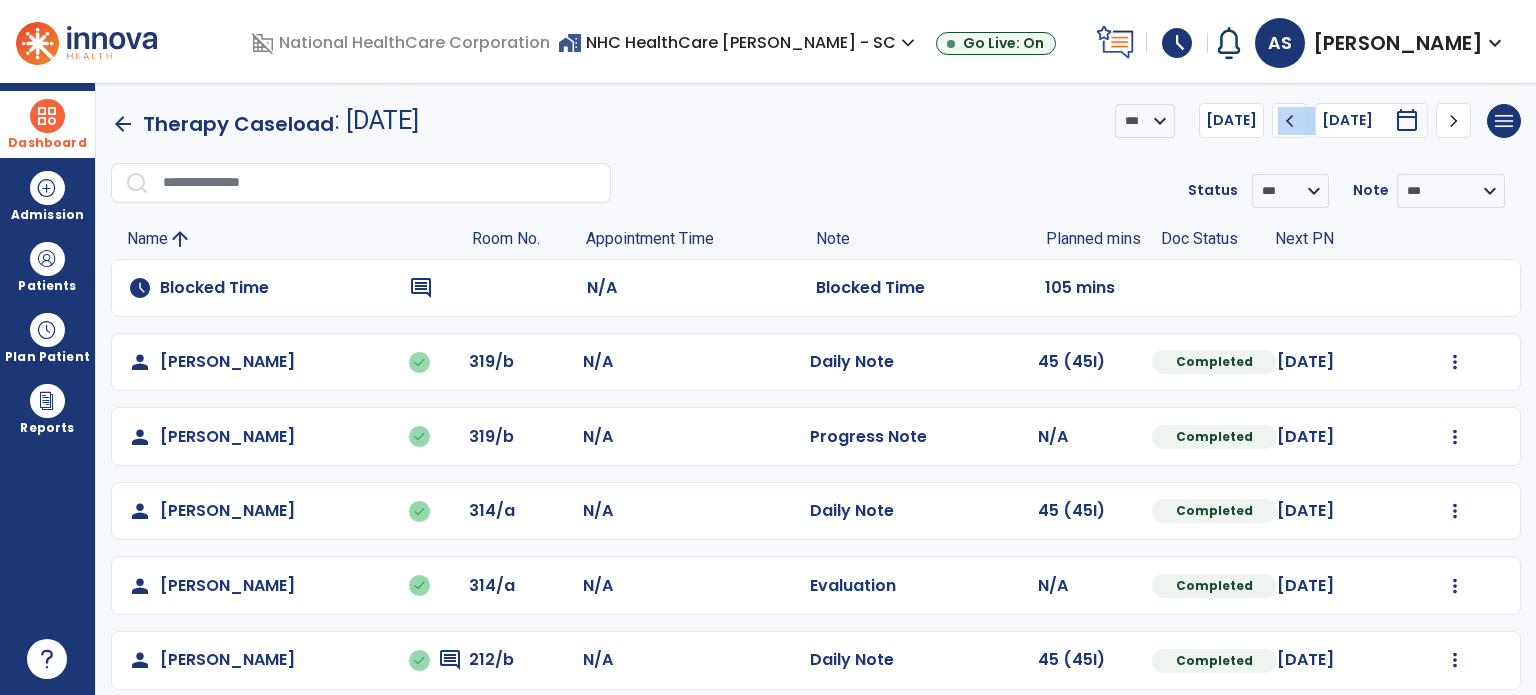 click on "chevron_left" 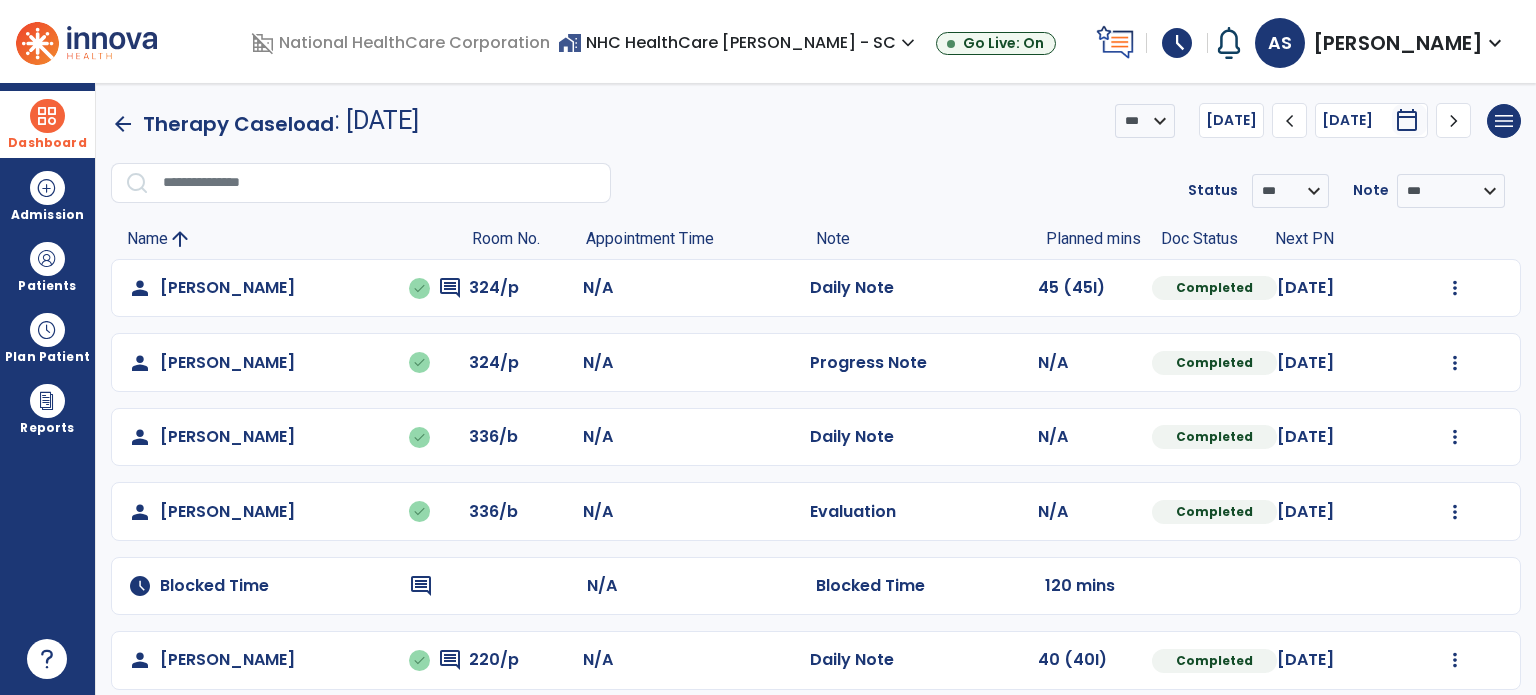 click on "chevron_left" 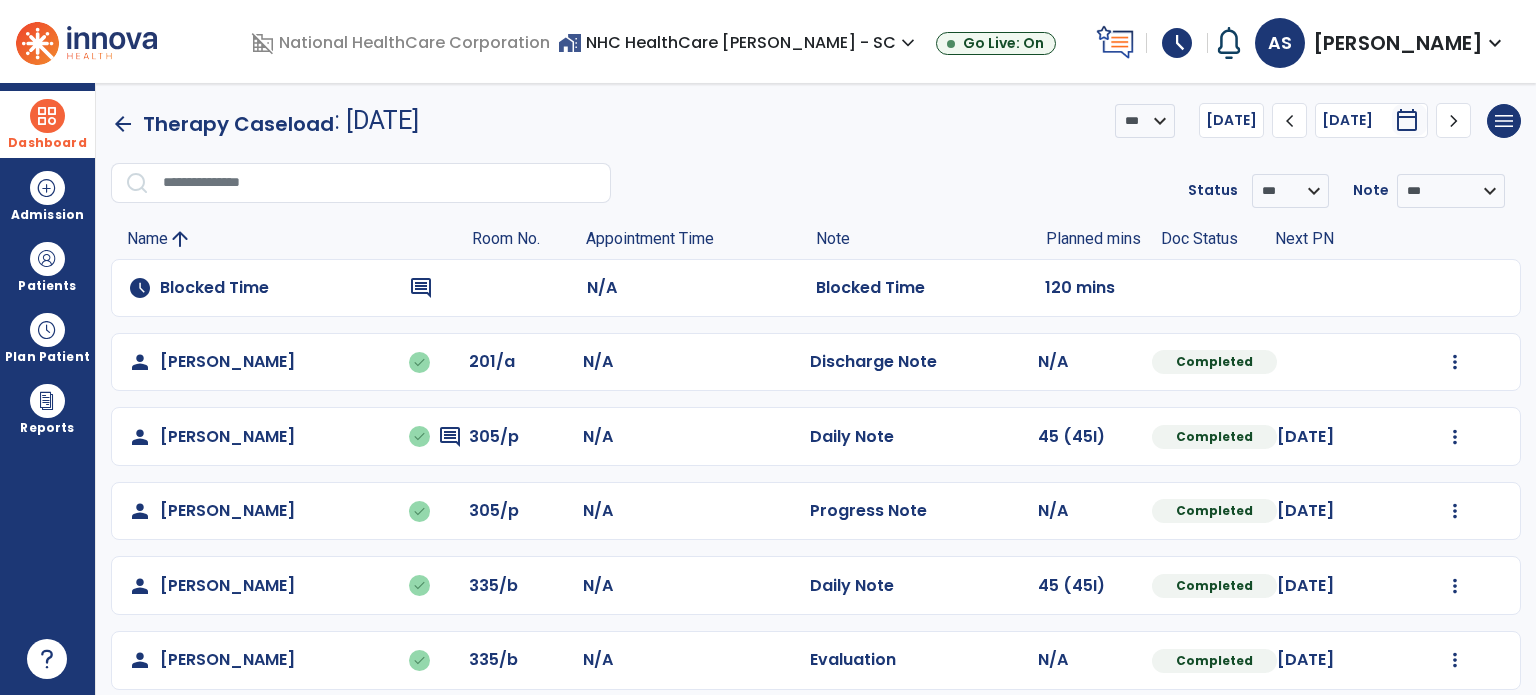 click on "chevron_left" 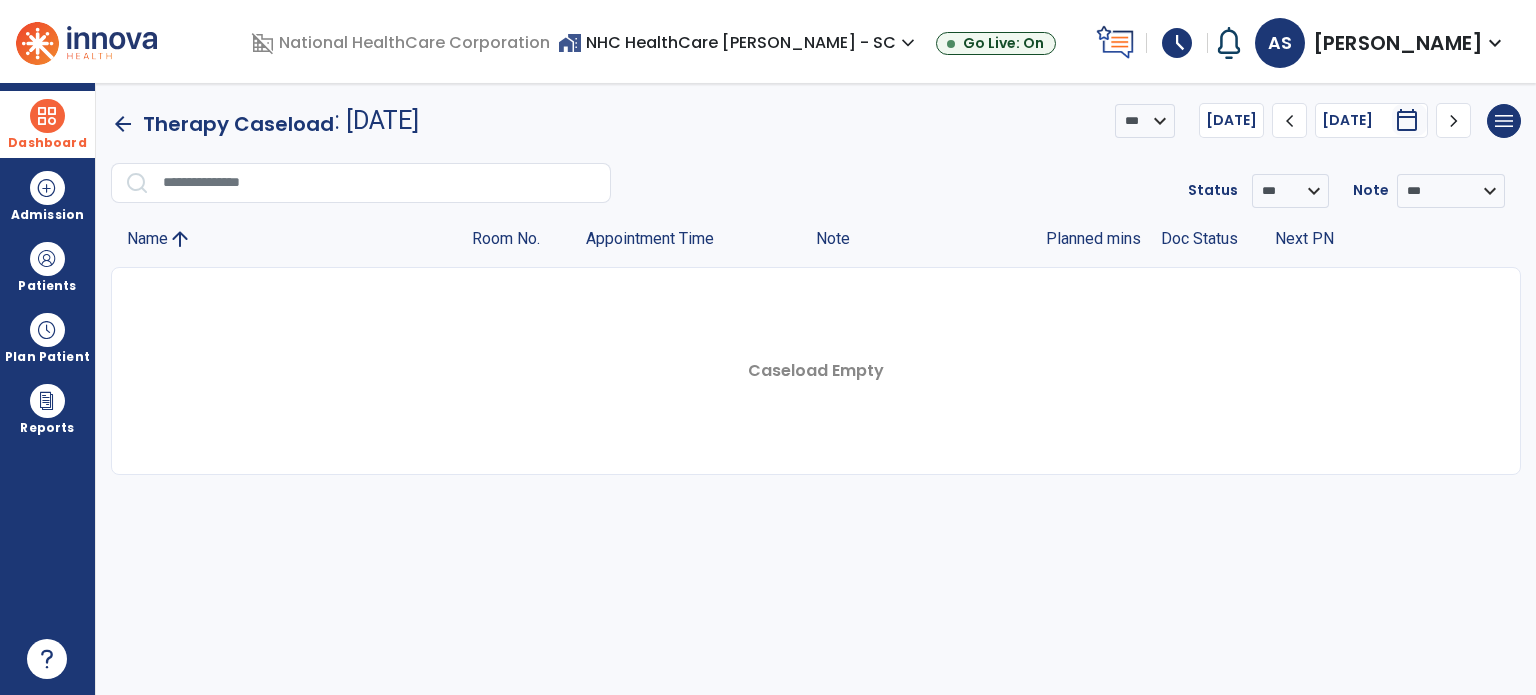 click on "chevron_right" 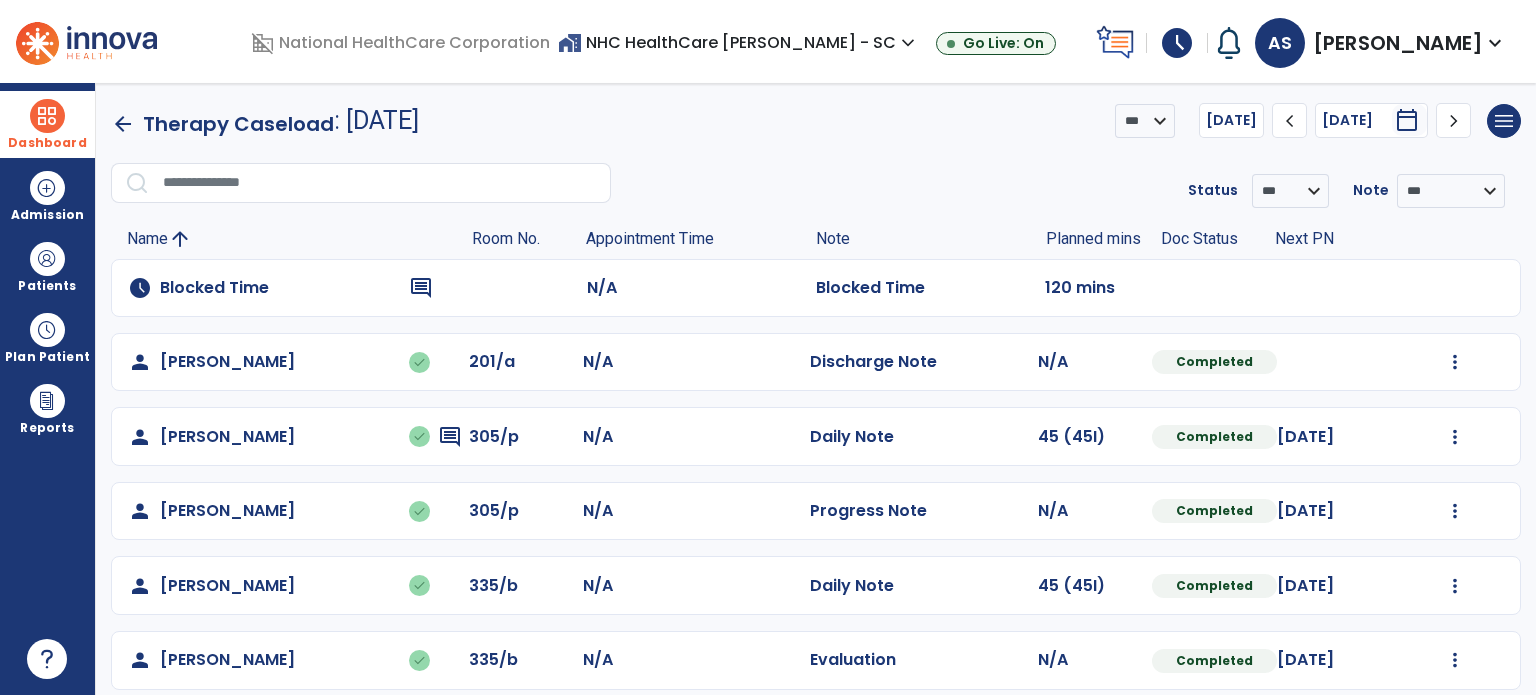 click on "chevron_right" 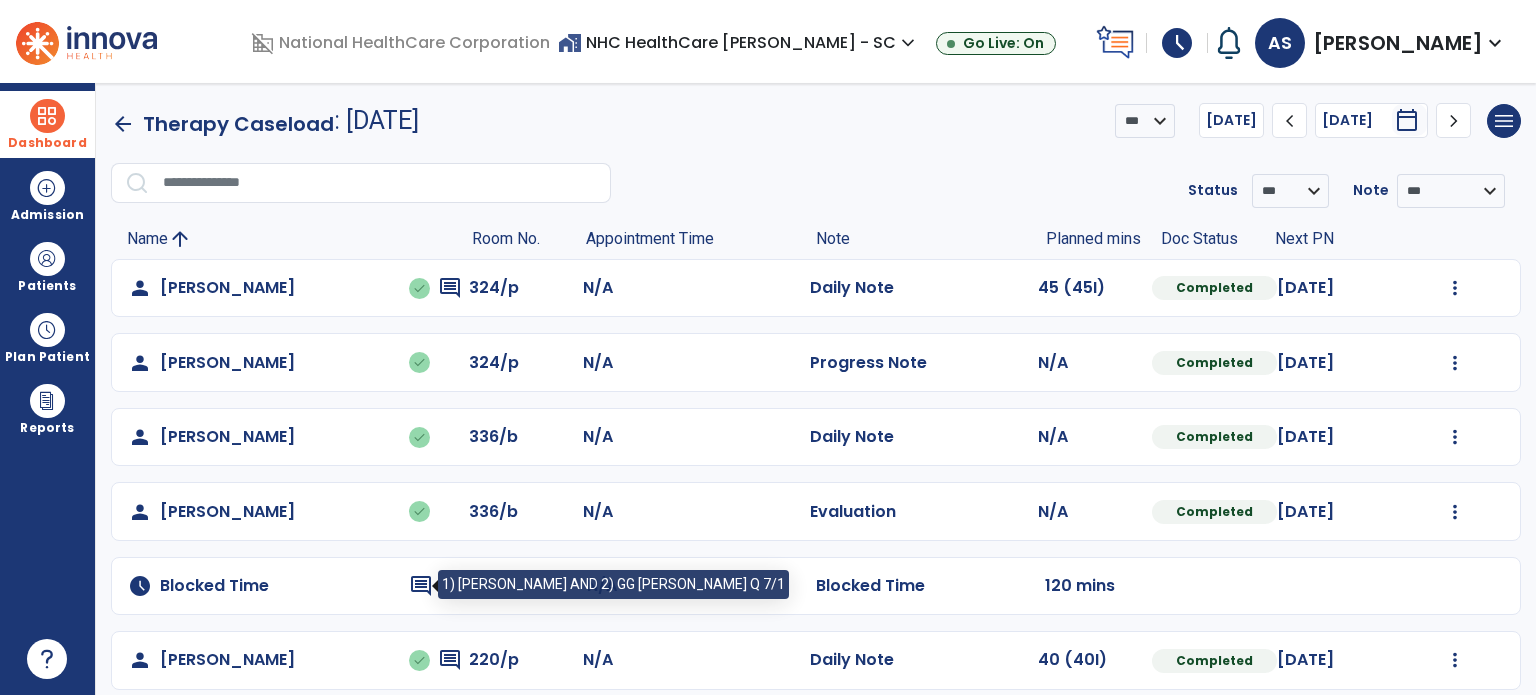 drag, startPoint x: 419, startPoint y: 583, endPoint x: 557, endPoint y: 529, distance: 148.18907 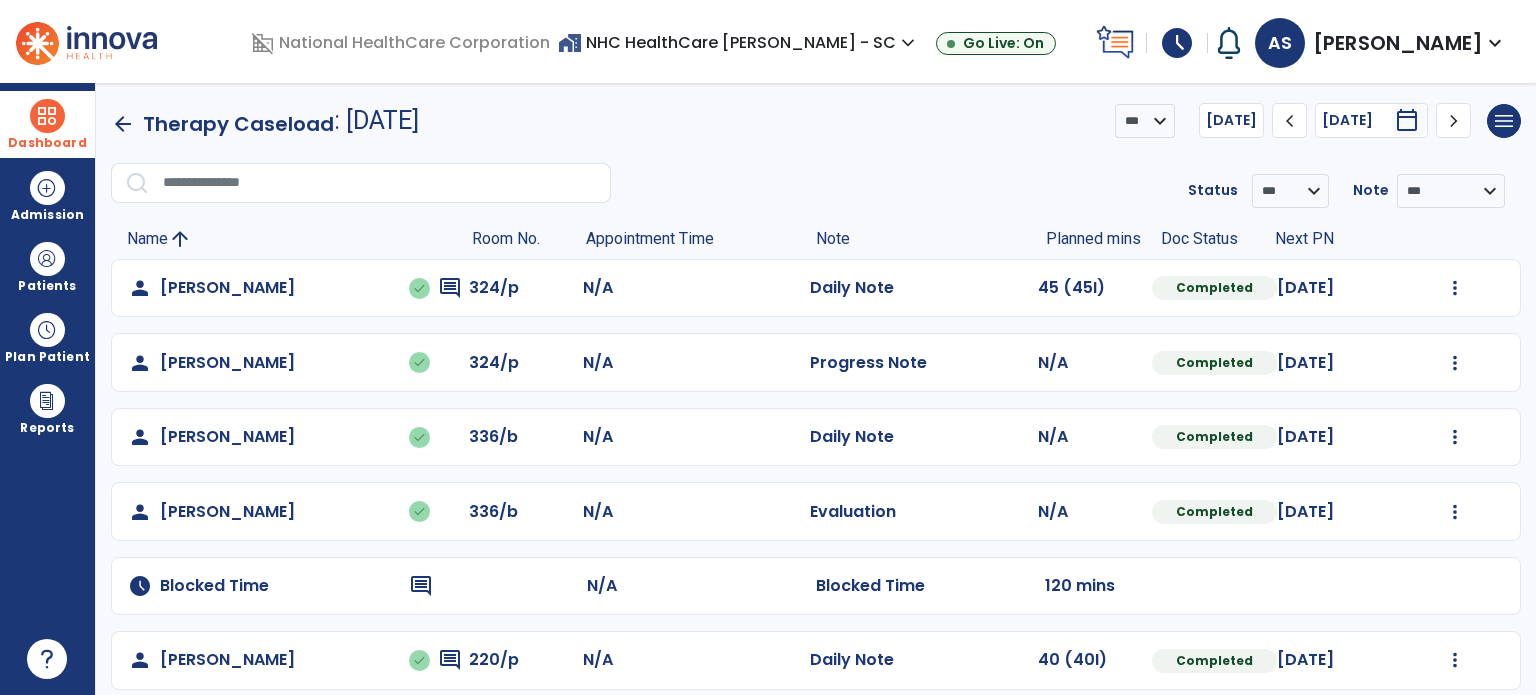 click on "chevron_right" 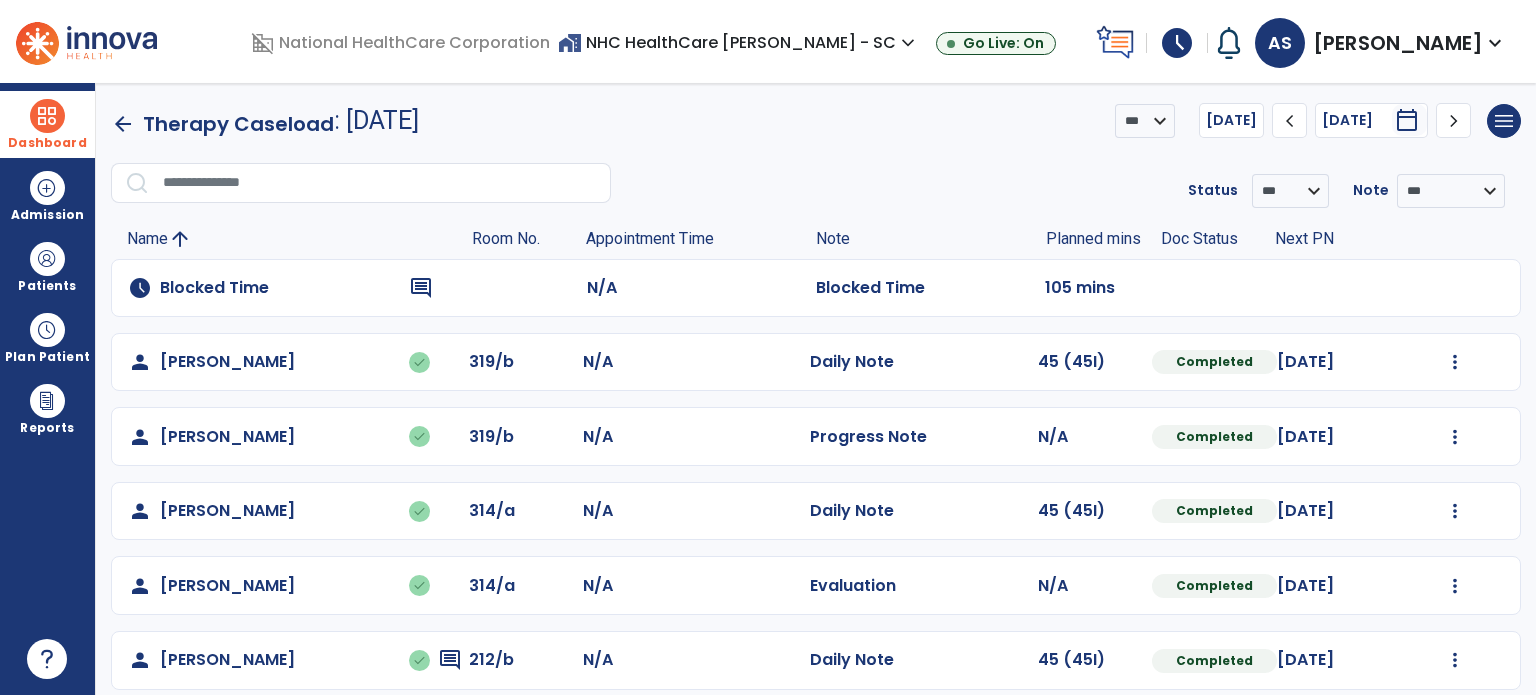 click on "chevron_right" 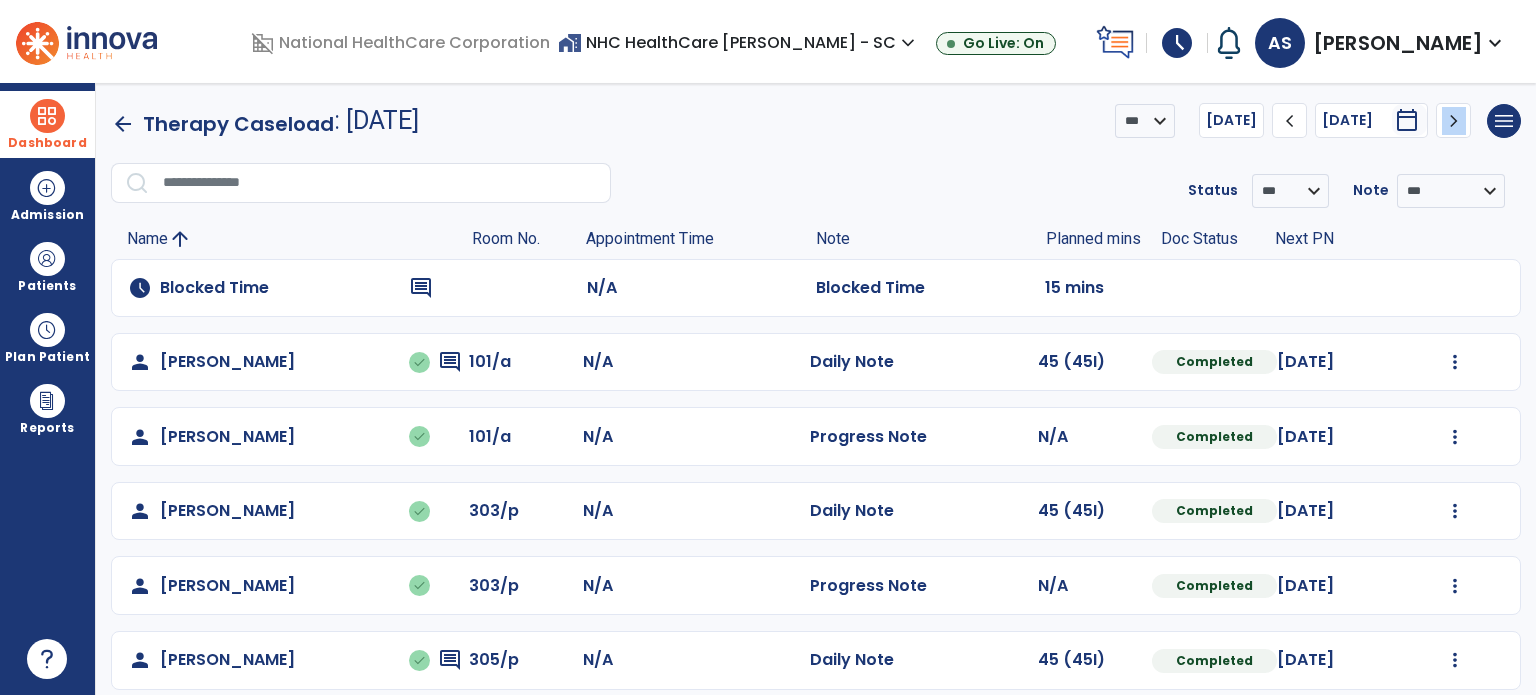 click on "chevron_right" 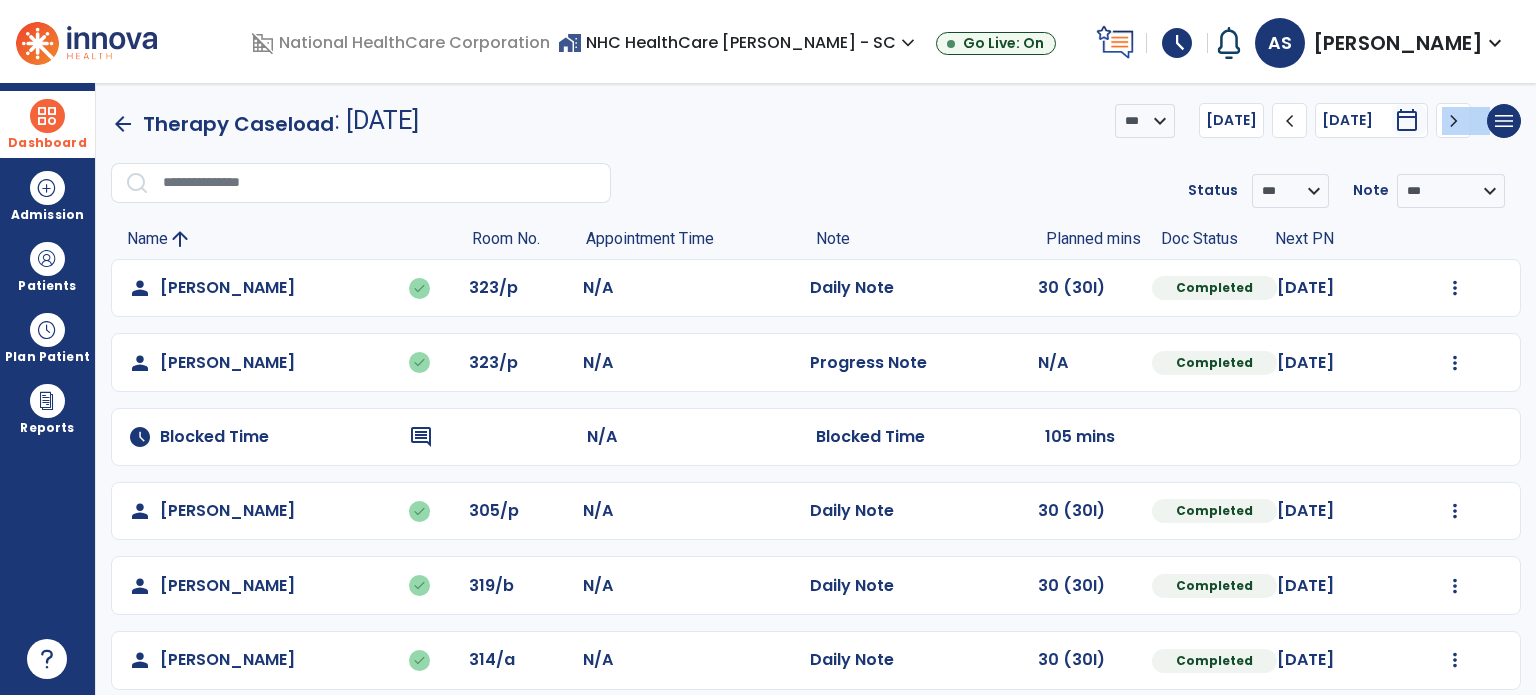 click on "chevron_right" 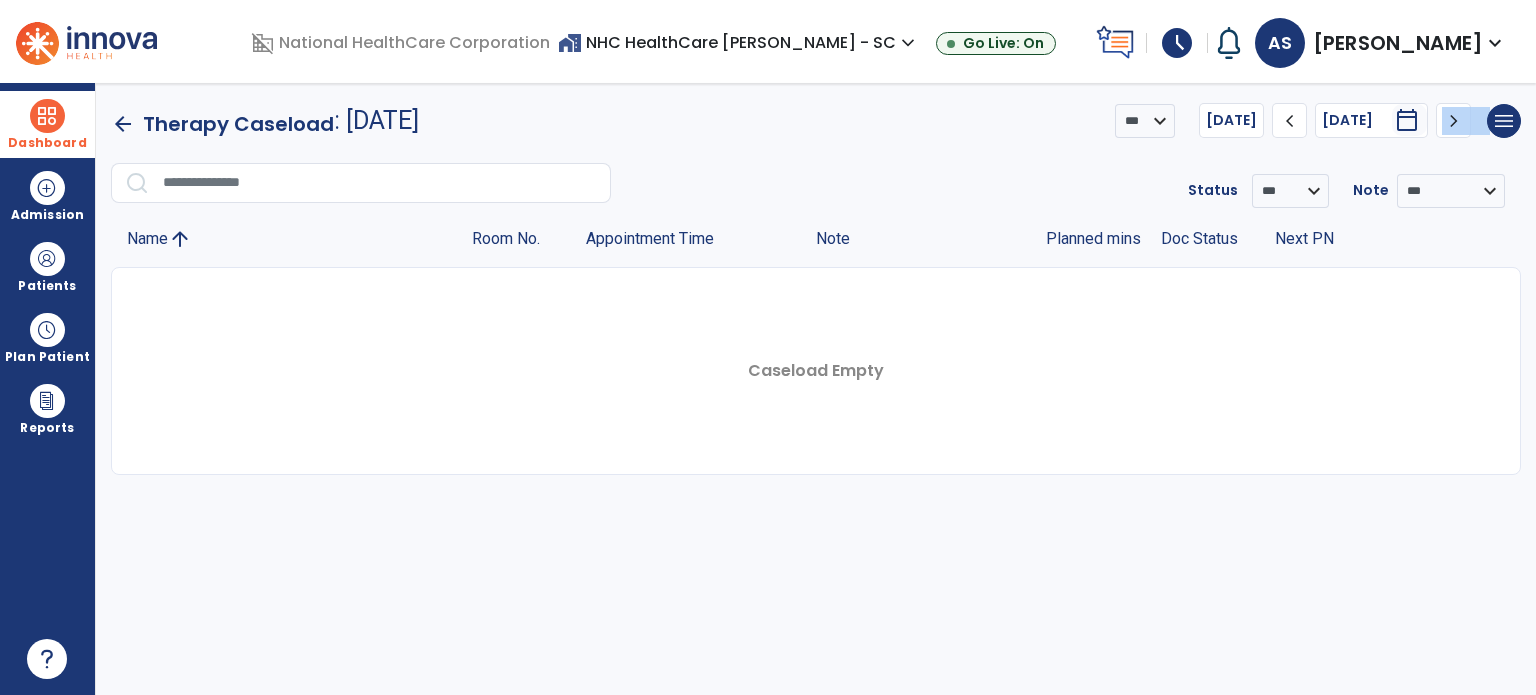 click on "chevron_right" 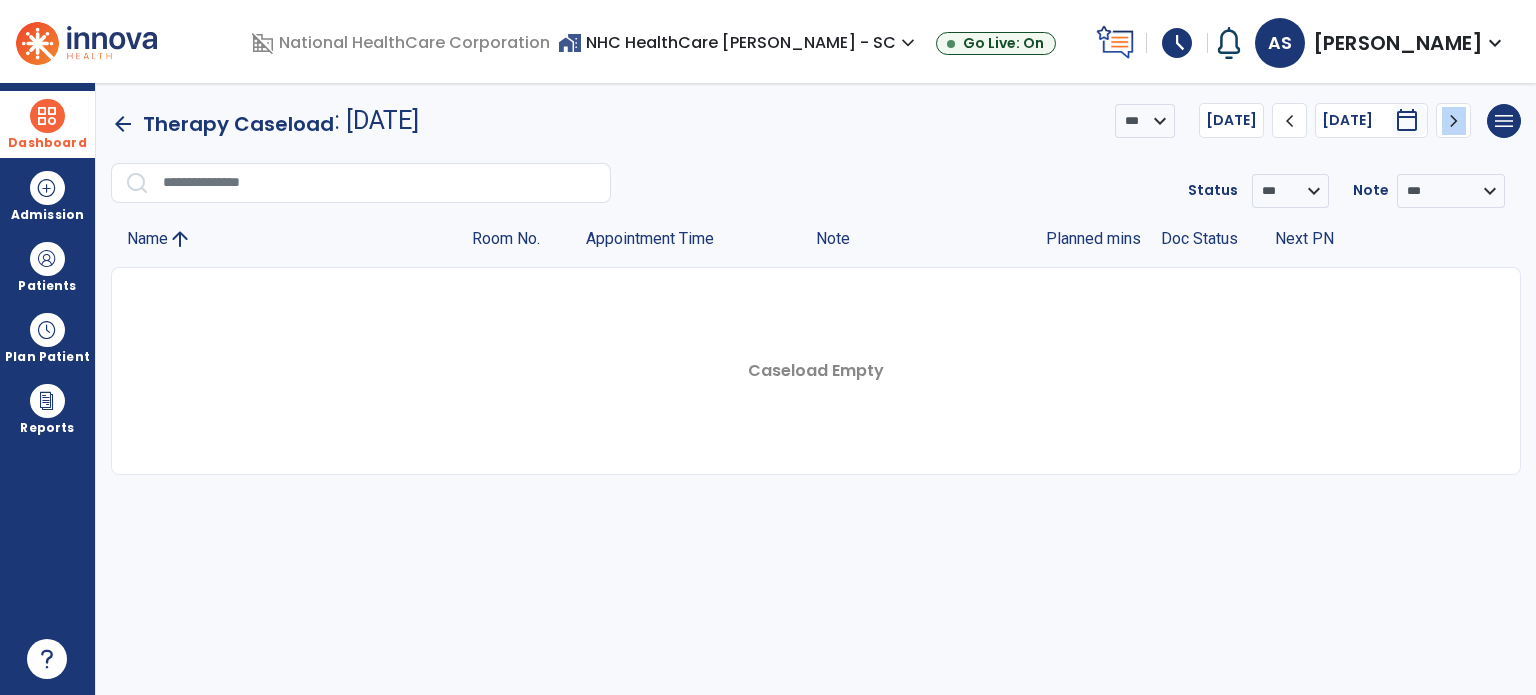click on "chevron_right" 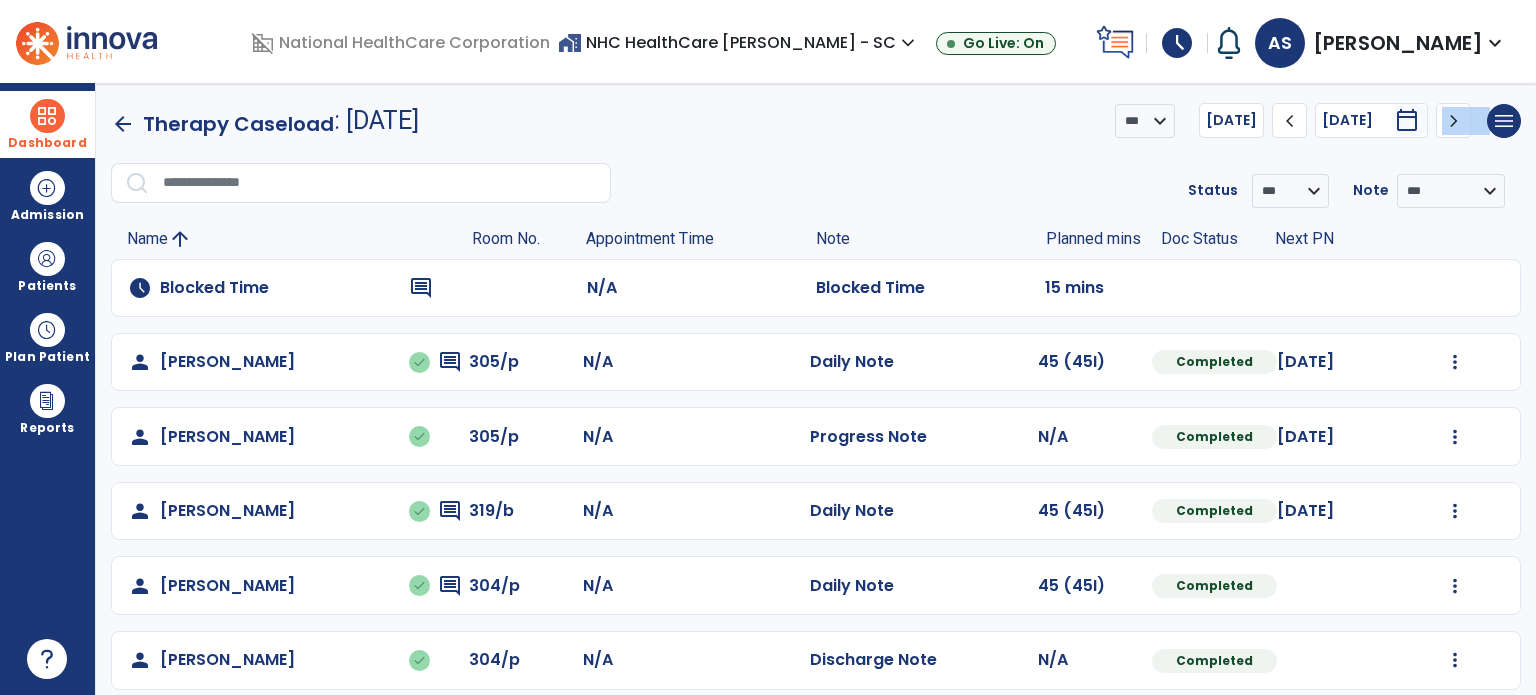 click on "chevron_right" 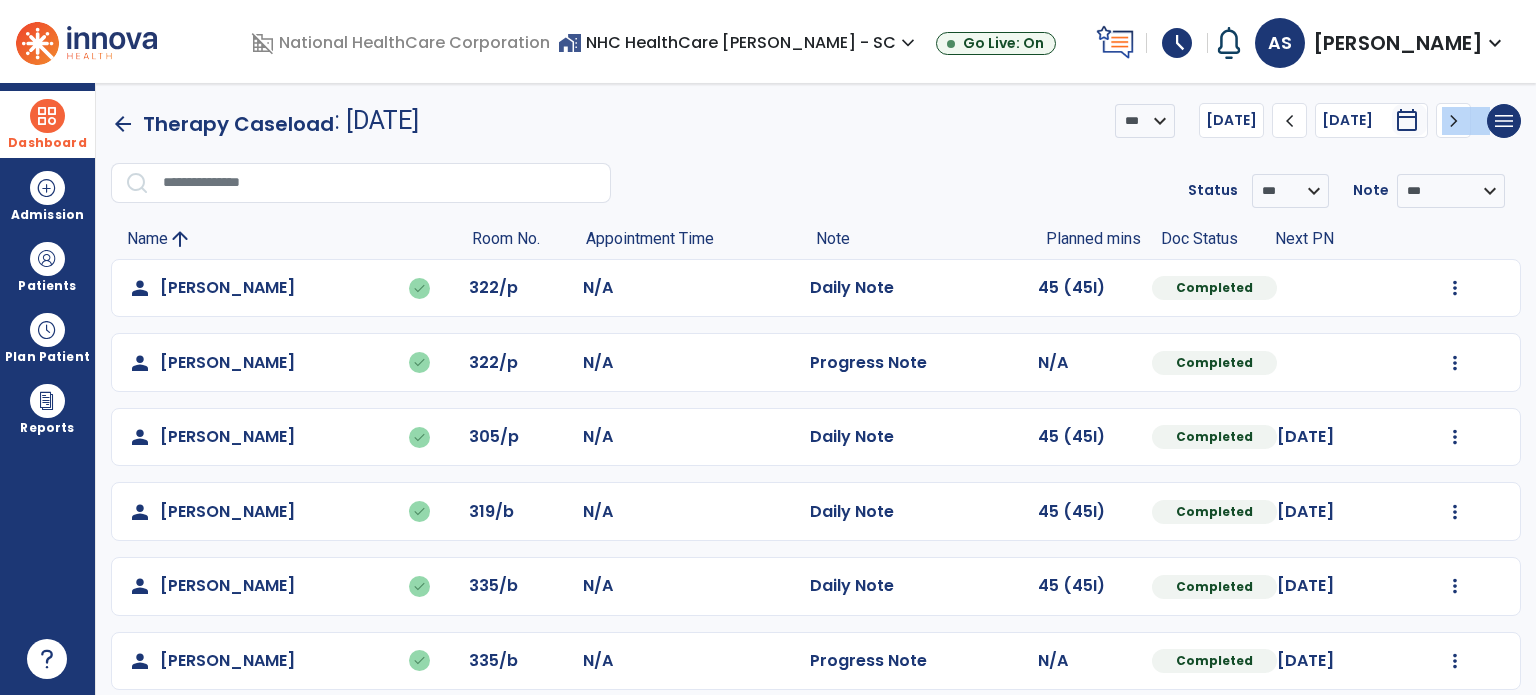 click on "chevron_right" 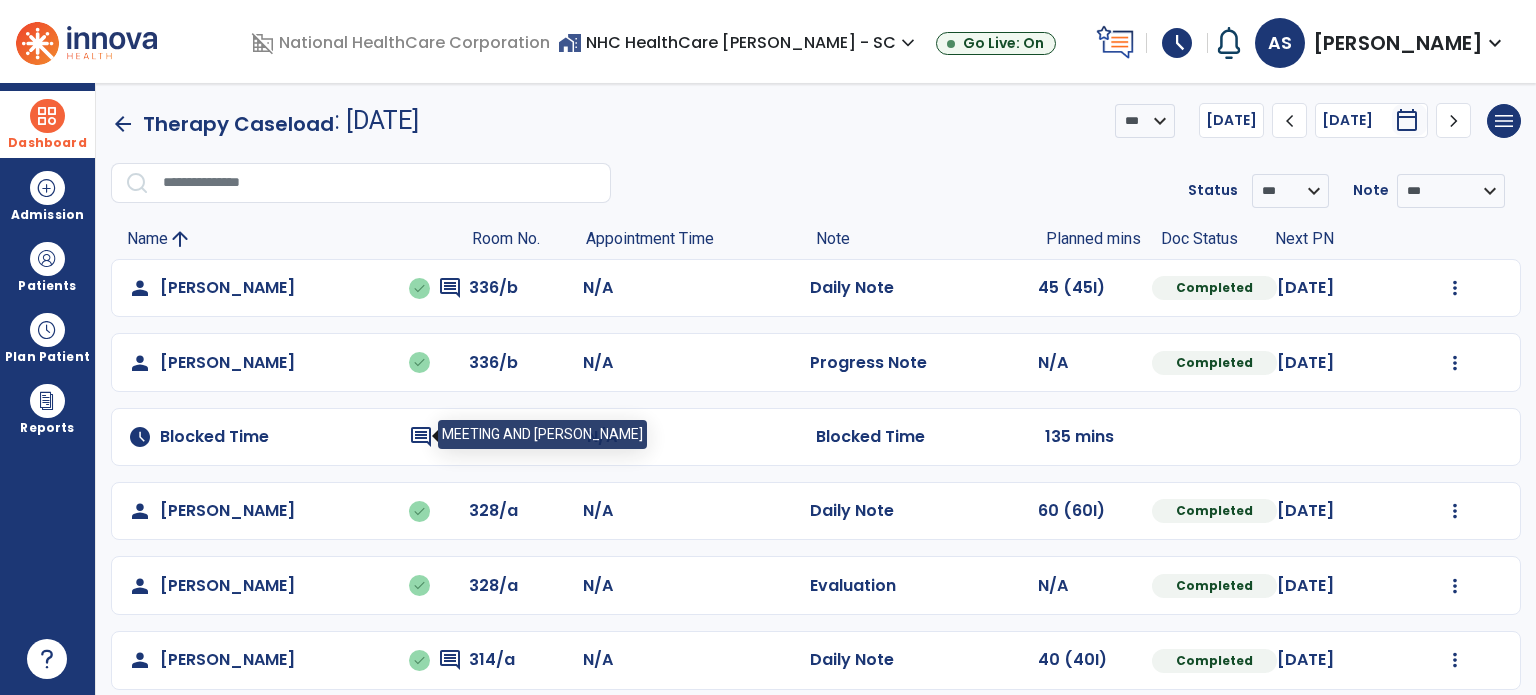 click on "comment" 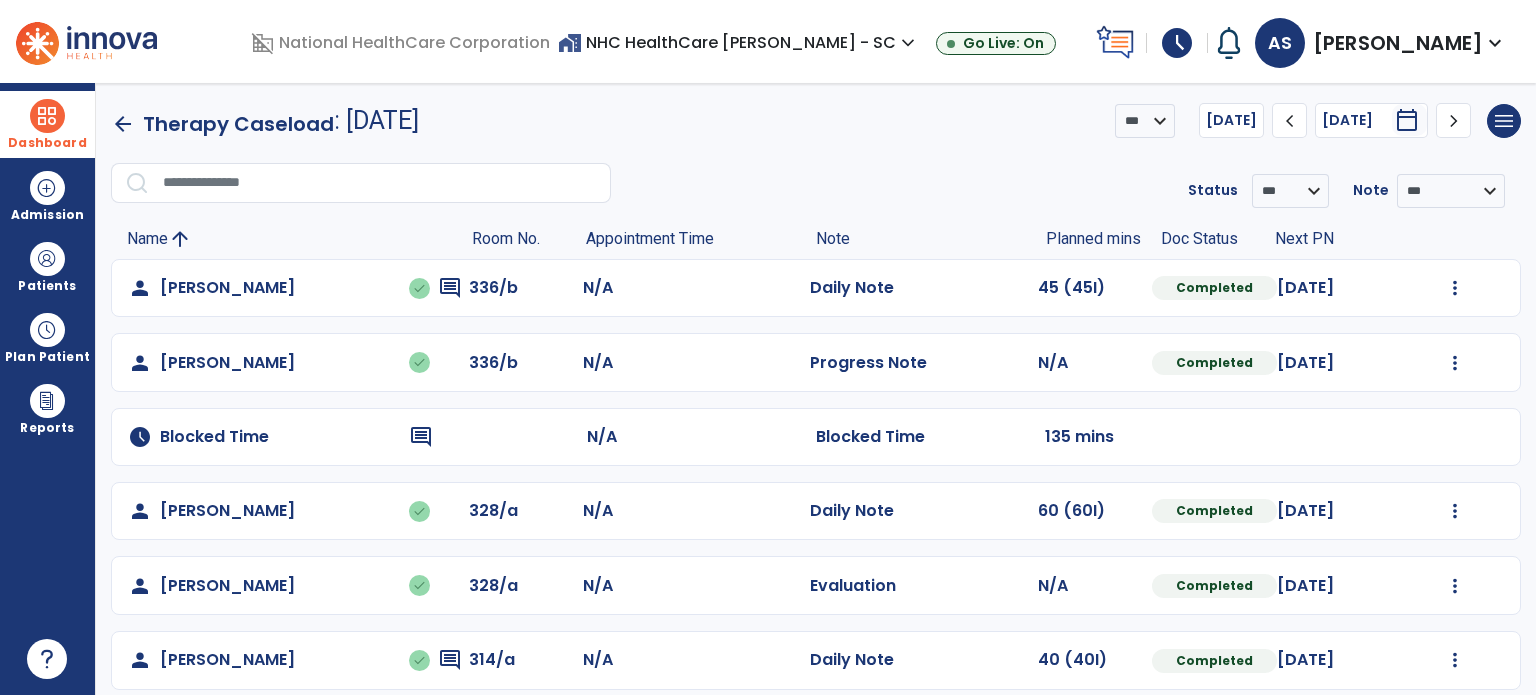 click on "comment" 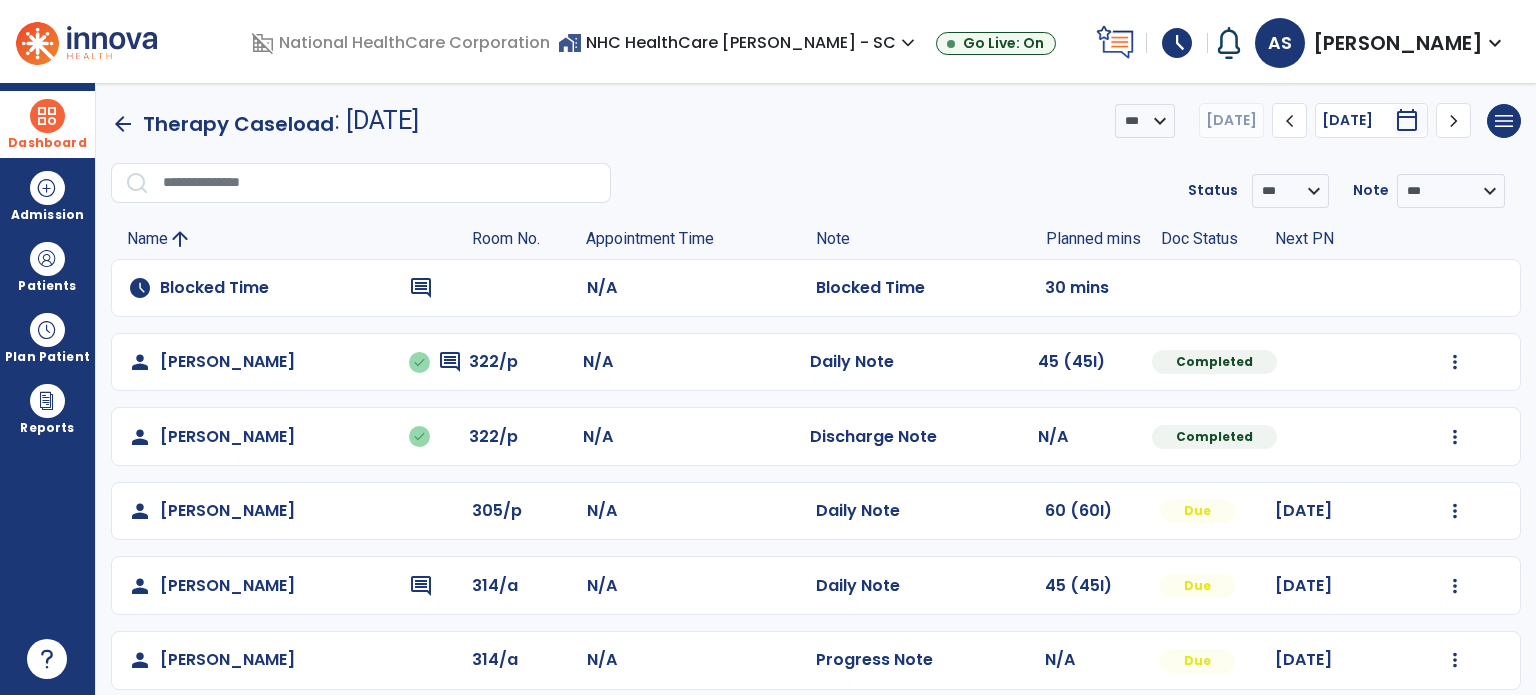 click at bounding box center (47, 116) 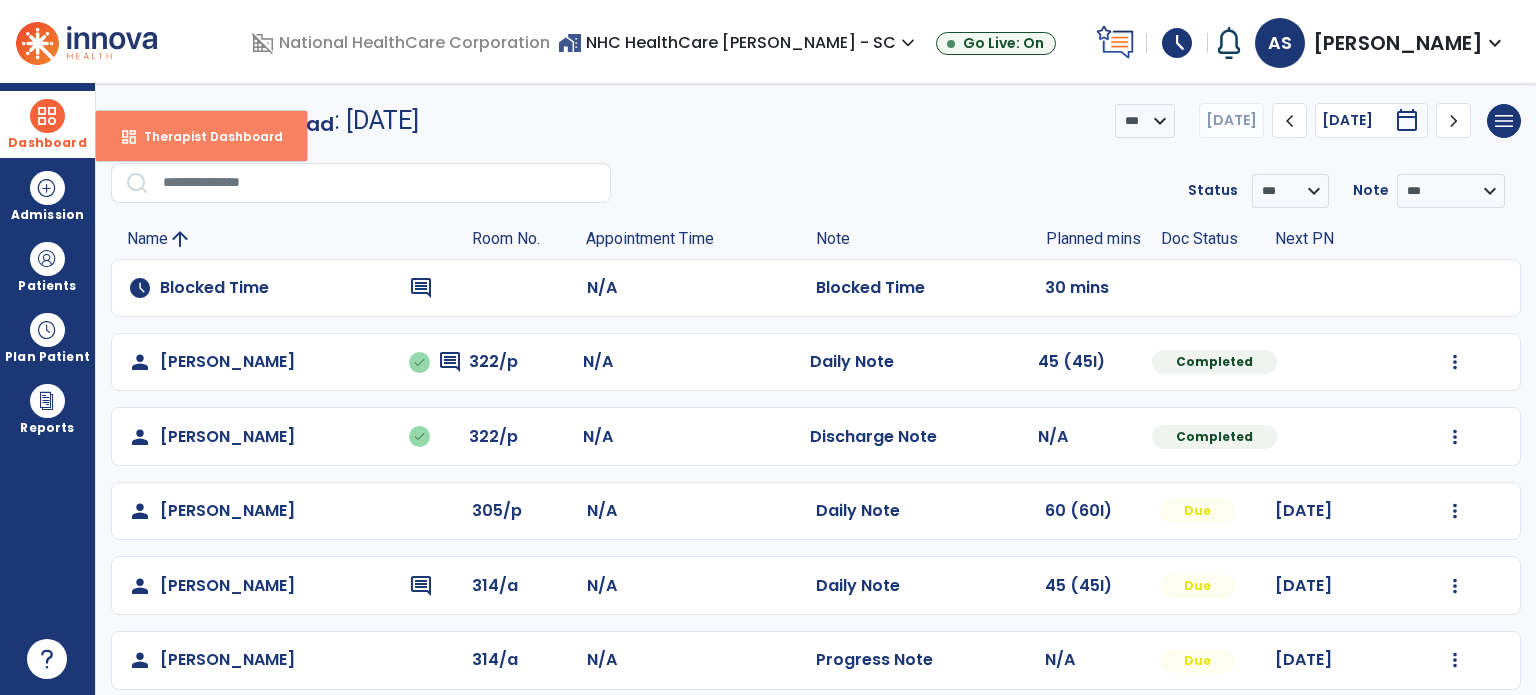 click on "Therapist Dashboard" at bounding box center (205, 136) 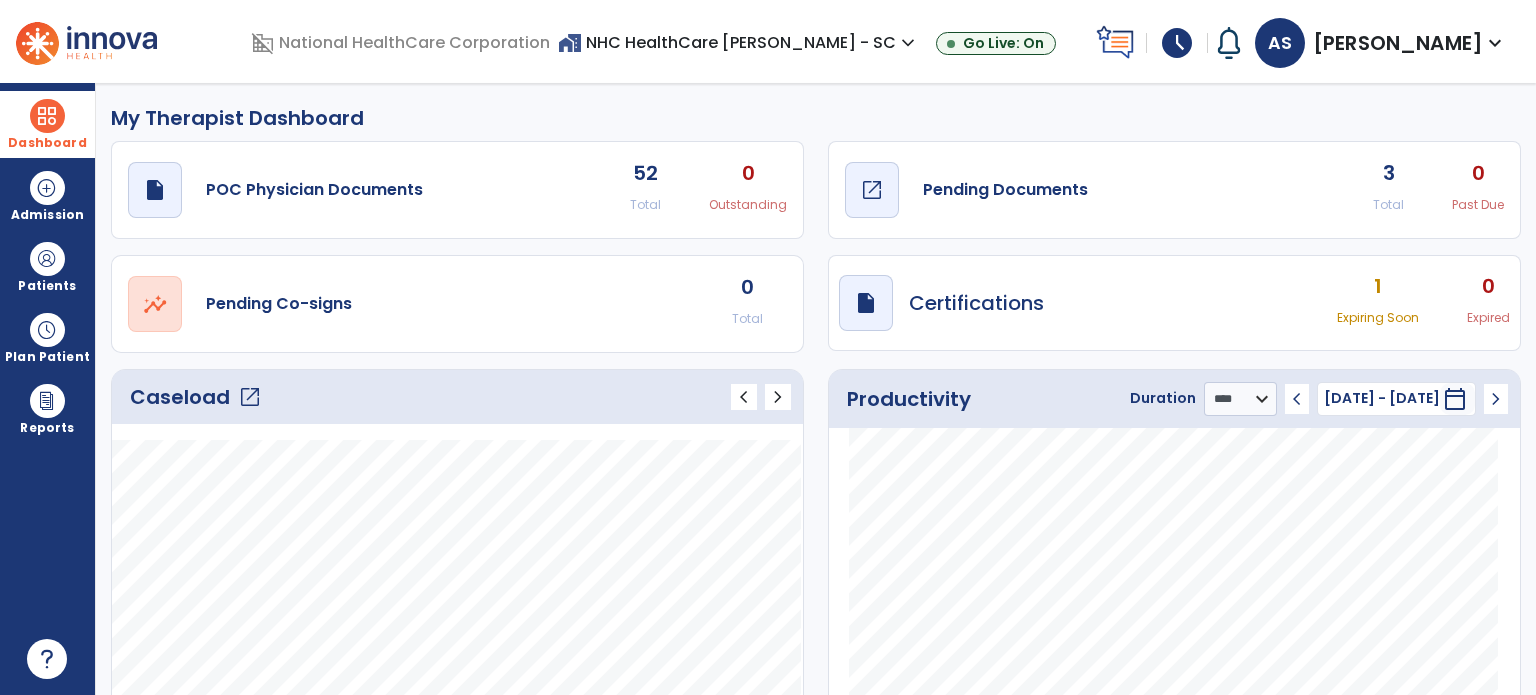 click on "draft   open_in_new" 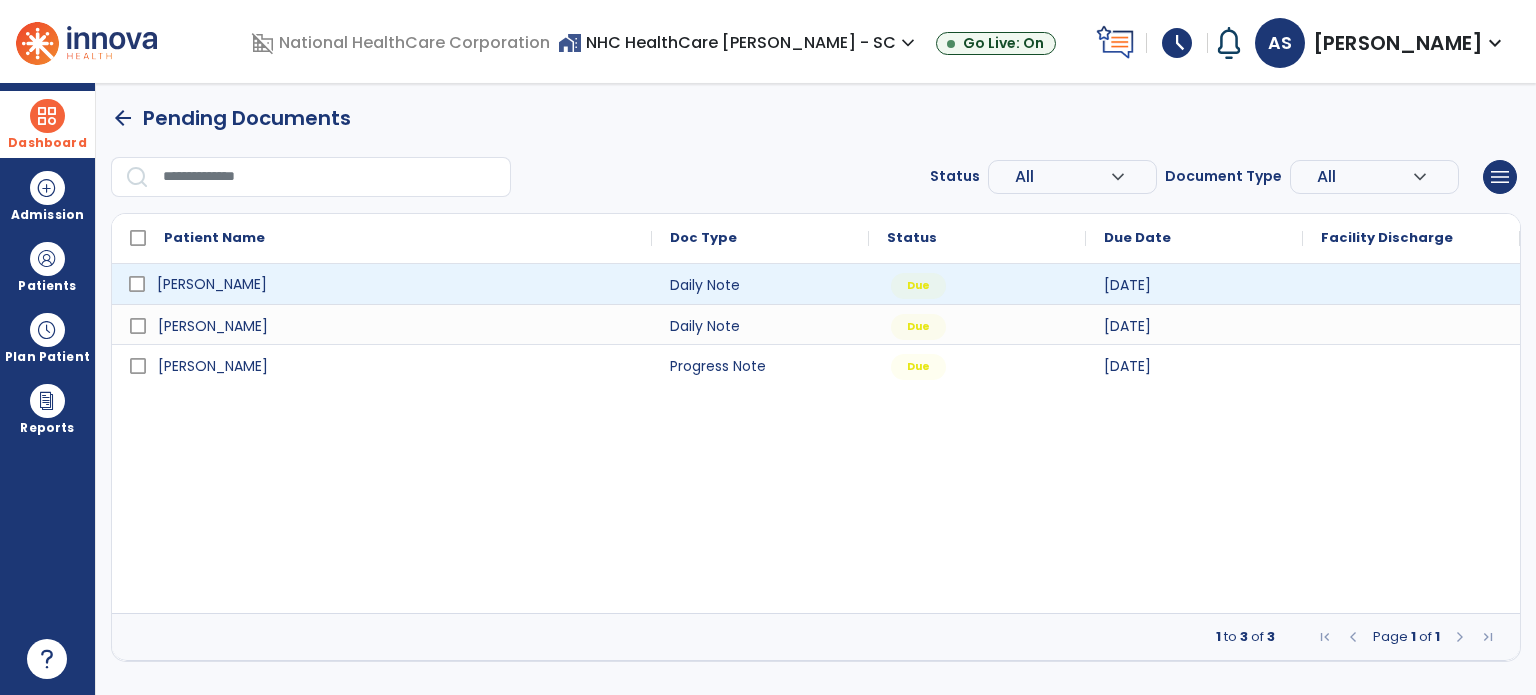click on "[PERSON_NAME]" at bounding box center [396, 284] 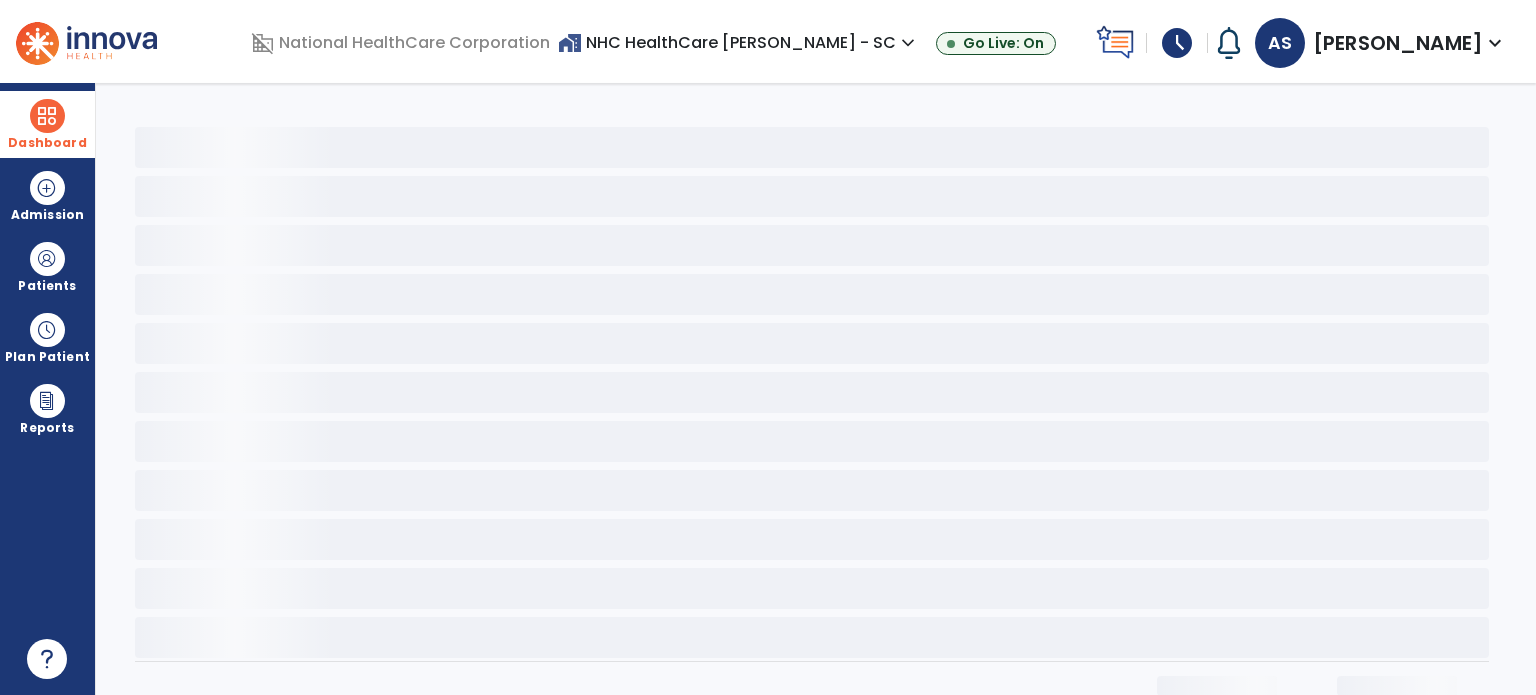 click 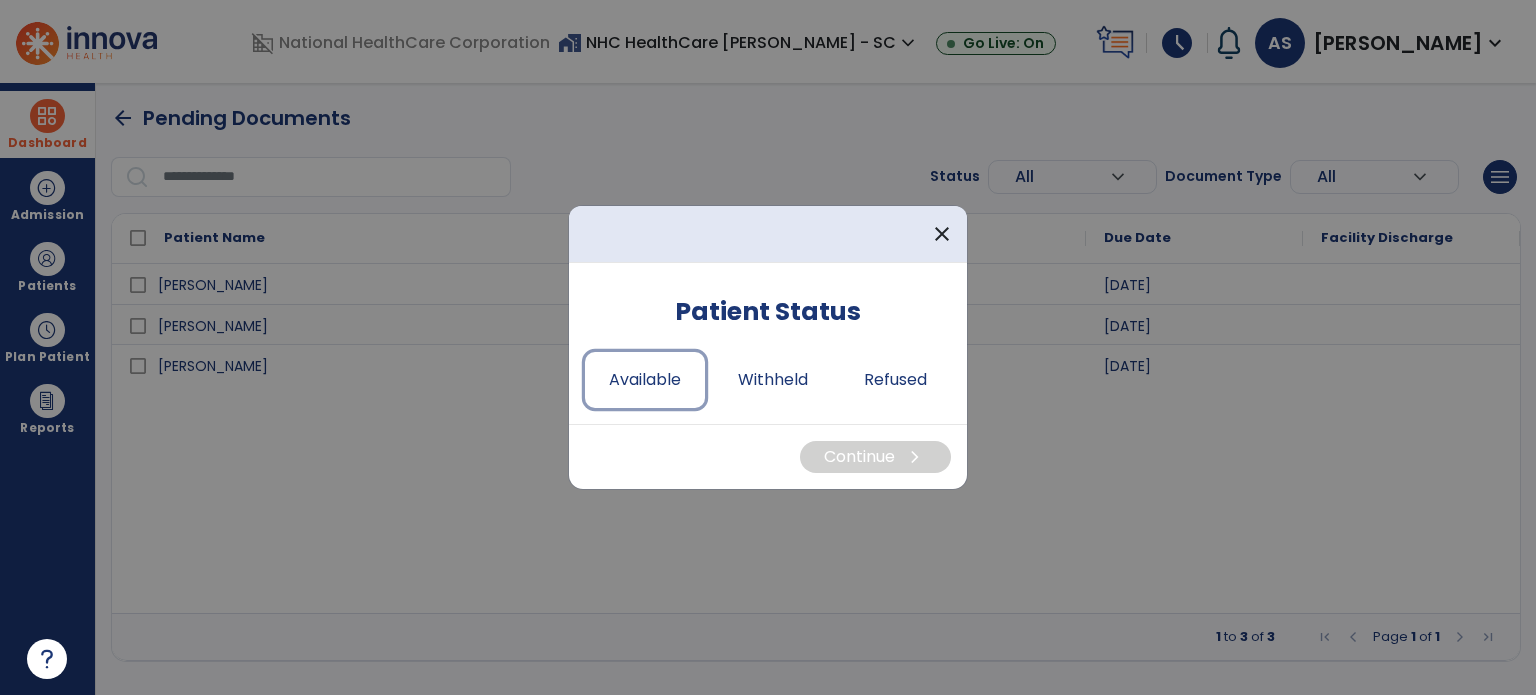 drag, startPoint x: 663, startPoint y: 377, endPoint x: 785, endPoint y: 432, distance: 133.82451 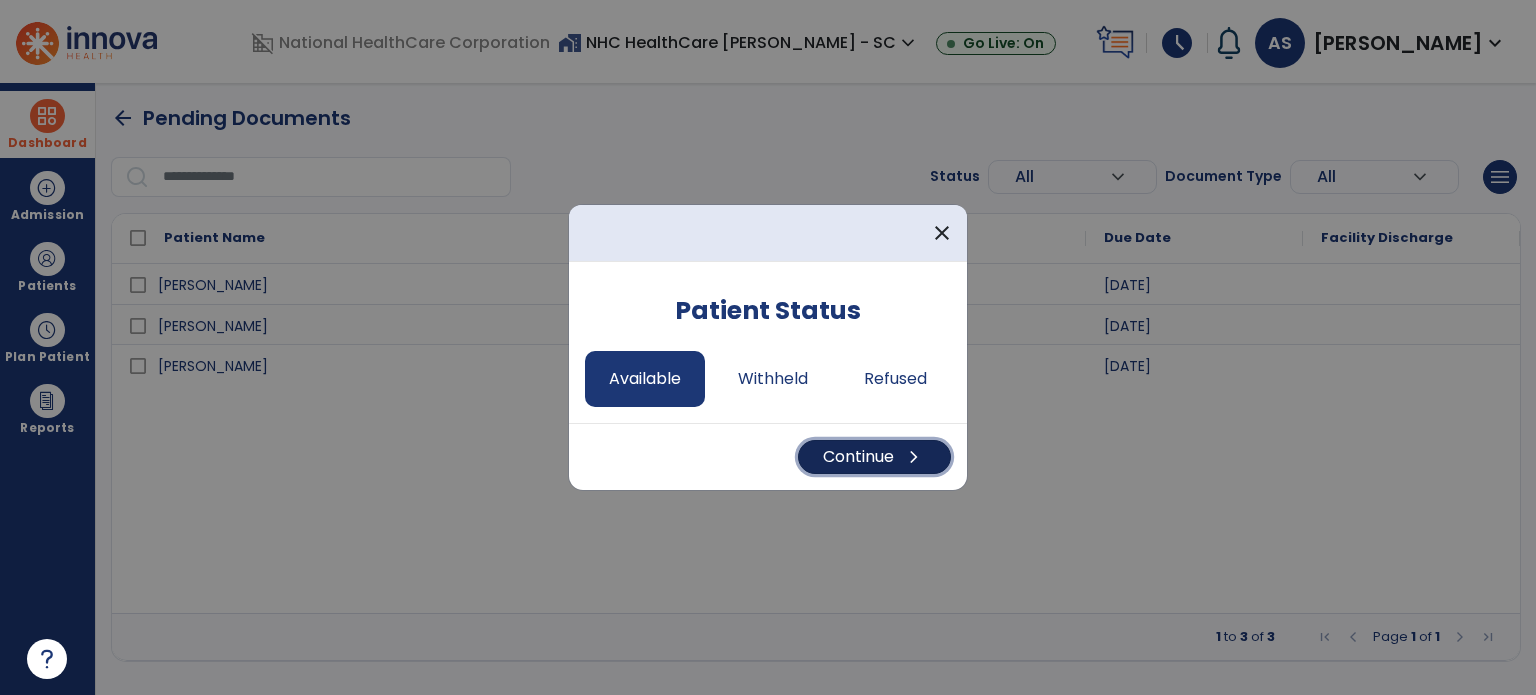 click on "Continue   chevron_right" at bounding box center [874, 457] 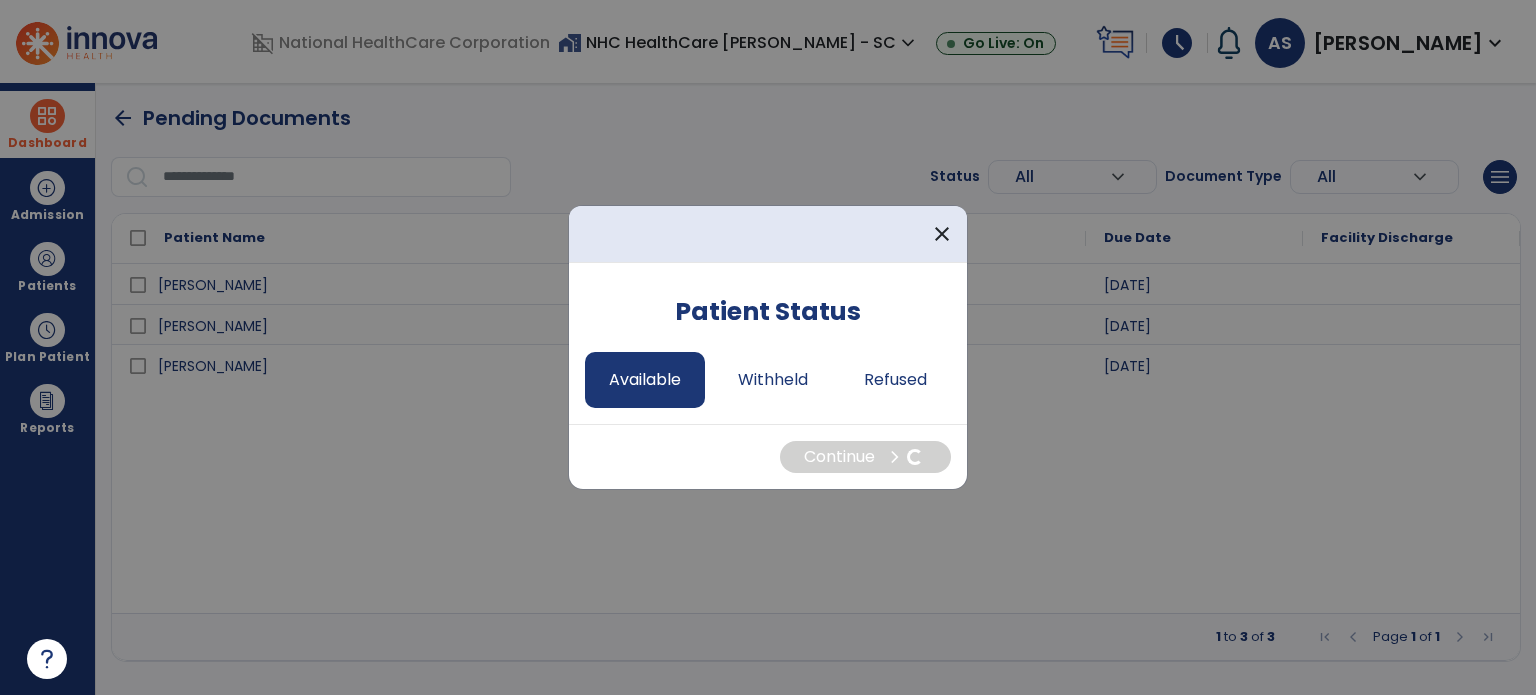 select on "*" 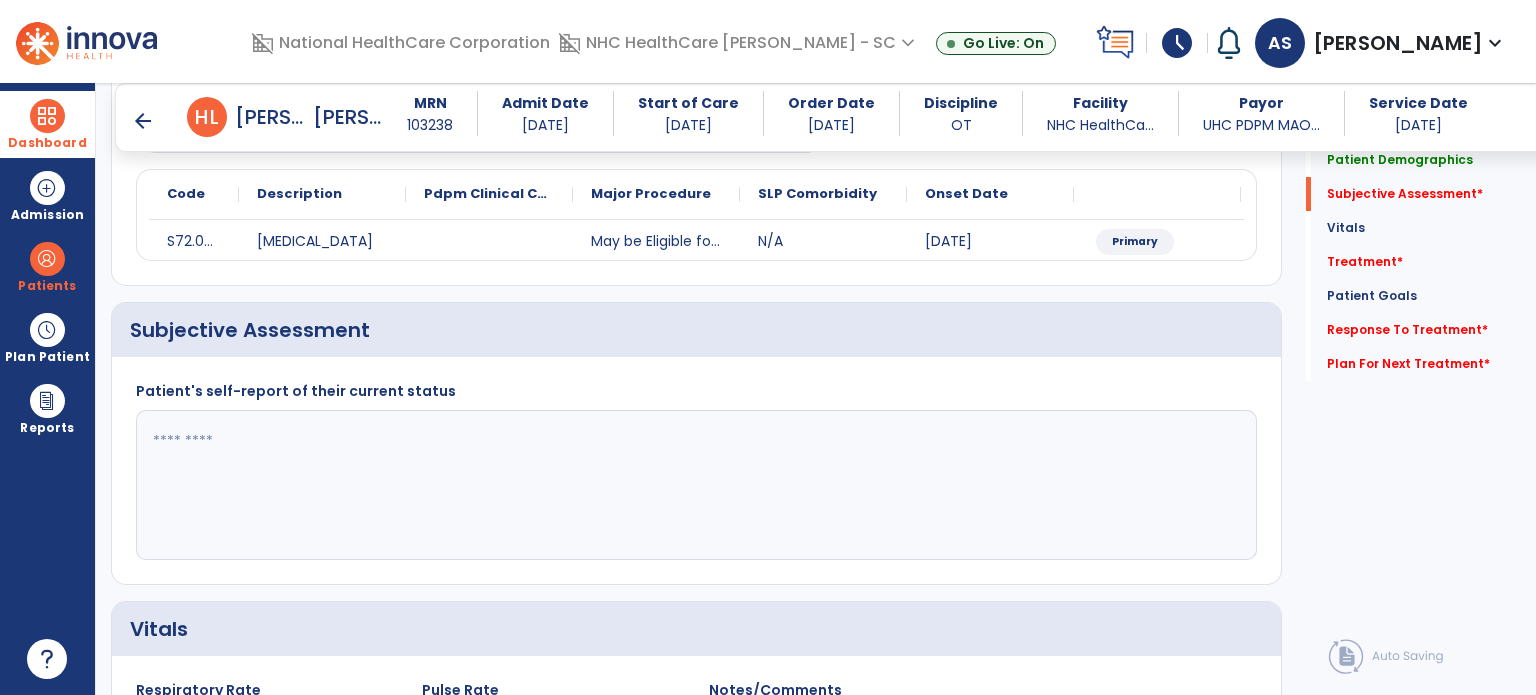 scroll, scrollTop: 221, scrollLeft: 0, axis: vertical 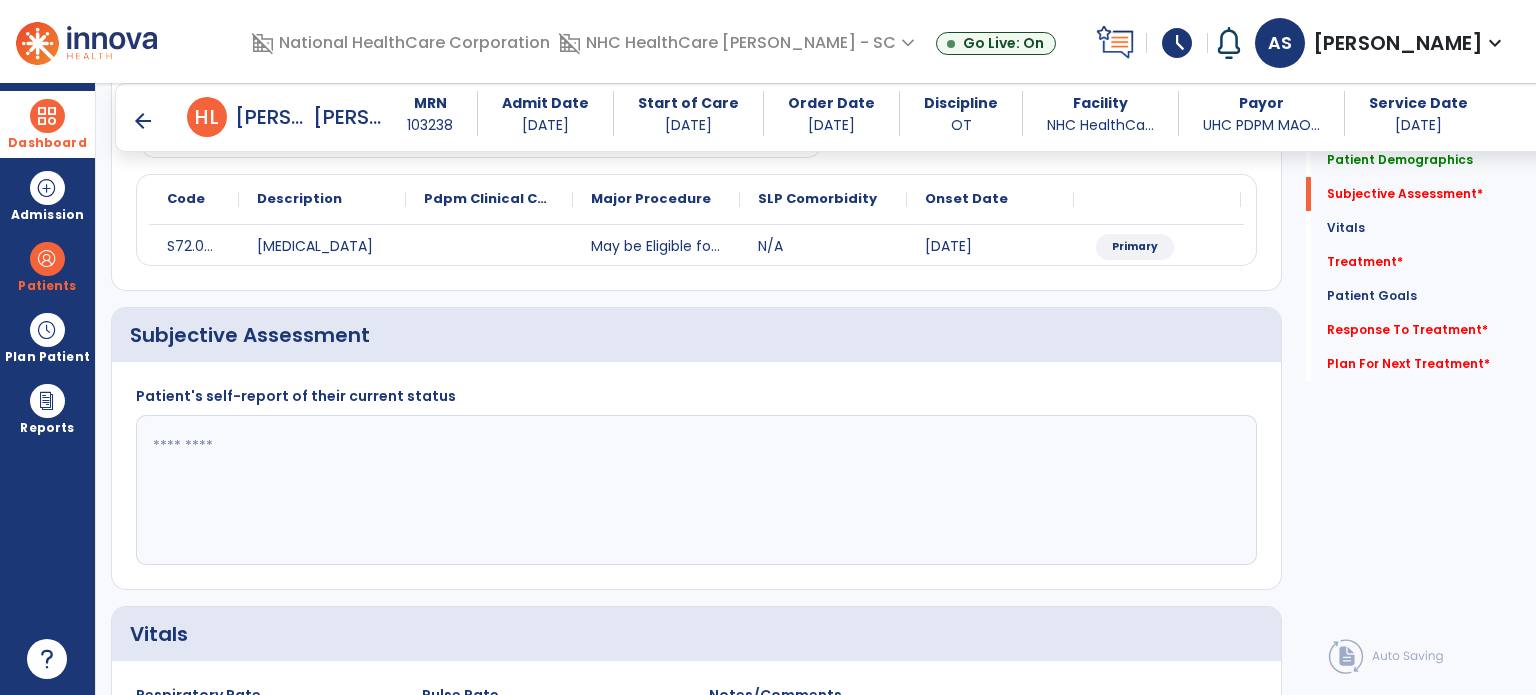 drag, startPoint x: 633, startPoint y: 482, endPoint x: 807, endPoint y: 463, distance: 175.03429 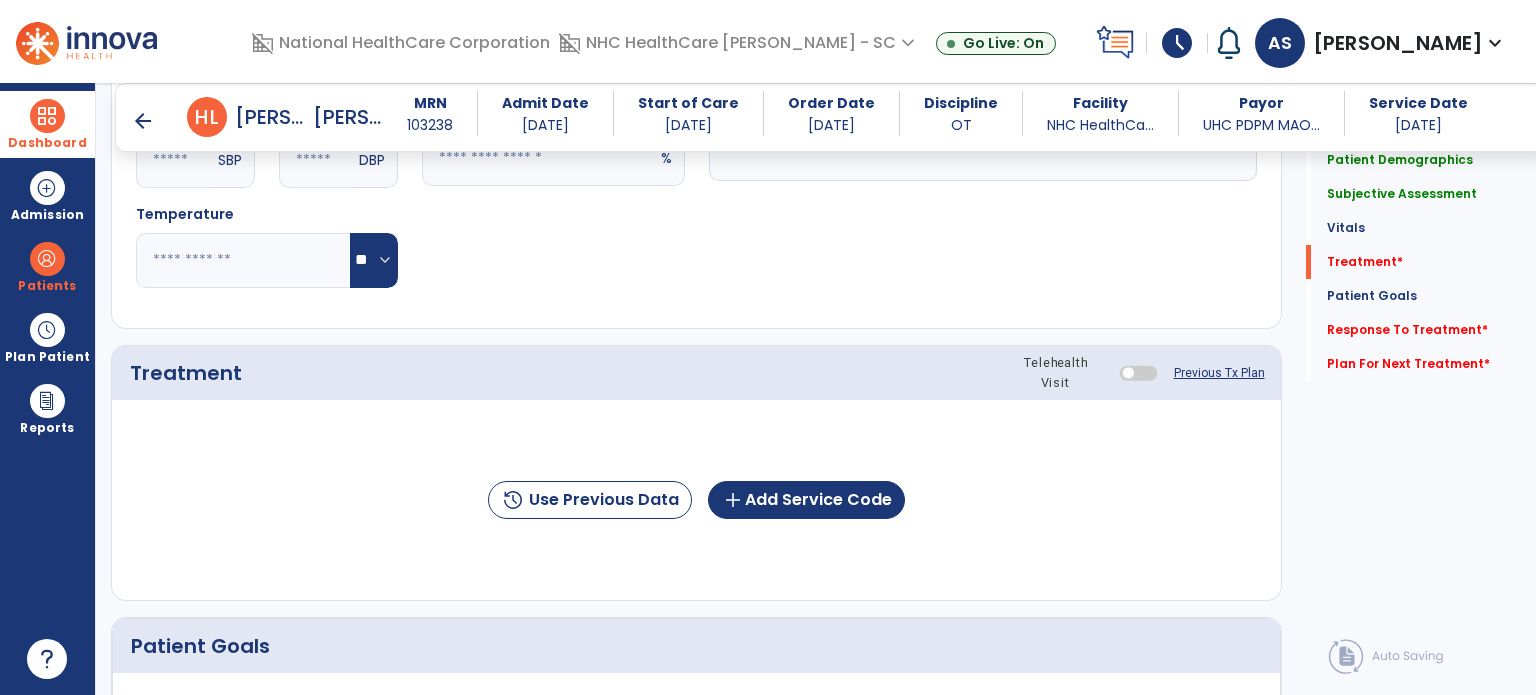 scroll, scrollTop: 1023, scrollLeft: 0, axis: vertical 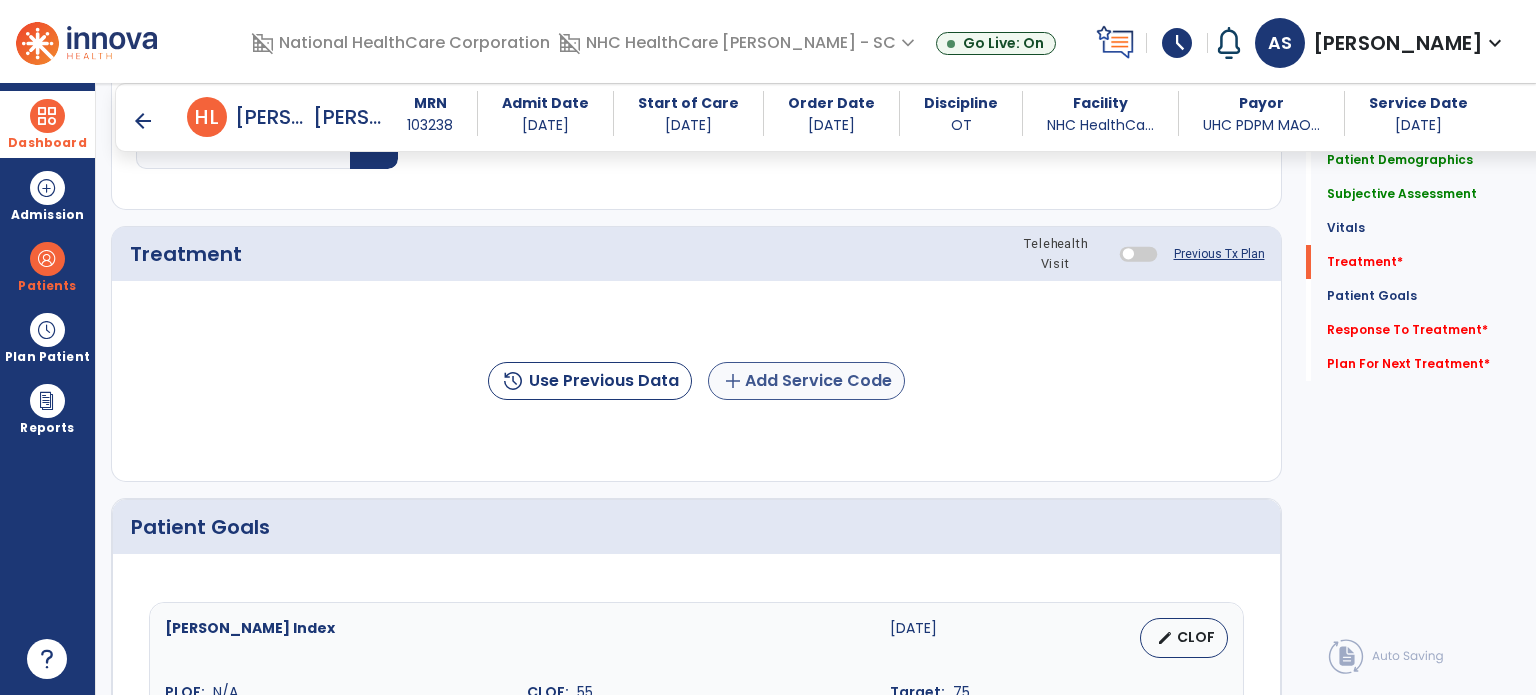 type on "*********" 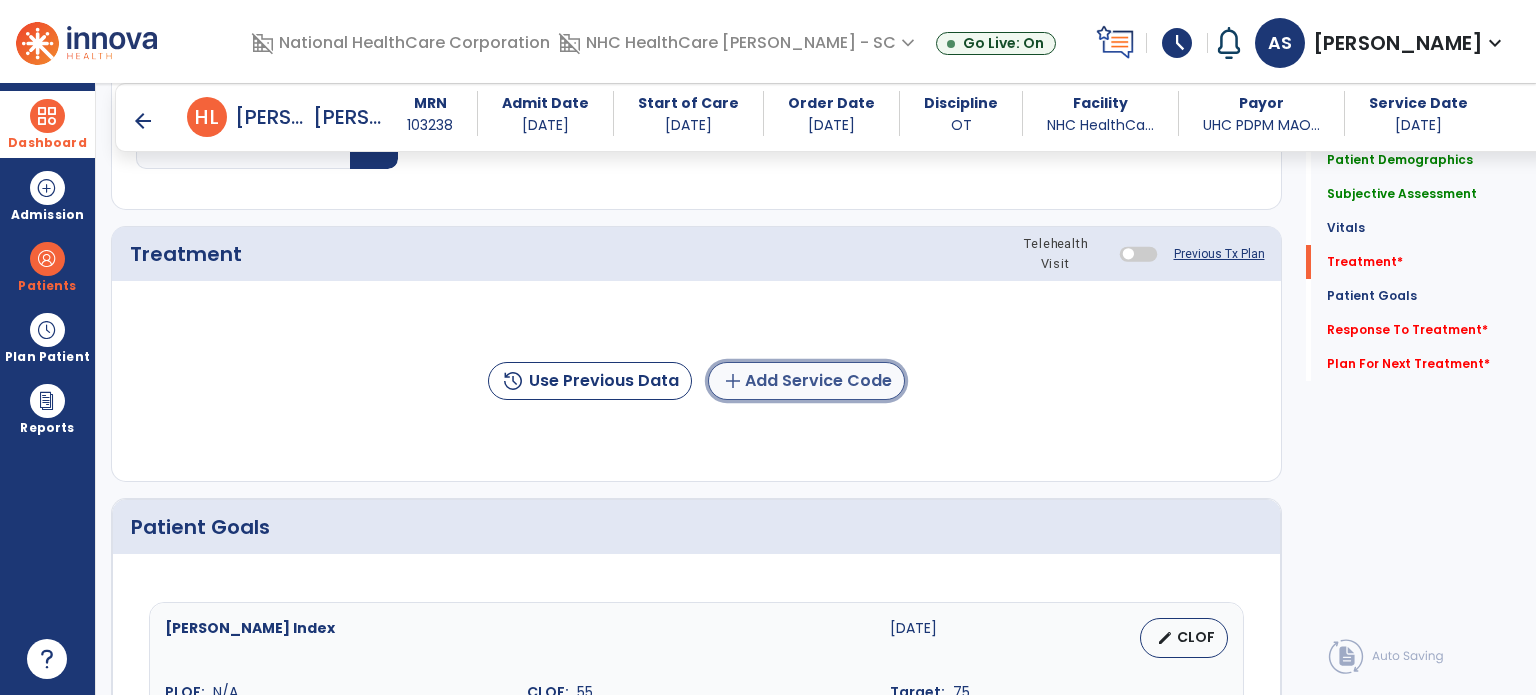 click on "add  Add Service Code" 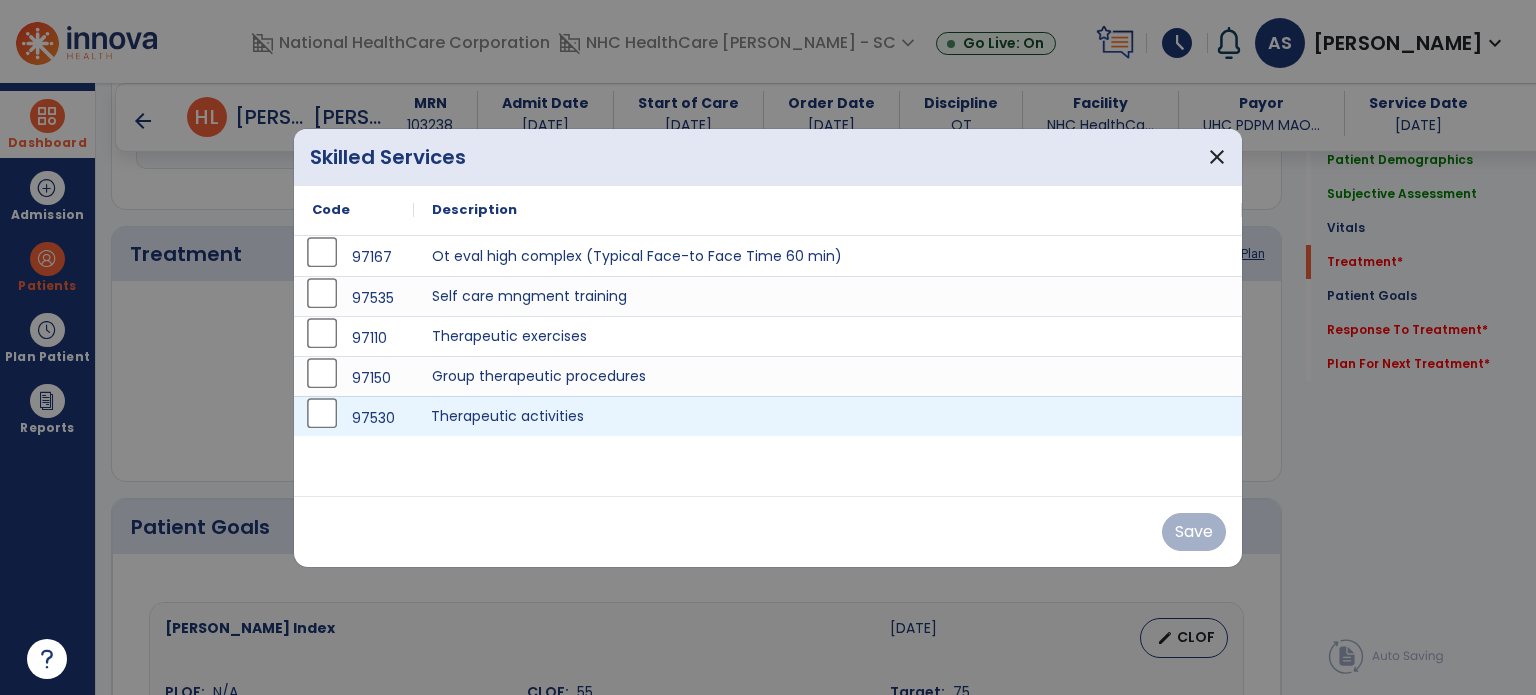 click on "Therapeutic activities" at bounding box center [828, 416] 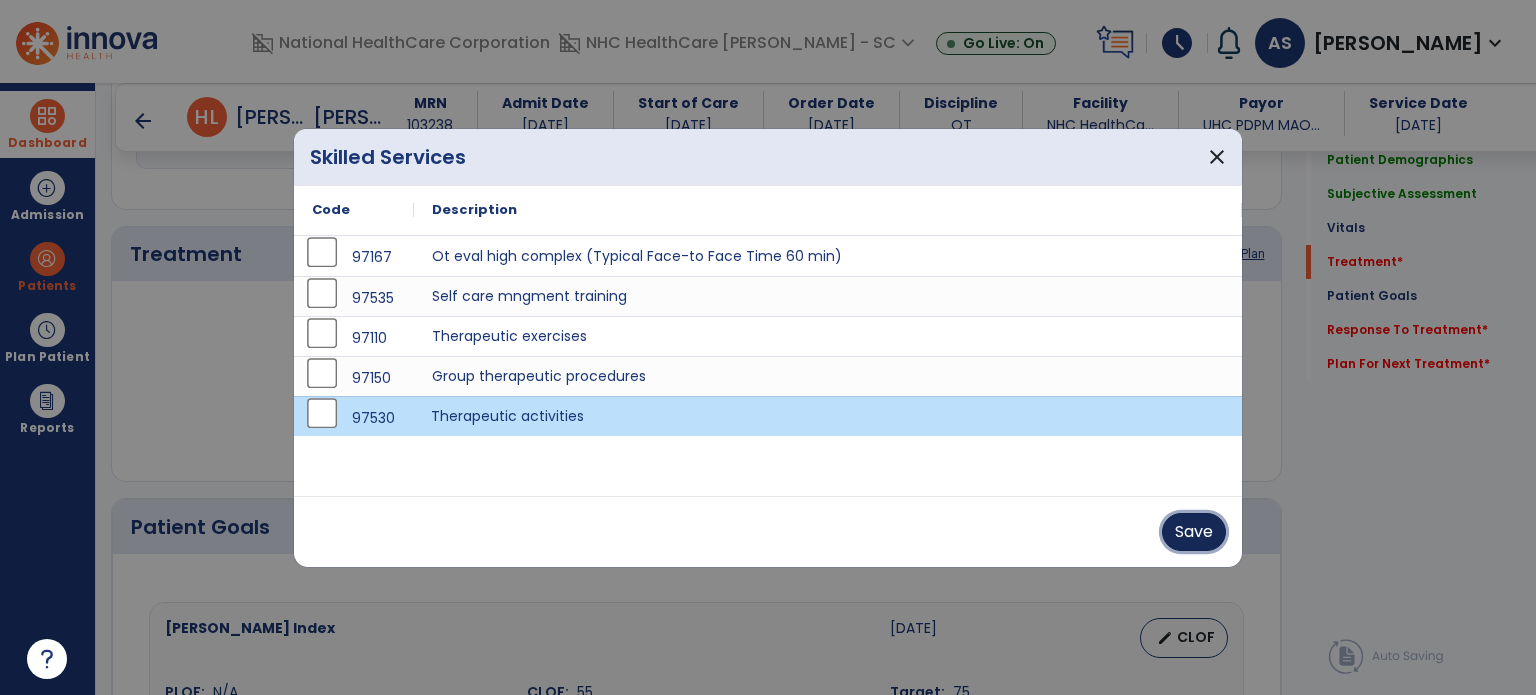 click on "Save" at bounding box center [1194, 532] 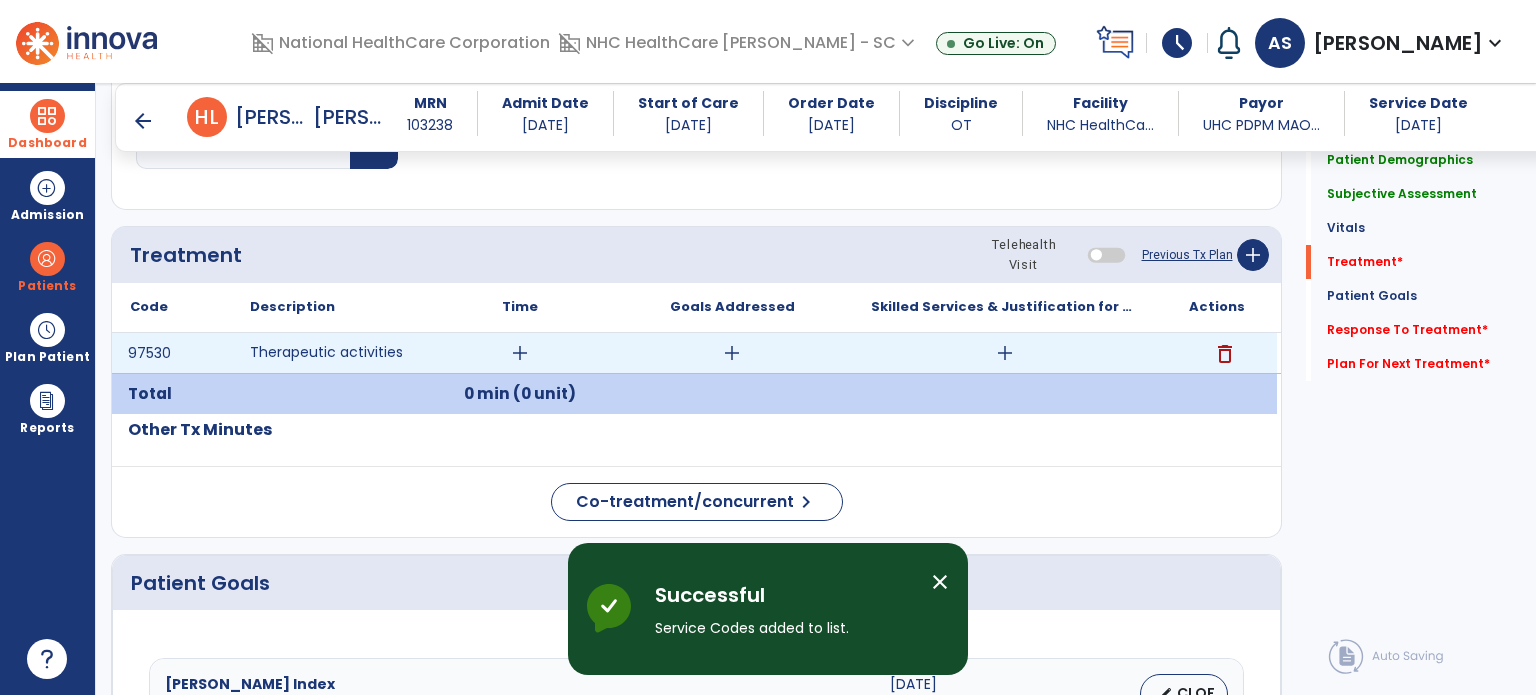 click on "add" at bounding box center (520, 353) 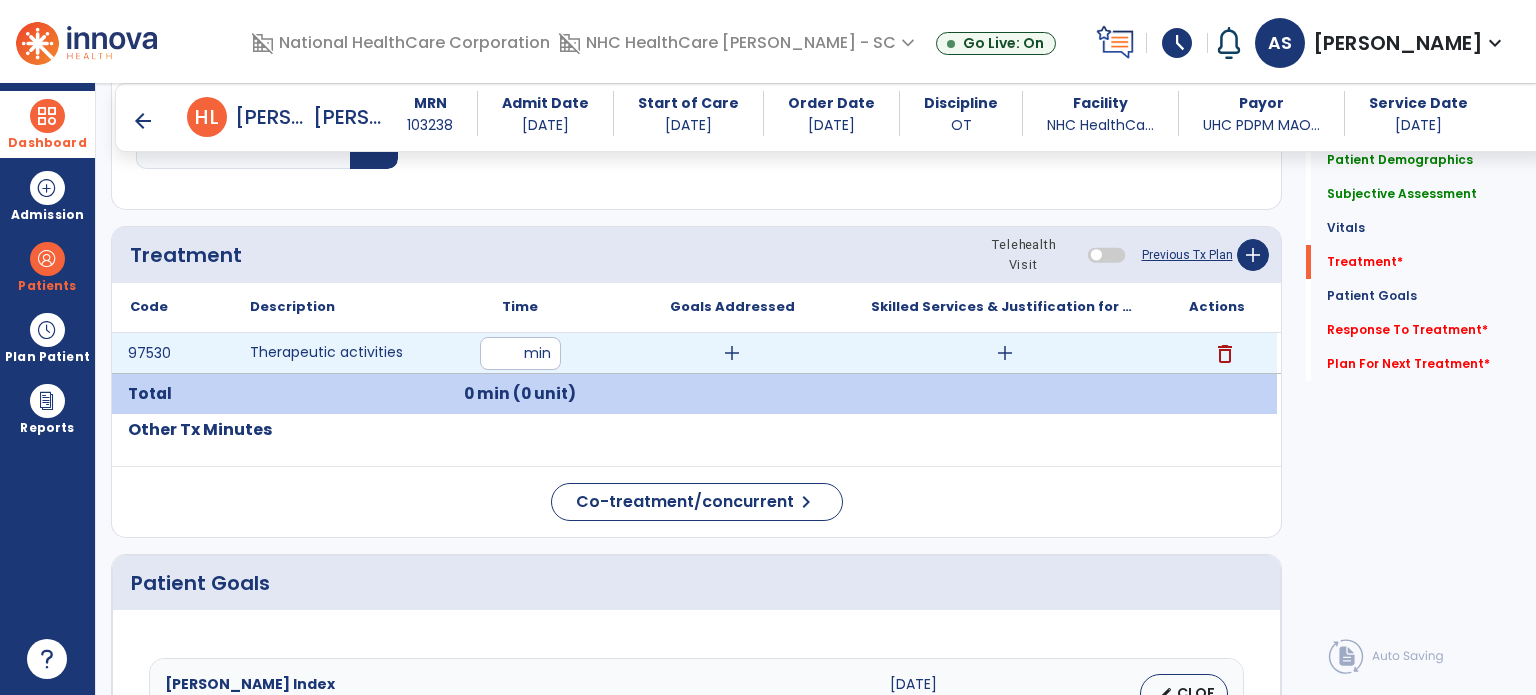 type on "**" 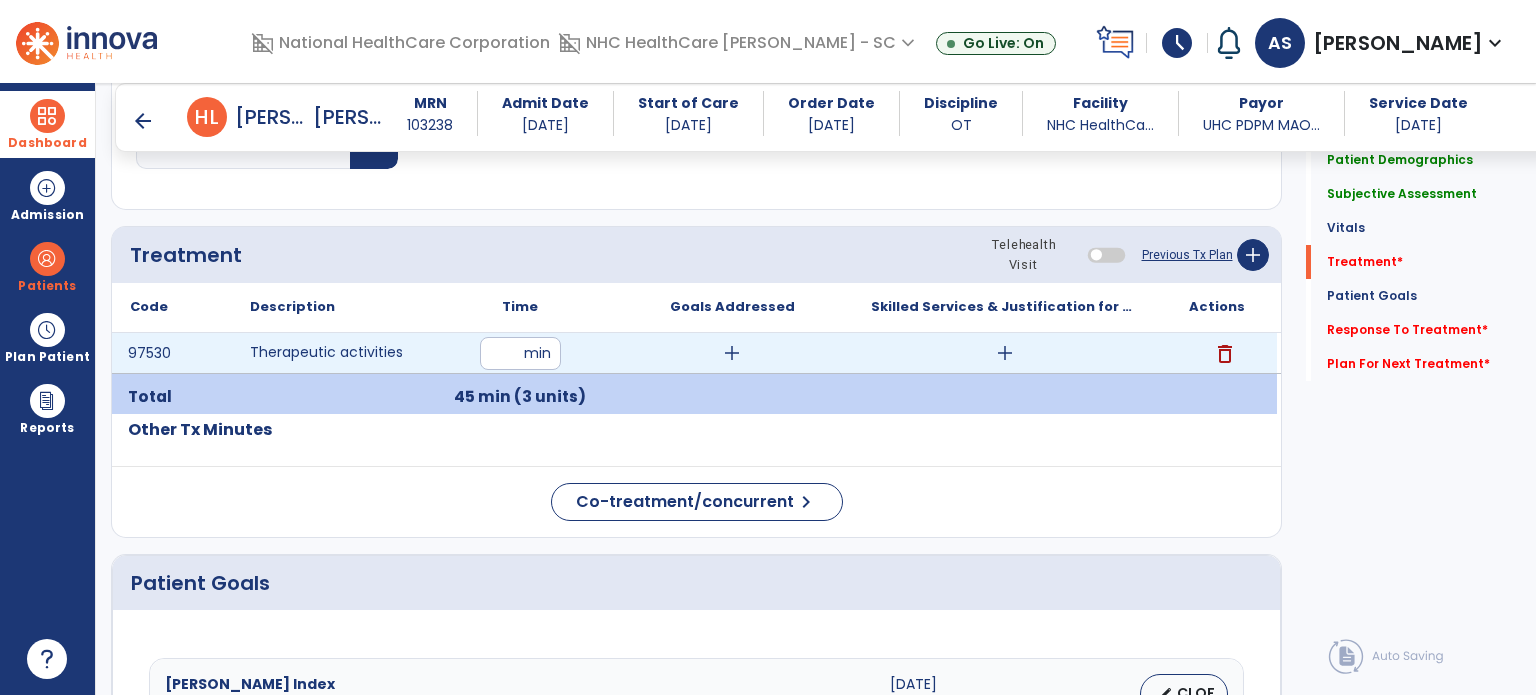 click on "add" at bounding box center (1005, 353) 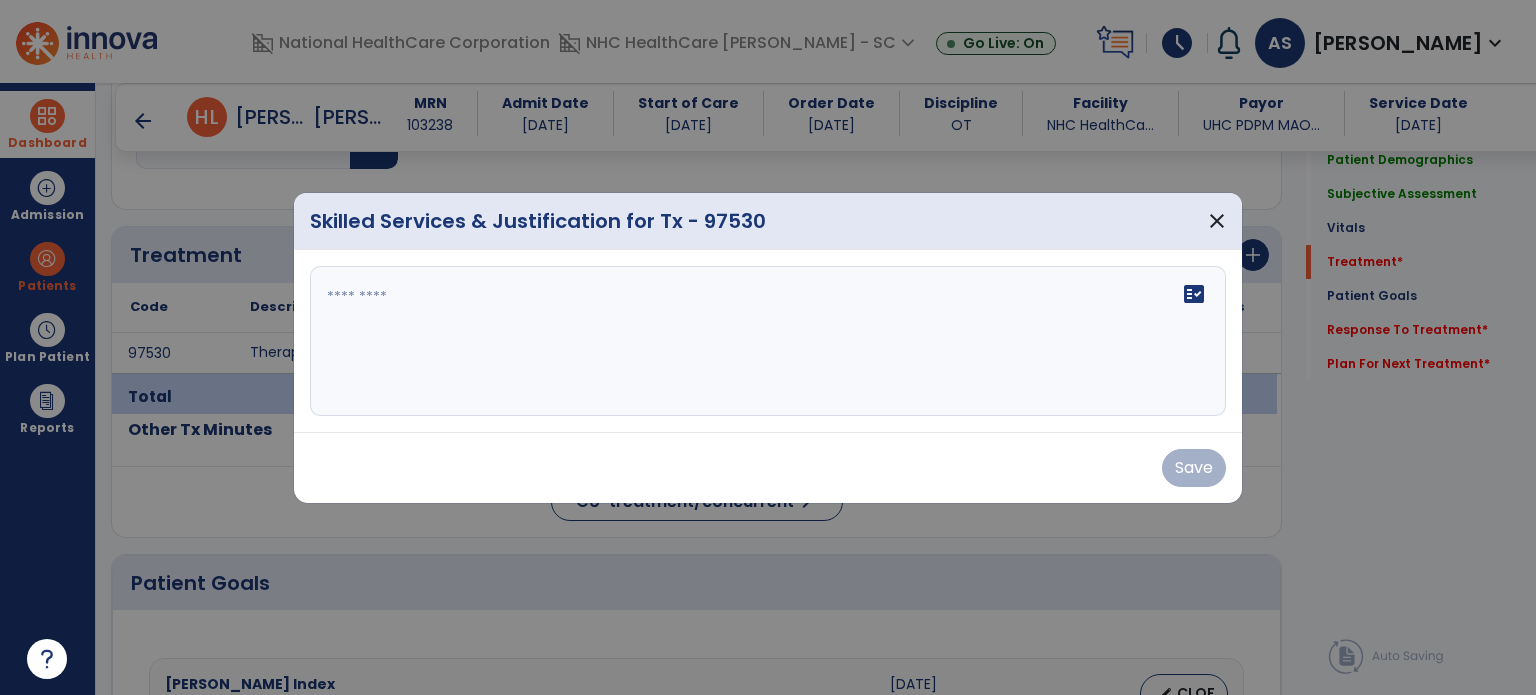 click at bounding box center [768, 341] 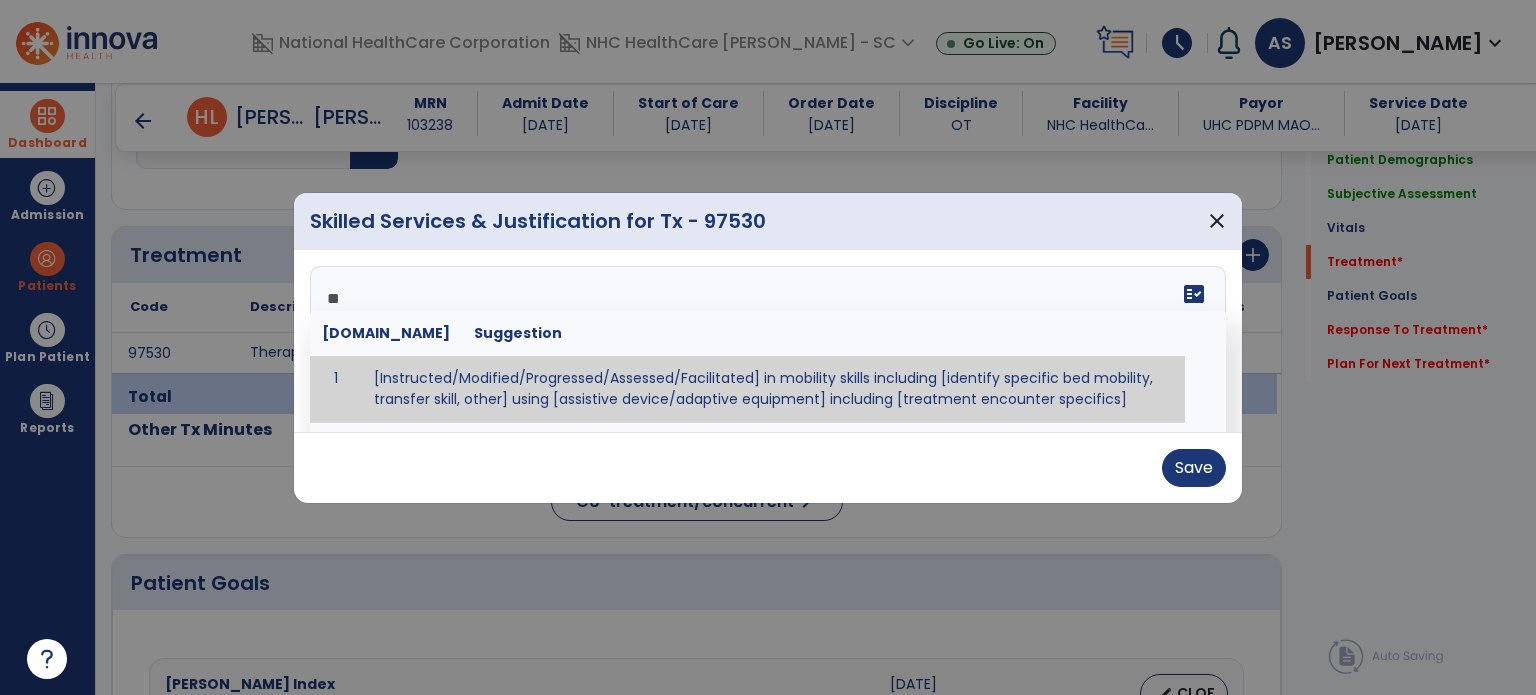 type on "*" 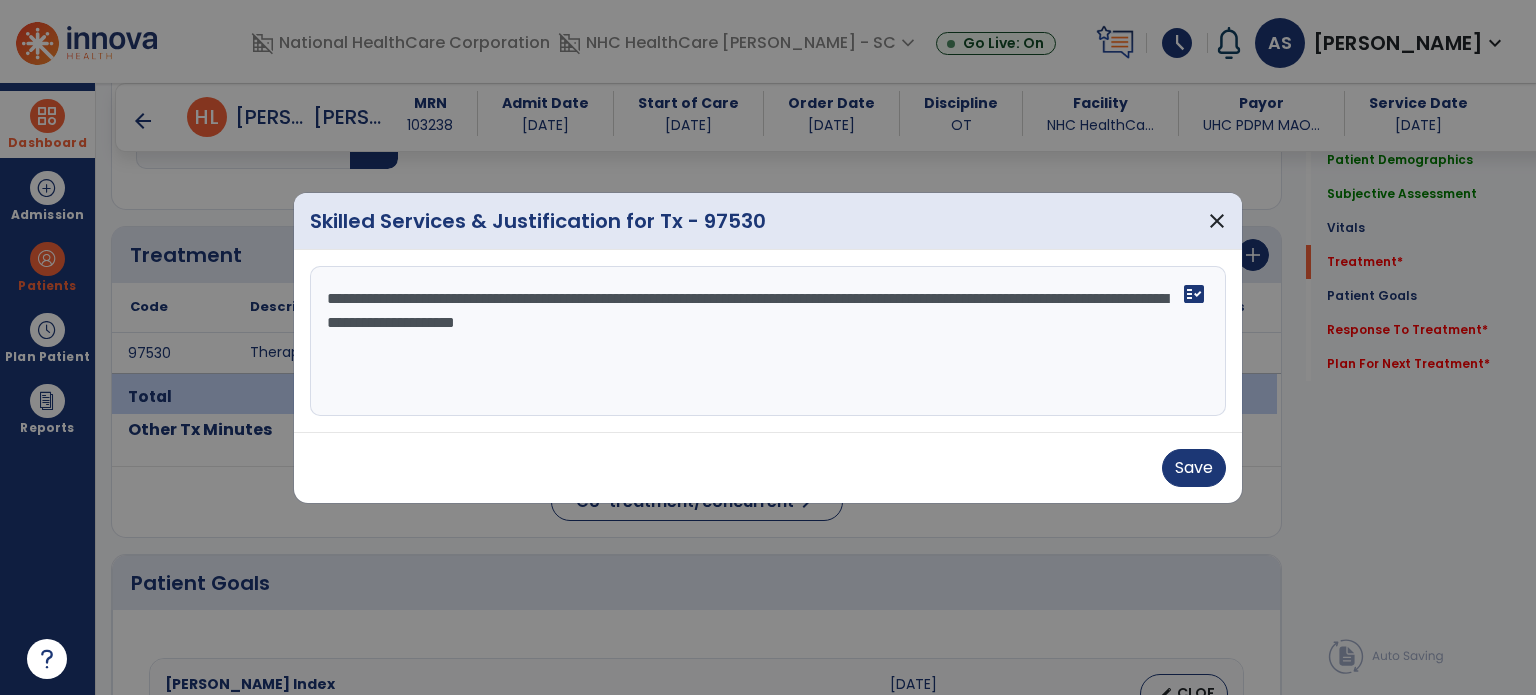 click on "**********" at bounding box center [768, 341] 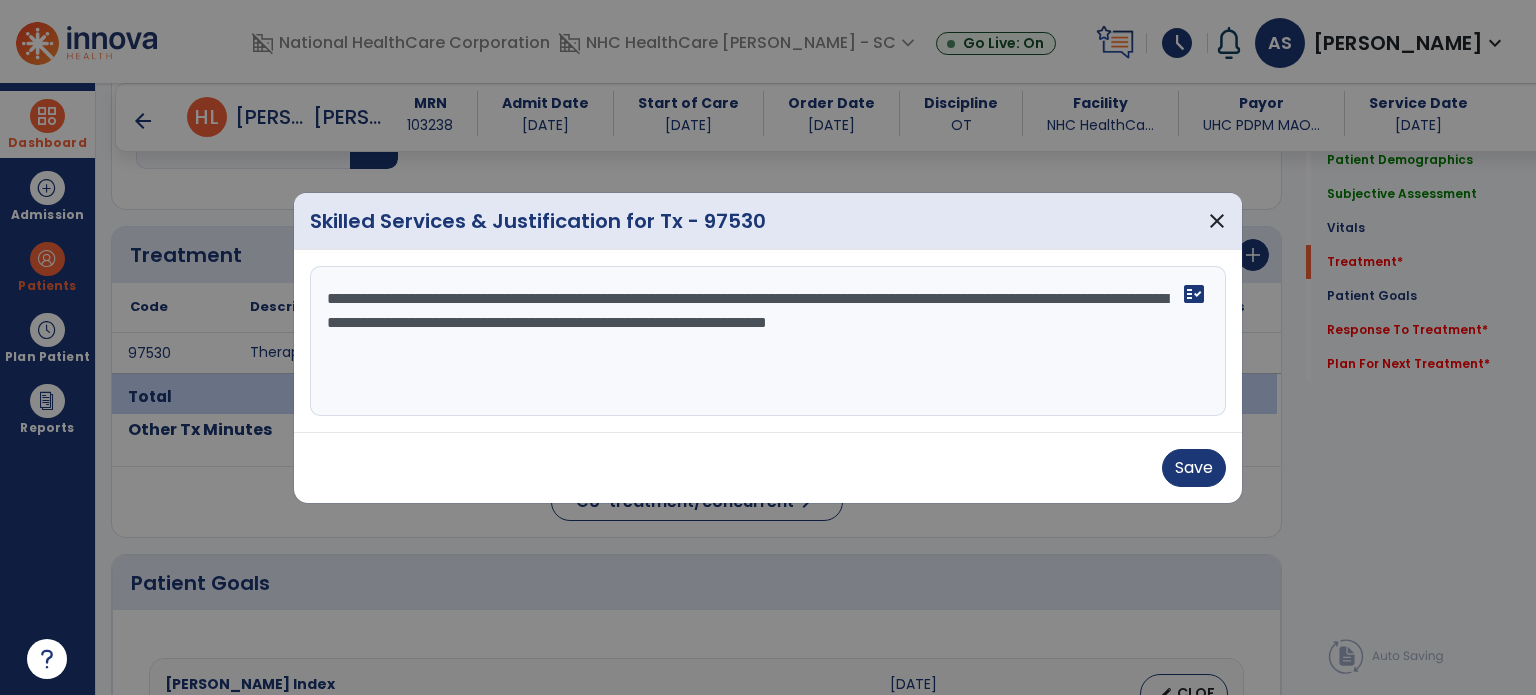 click on "**********" at bounding box center (768, 341) 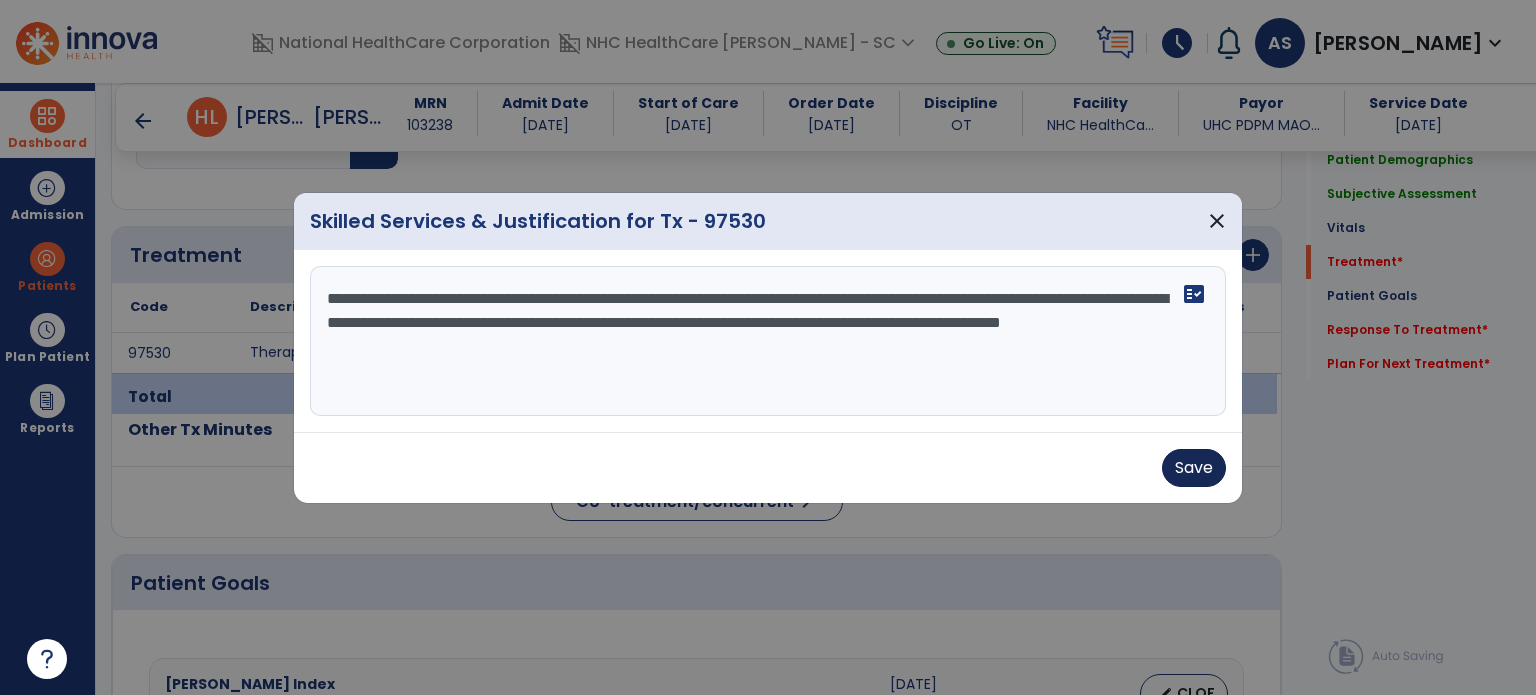 type on "**********" 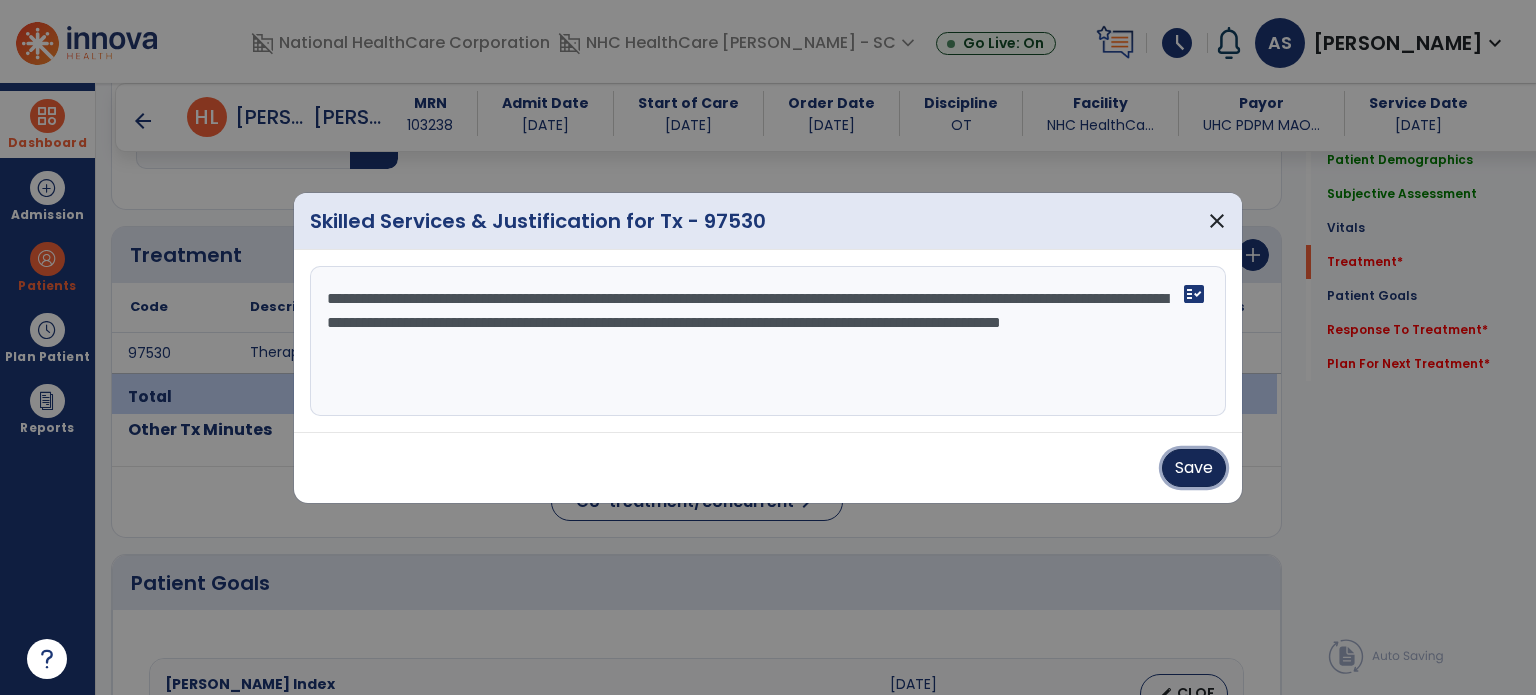 click on "Save" at bounding box center [1194, 468] 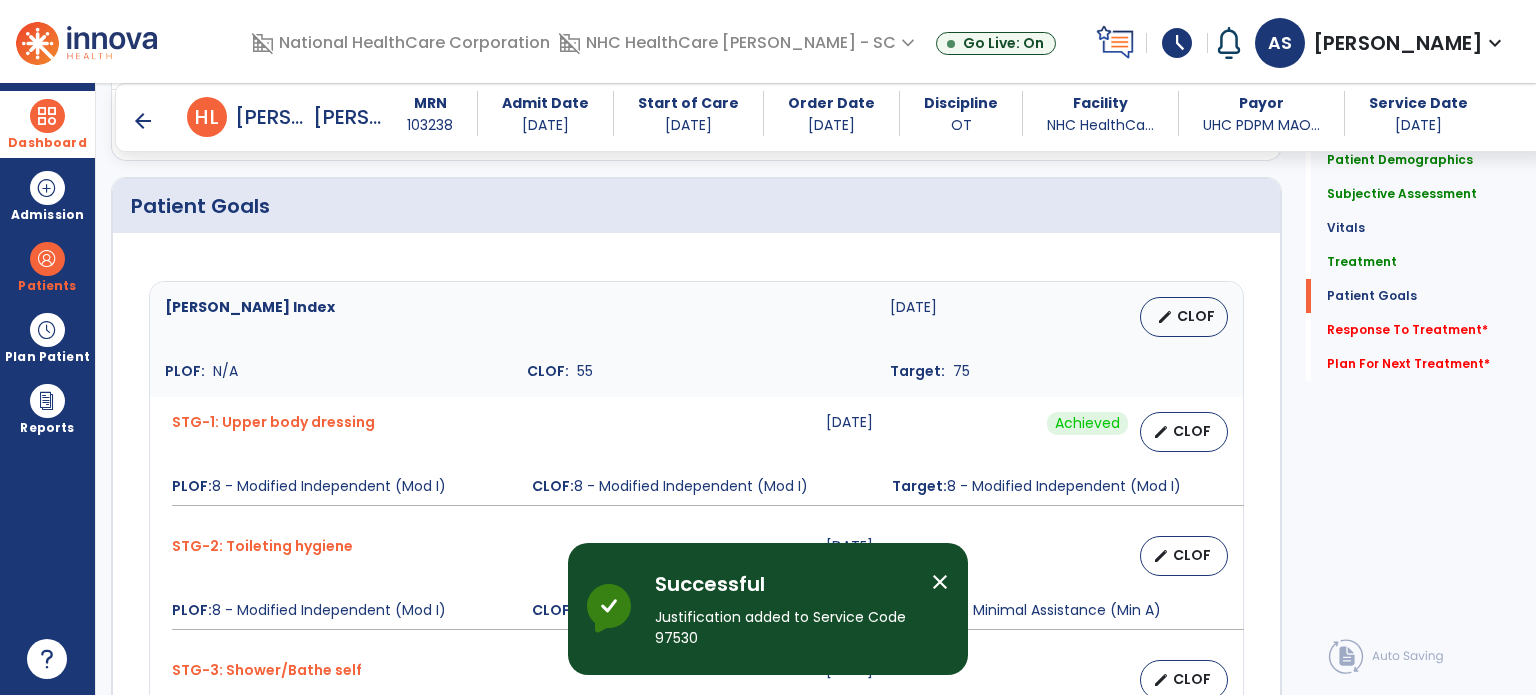 scroll, scrollTop: 1432, scrollLeft: 0, axis: vertical 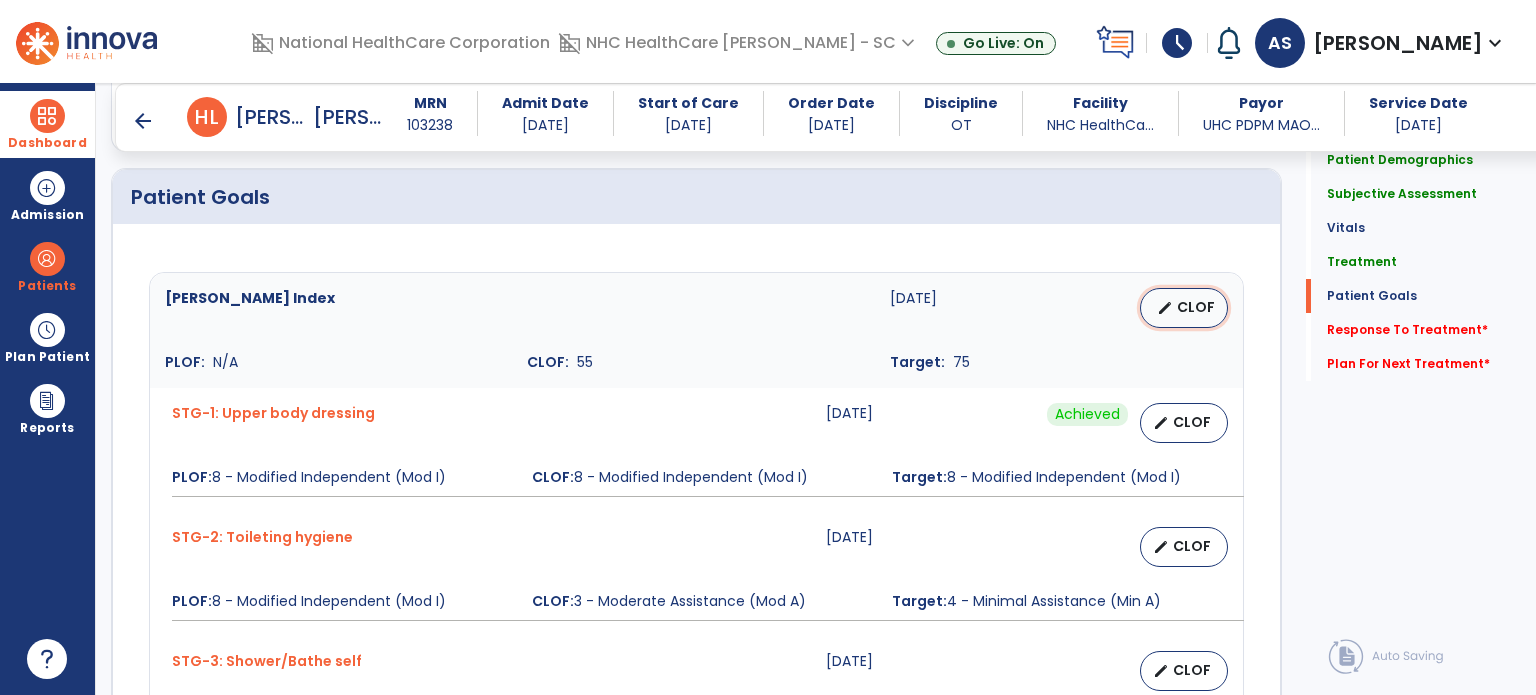 click on "CLOF" at bounding box center [1196, 307] 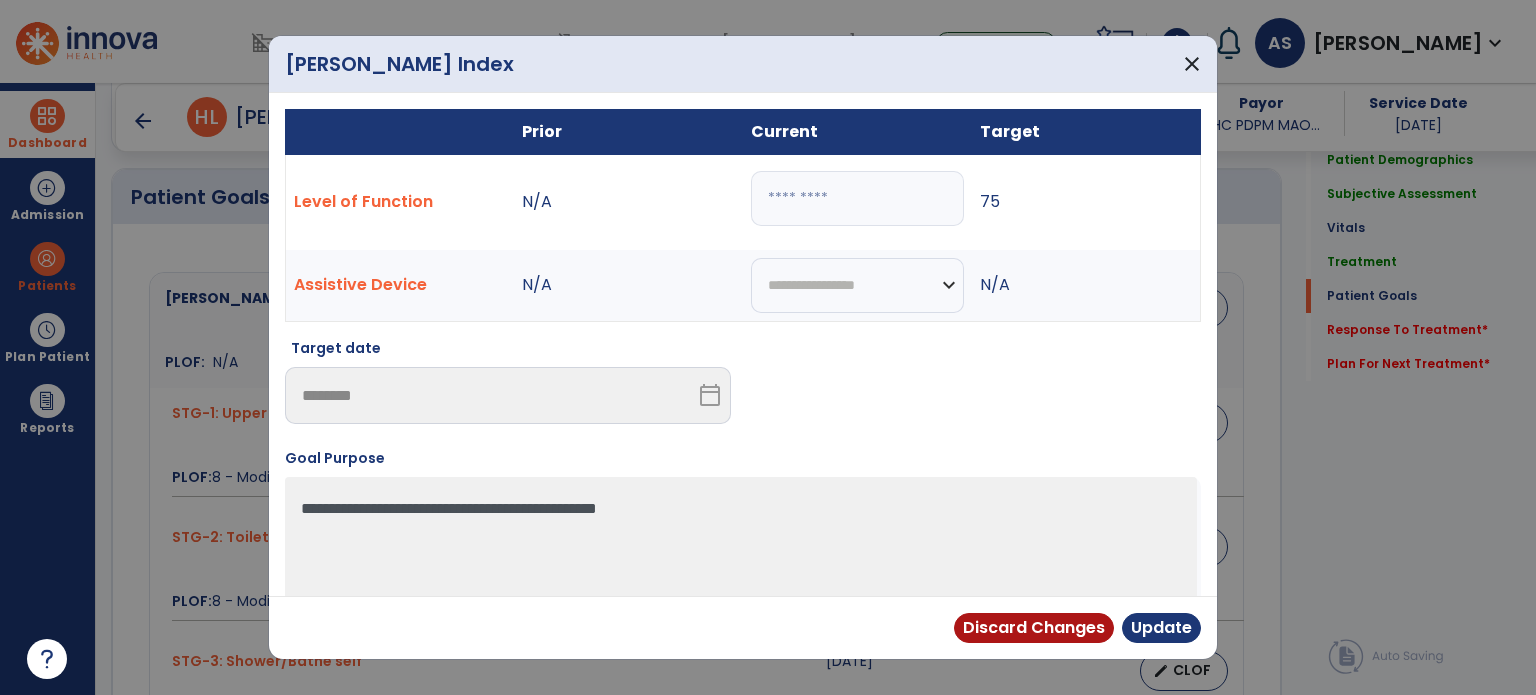 drag, startPoint x: 829, startPoint y: 191, endPoint x: 503, endPoint y: 237, distance: 329.2294 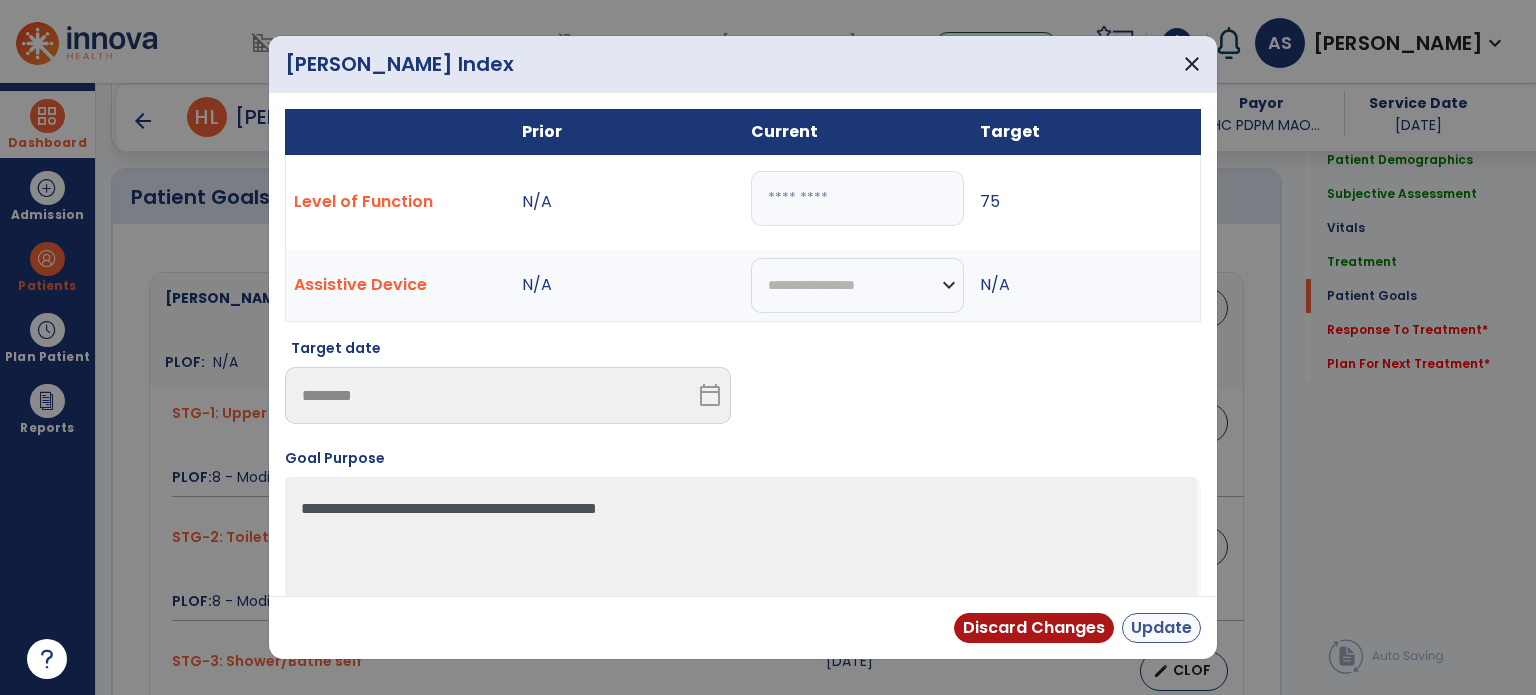 type on "**" 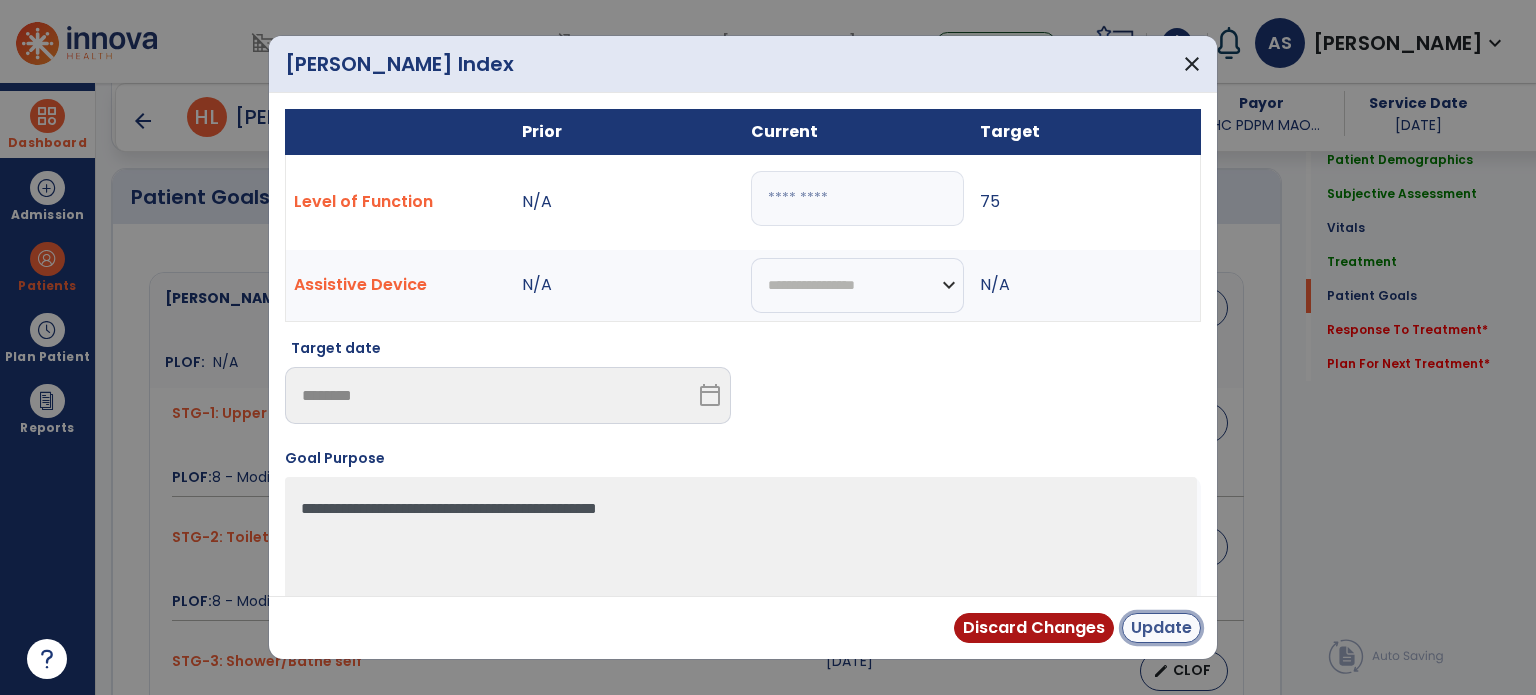 click on "Update" at bounding box center (1161, 628) 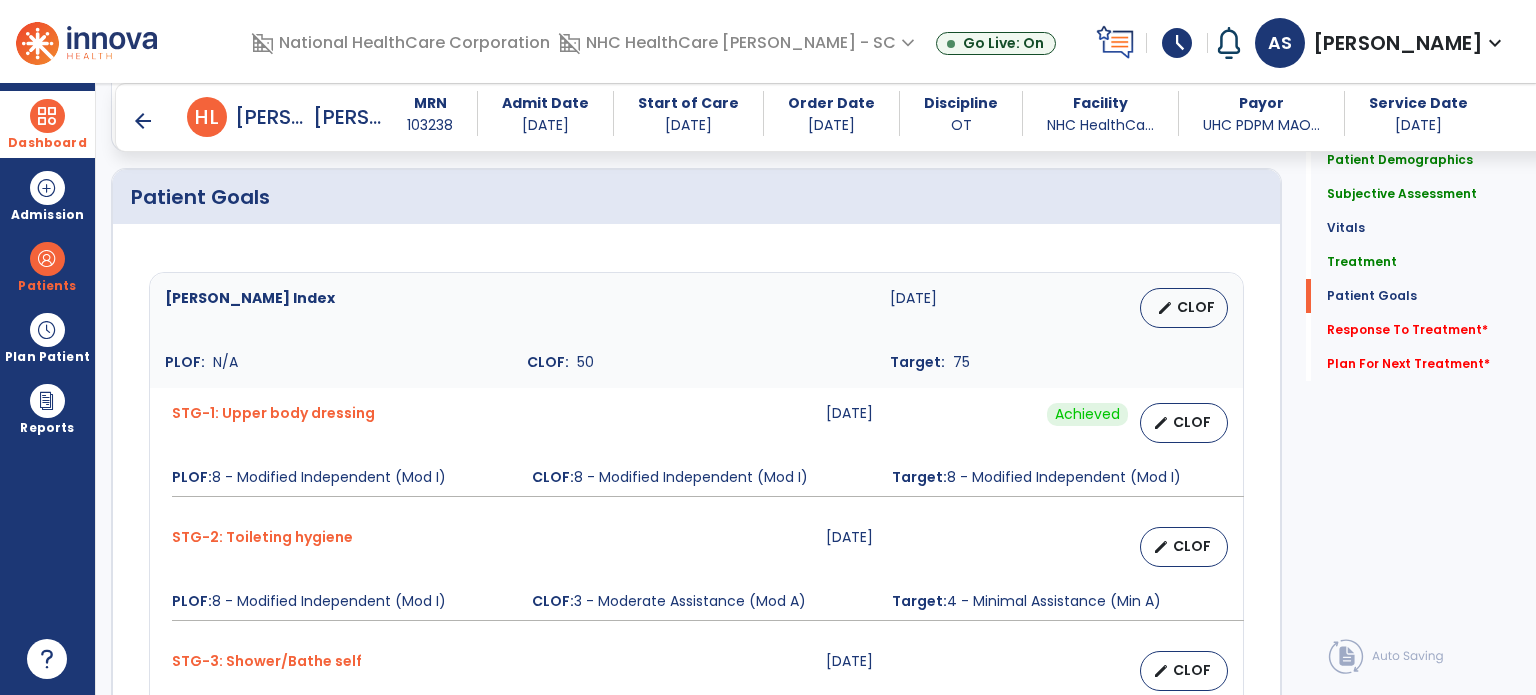 scroll, scrollTop: 1432, scrollLeft: 0, axis: vertical 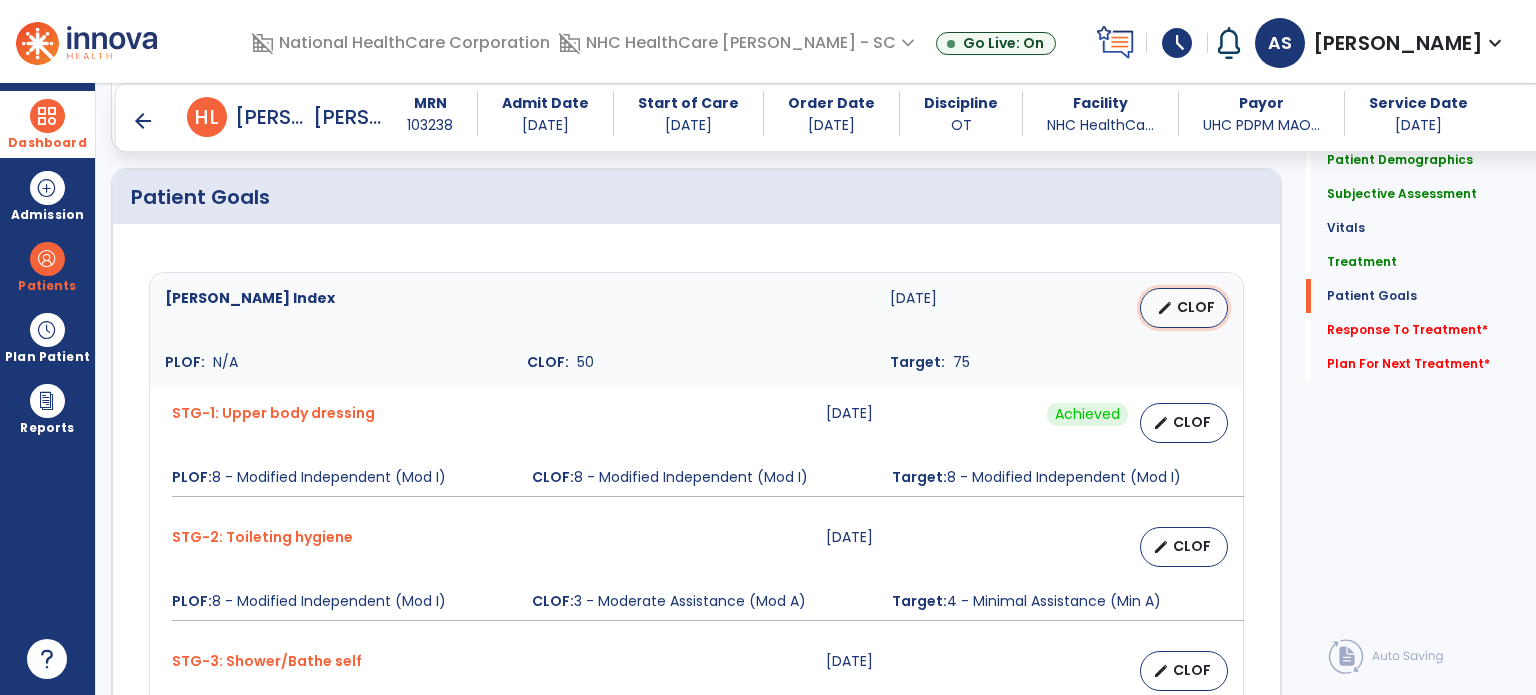 click on "CLOF" at bounding box center [1196, 307] 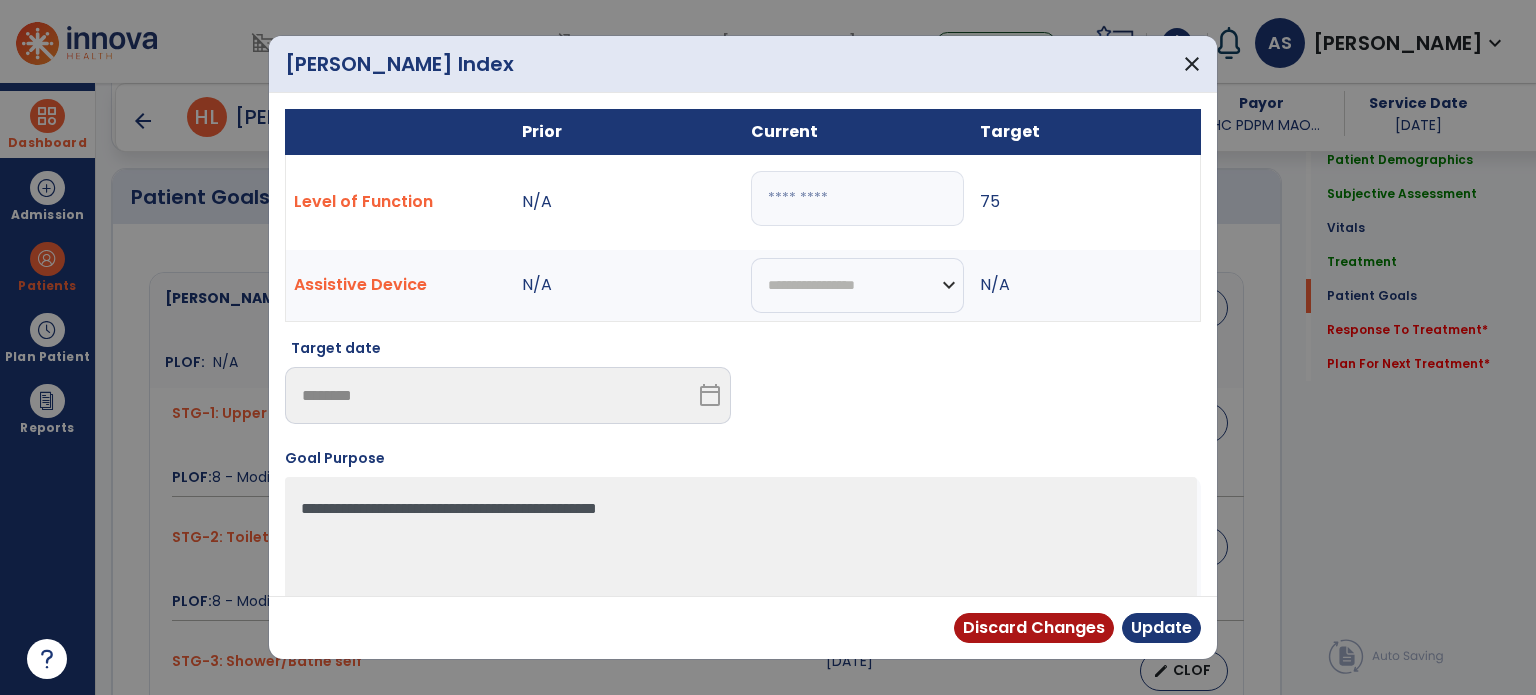 drag, startPoint x: 785, startPoint y: 203, endPoint x: 0, endPoint y: 597, distance: 878.32855 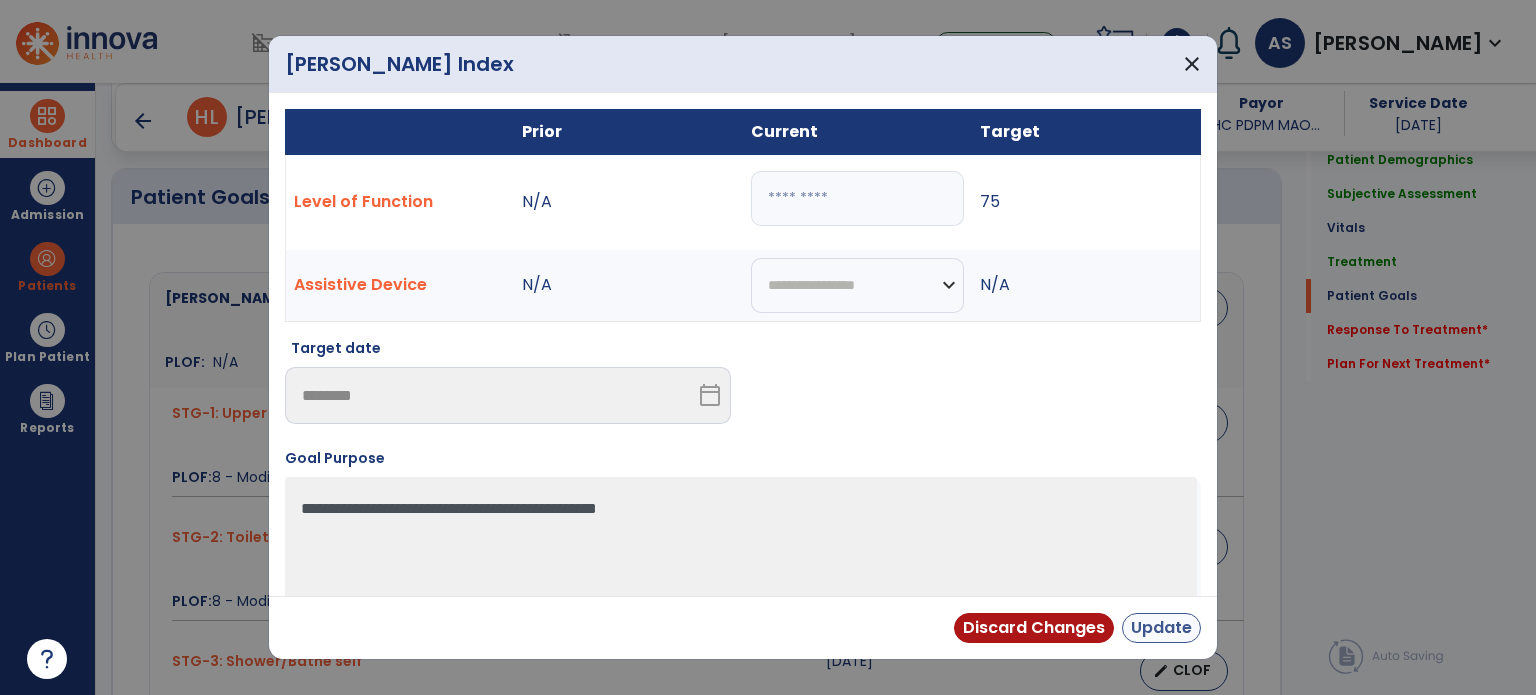 type on "**" 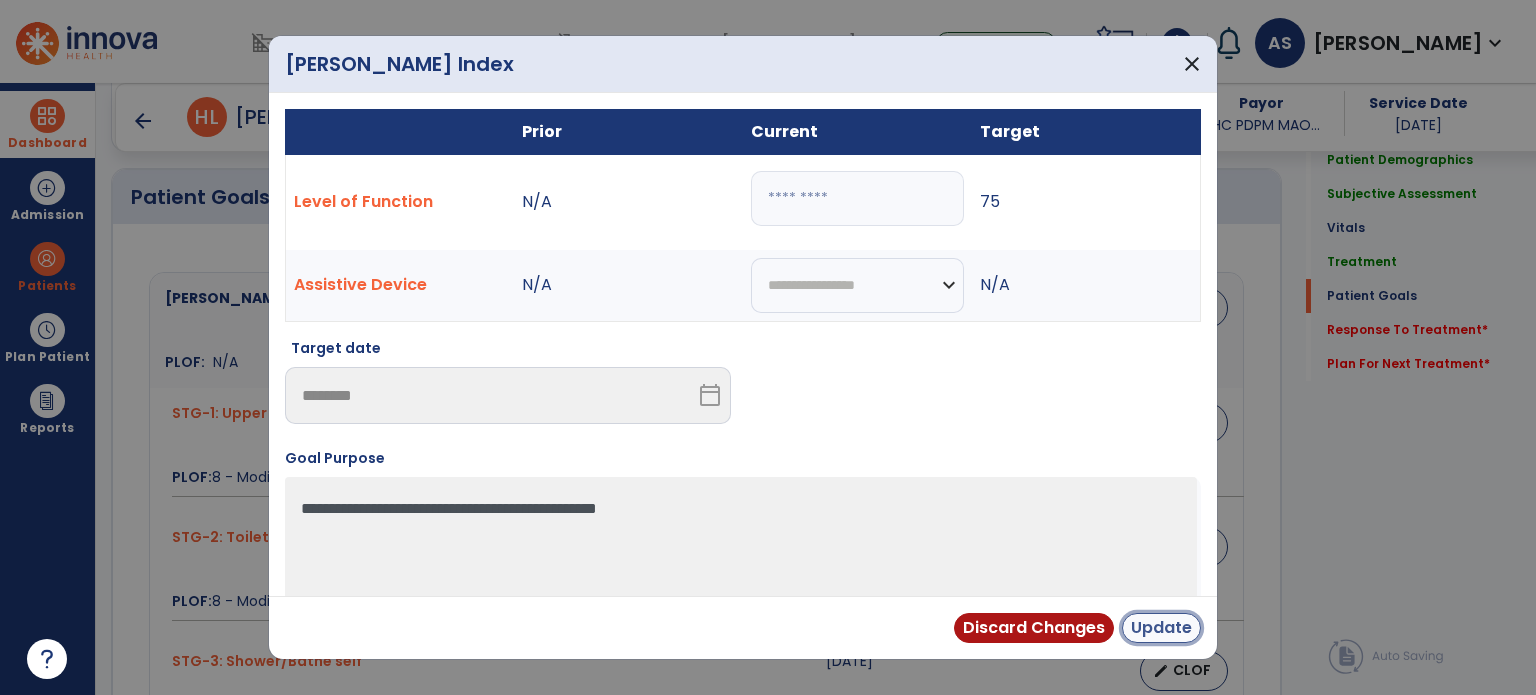 click on "Update" at bounding box center [1161, 628] 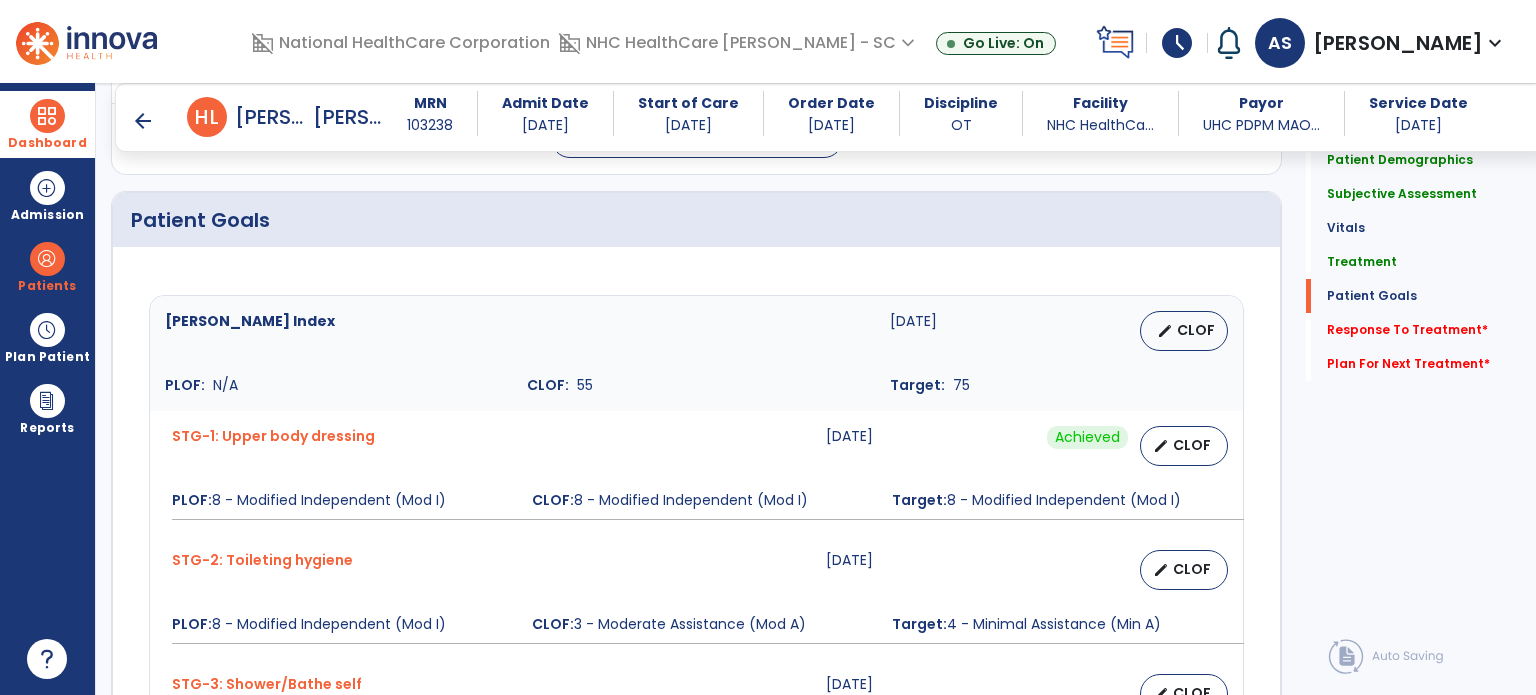 scroll, scrollTop: 1432, scrollLeft: 0, axis: vertical 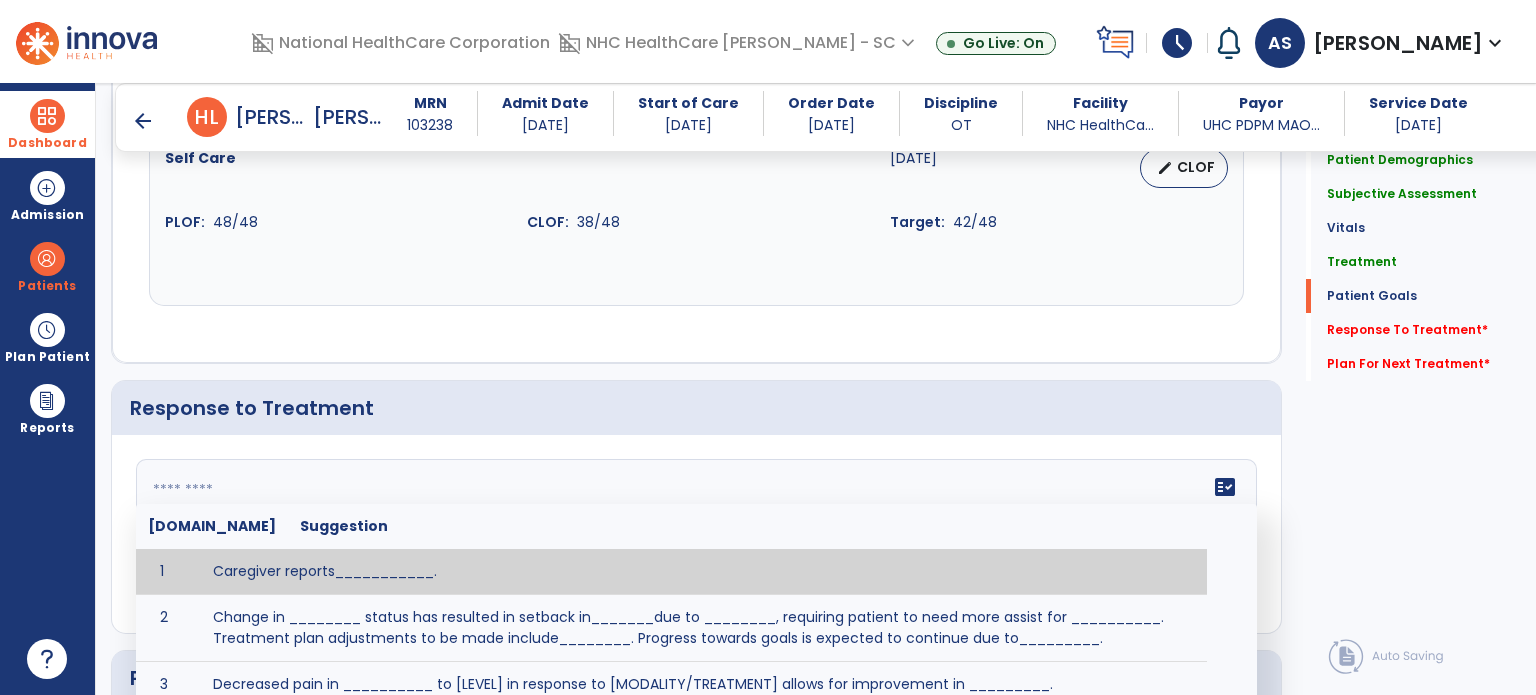 drag, startPoint x: 968, startPoint y: 523, endPoint x: 1094, endPoint y: 534, distance: 126.47925 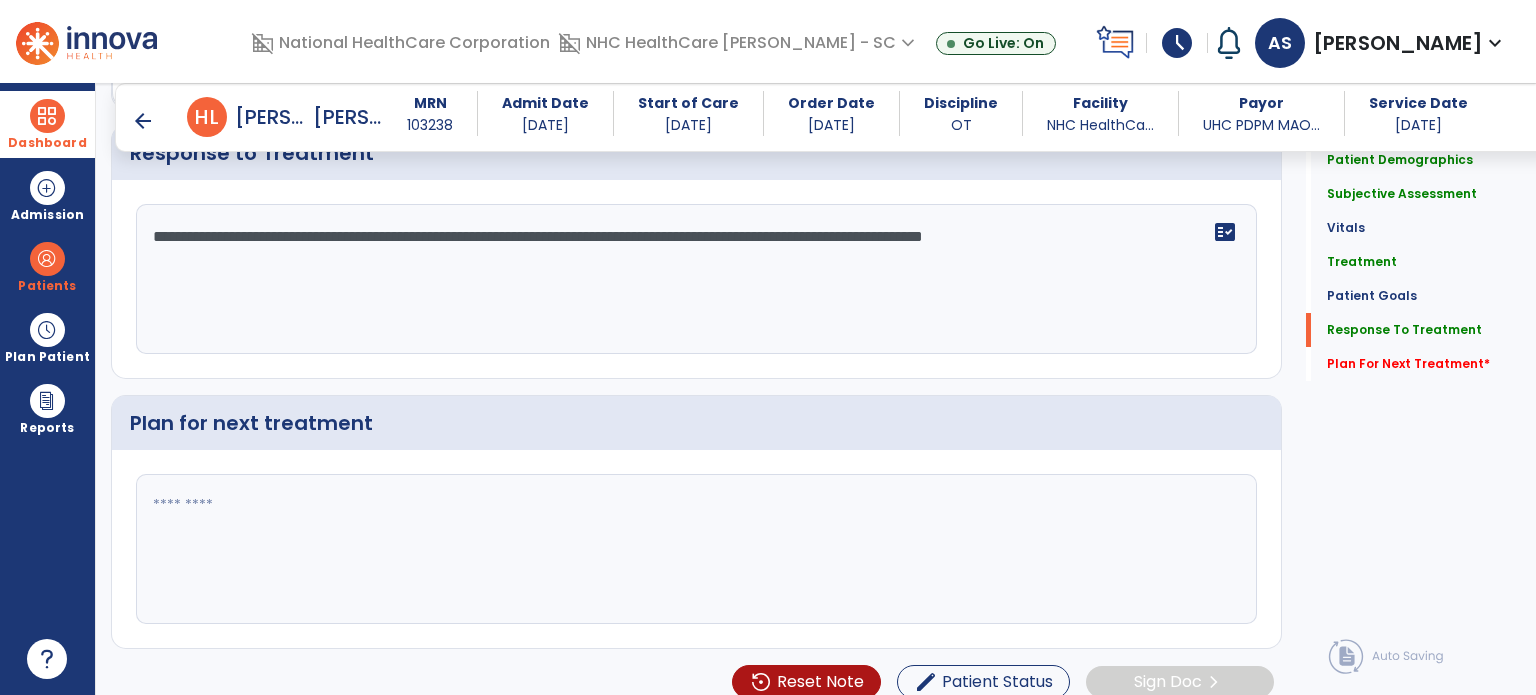 scroll, scrollTop: 2856, scrollLeft: 0, axis: vertical 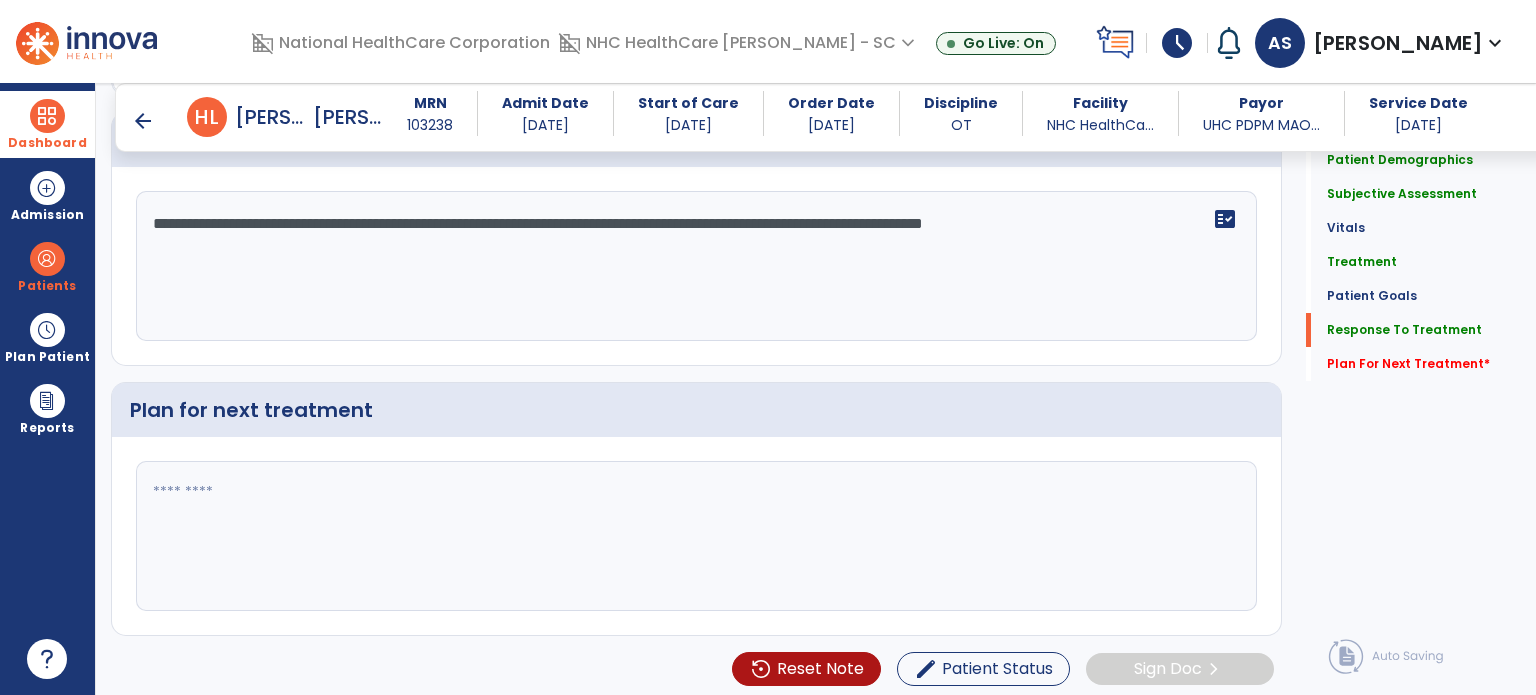 type on "**********" 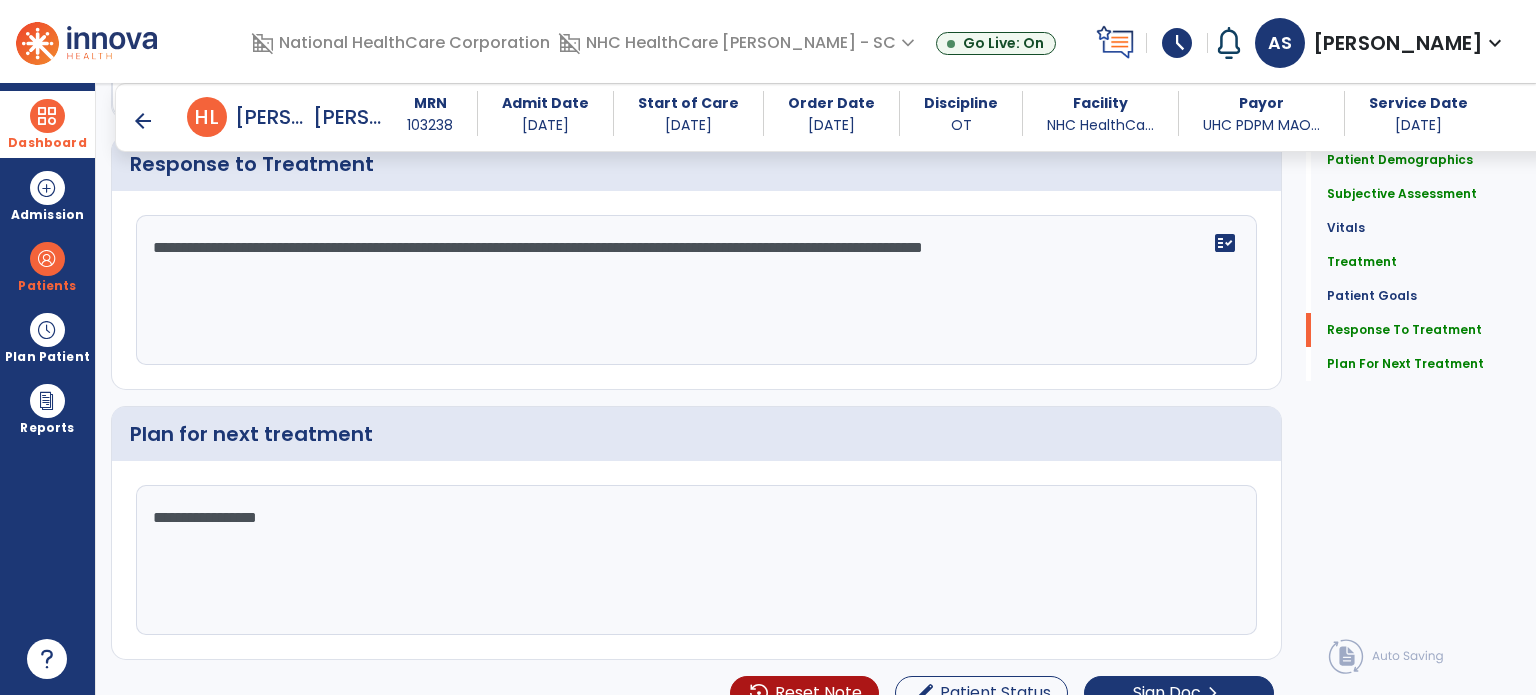 scroll, scrollTop: 2856, scrollLeft: 0, axis: vertical 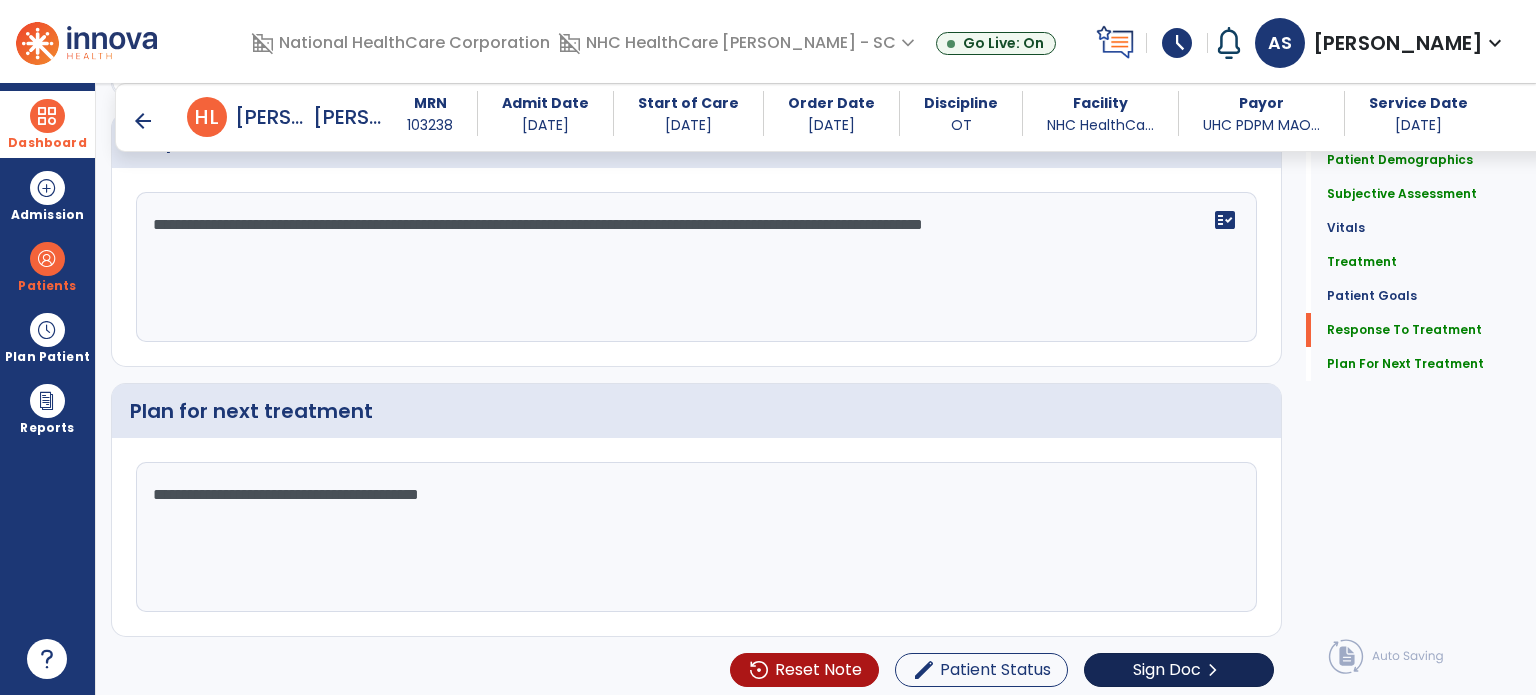 type on "**********" 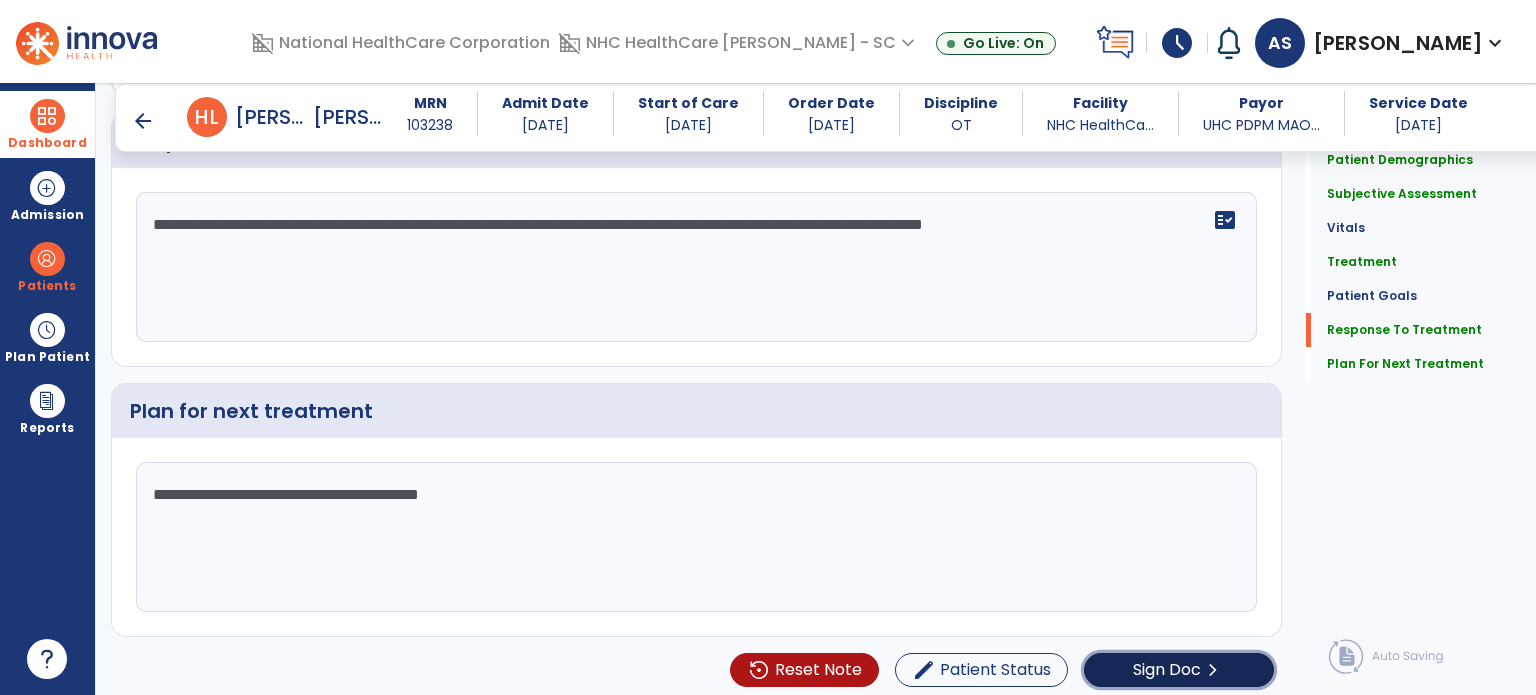 scroll, scrollTop: 2856, scrollLeft: 0, axis: vertical 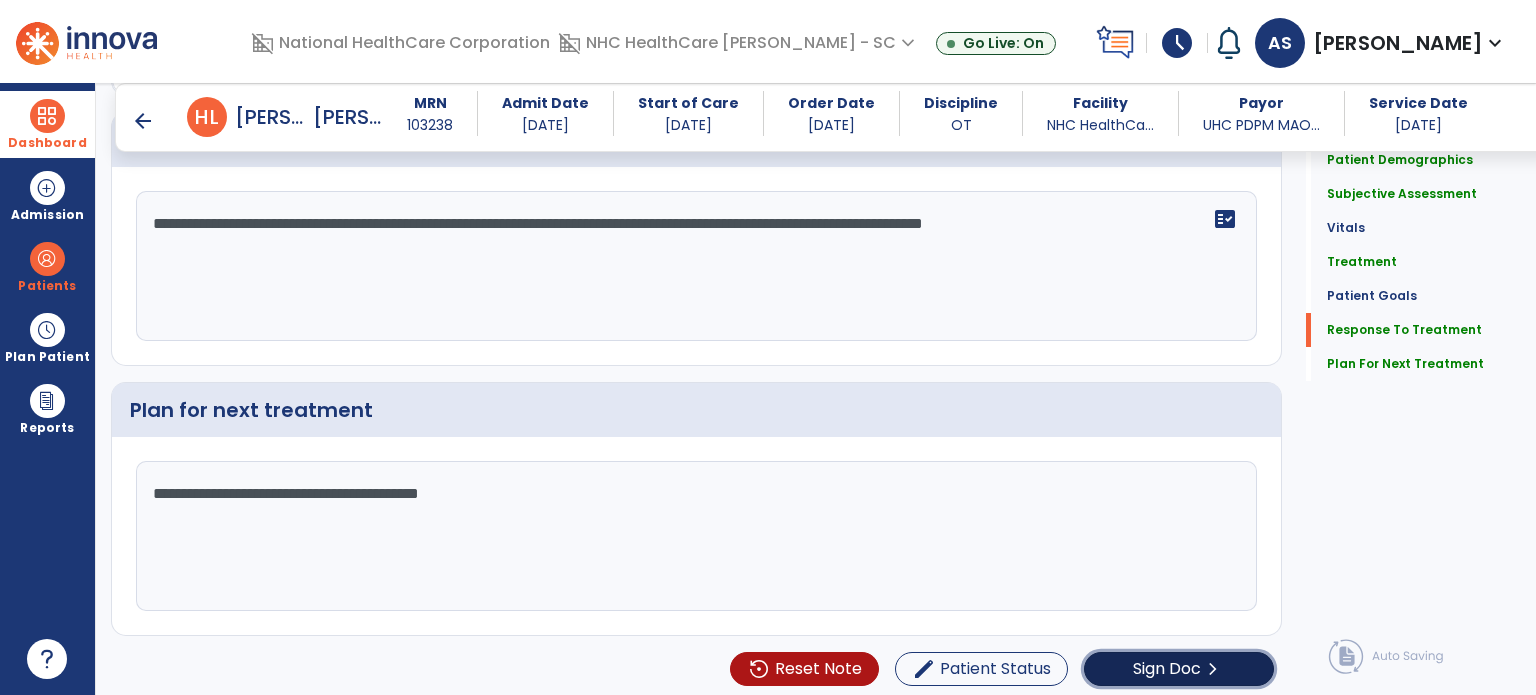 click on "Sign Doc" 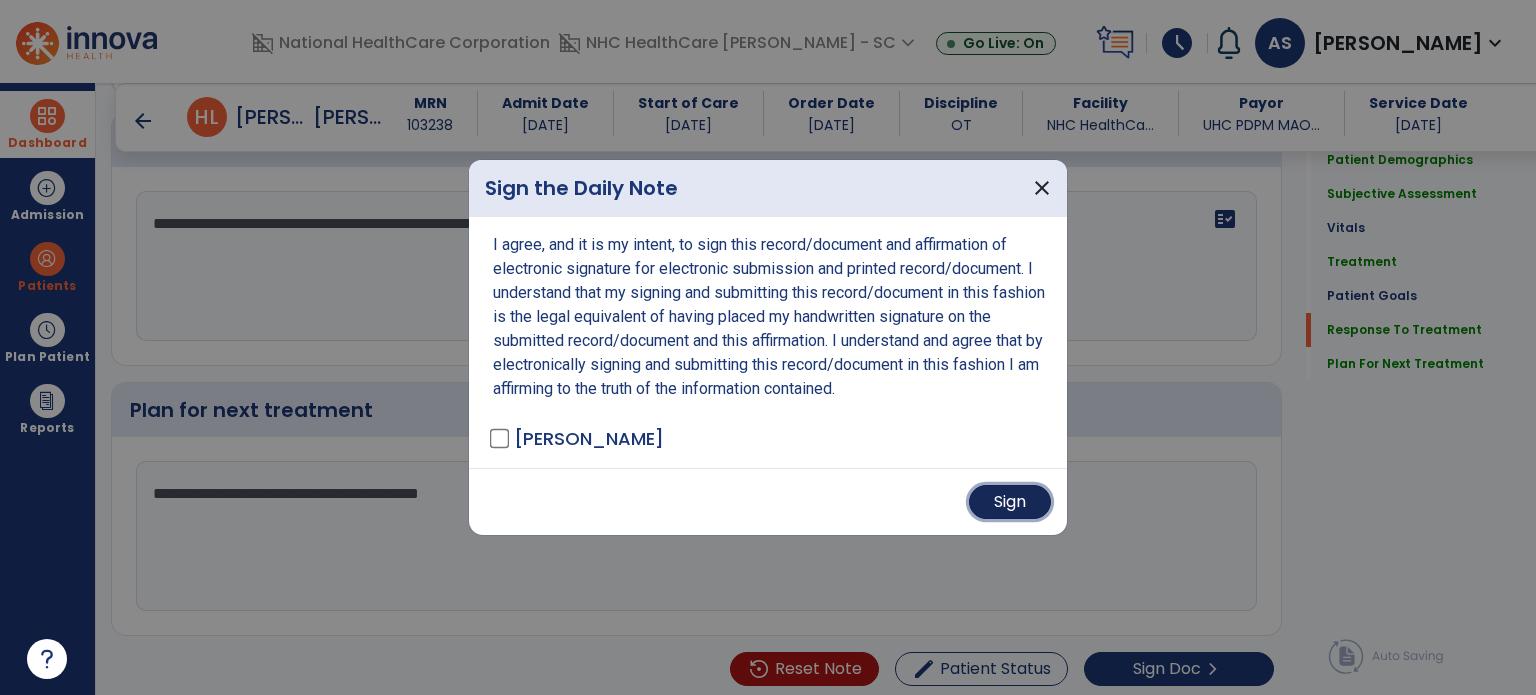 click on "Sign" at bounding box center (1010, 502) 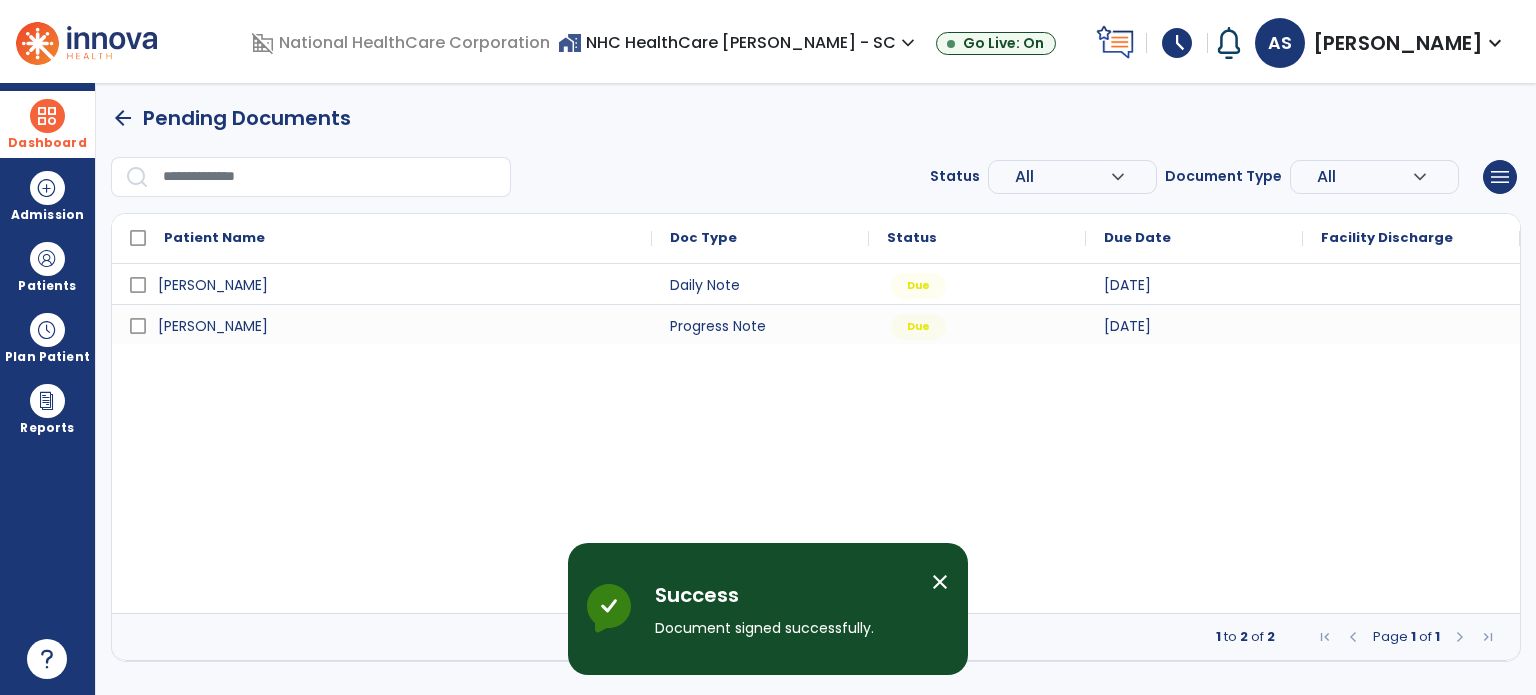 scroll, scrollTop: 0, scrollLeft: 0, axis: both 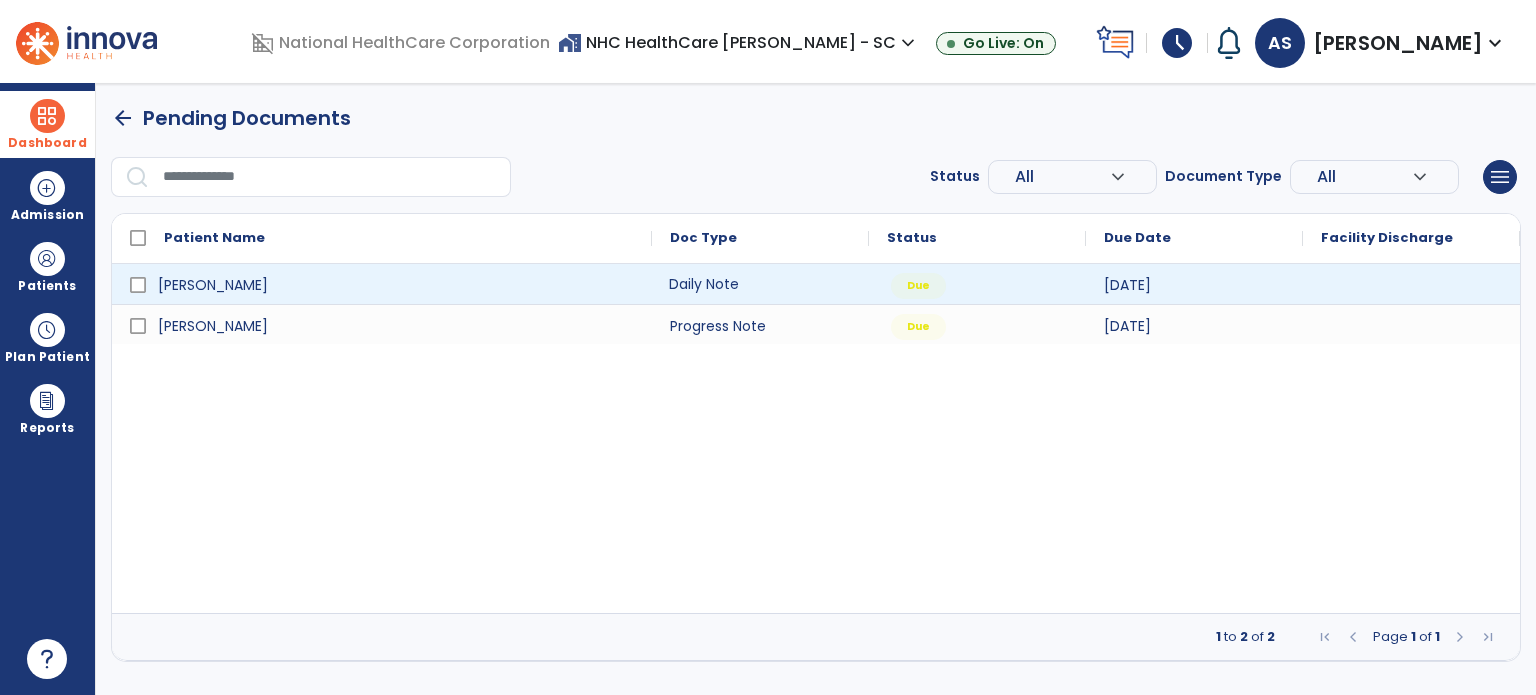 click on "Daily Note" at bounding box center [760, 284] 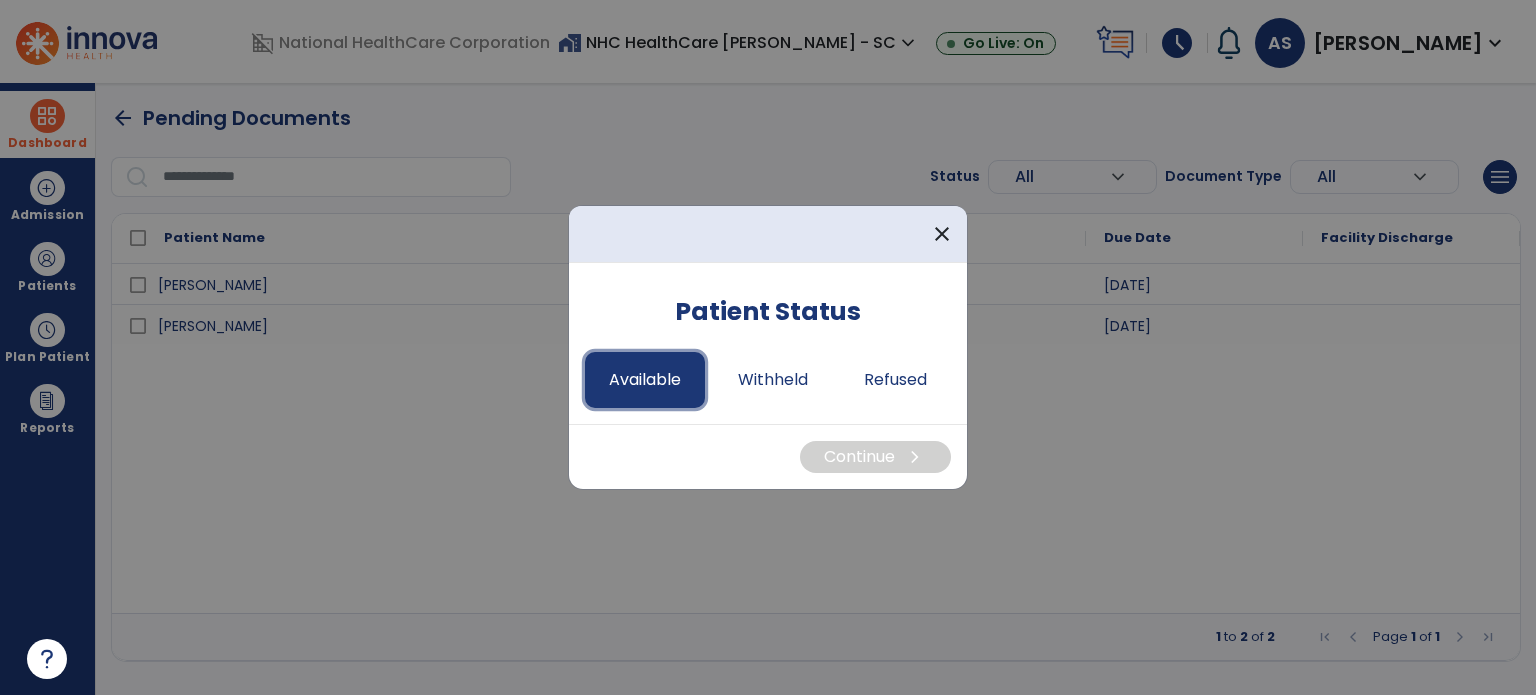 click on "Available" at bounding box center [645, 380] 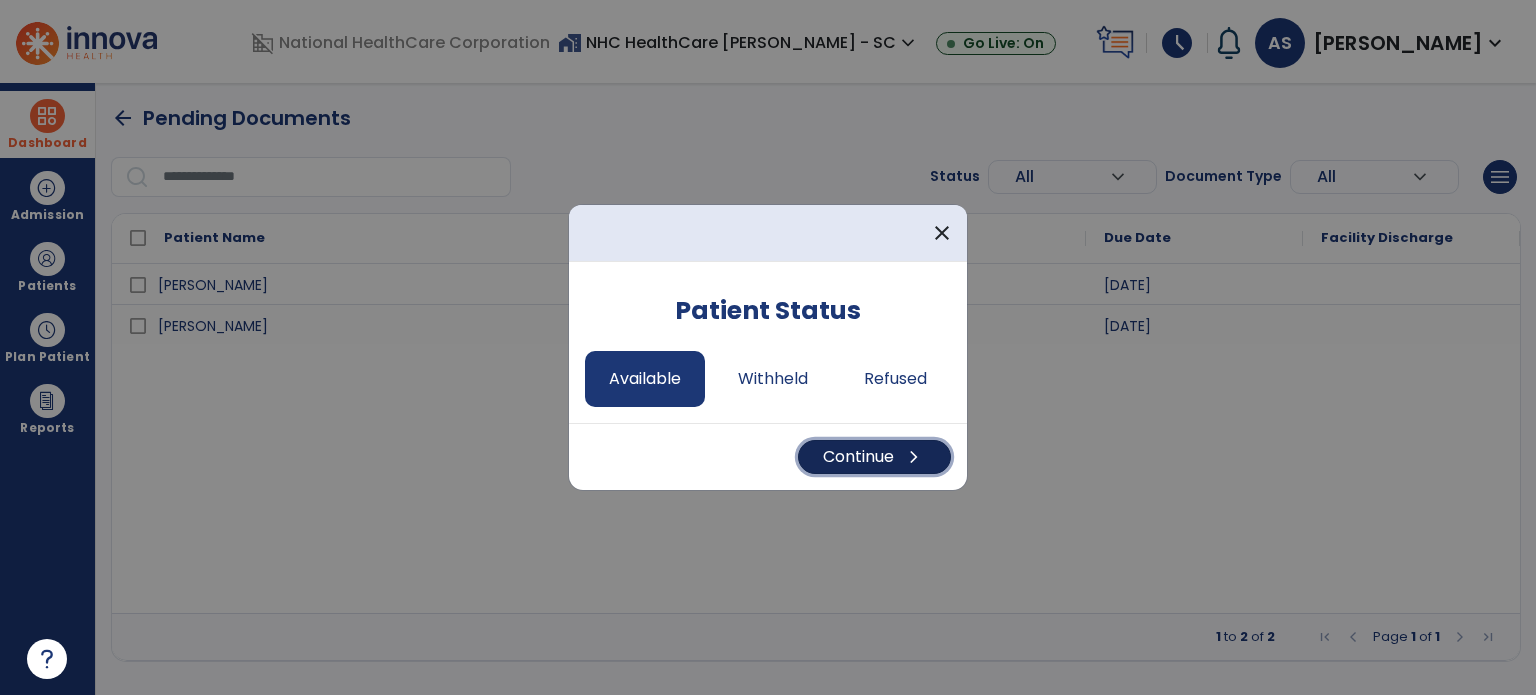 click on "chevron_right" at bounding box center (914, 457) 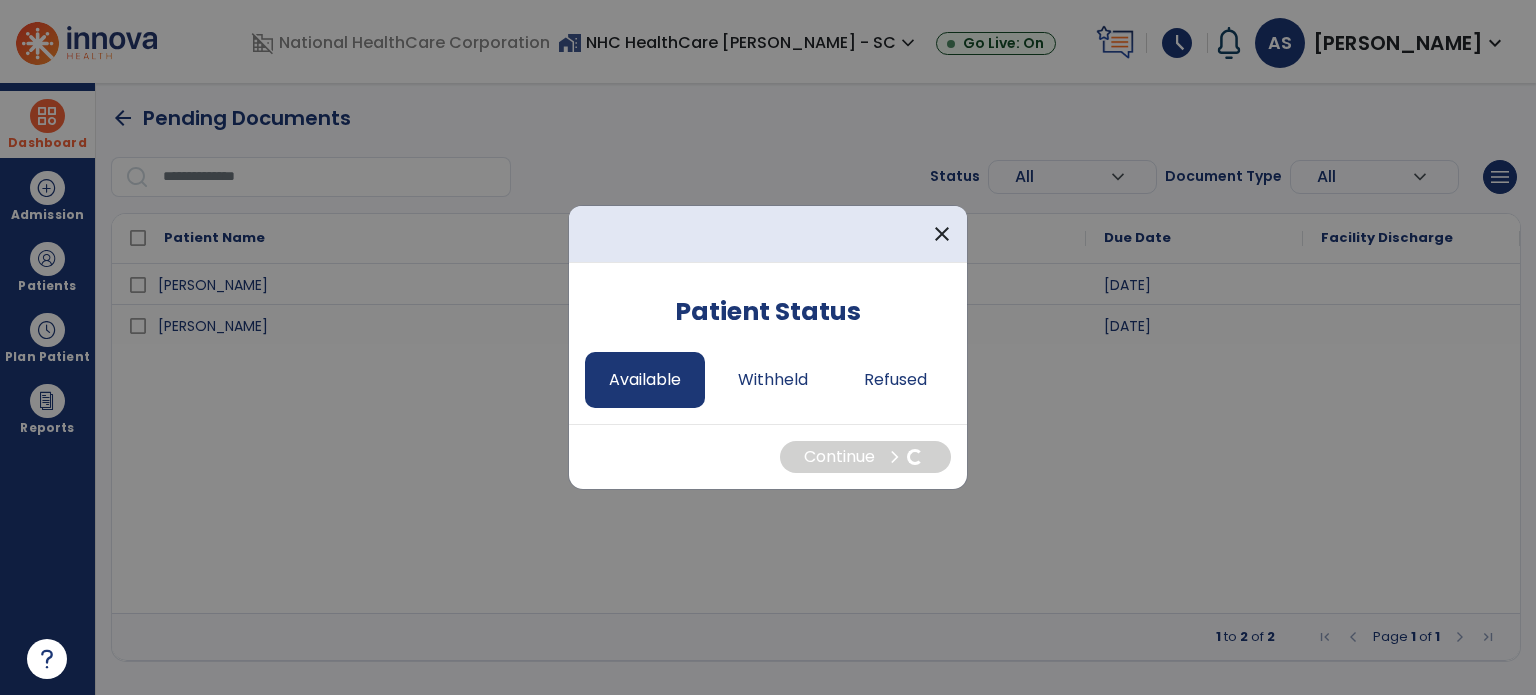 select on "*" 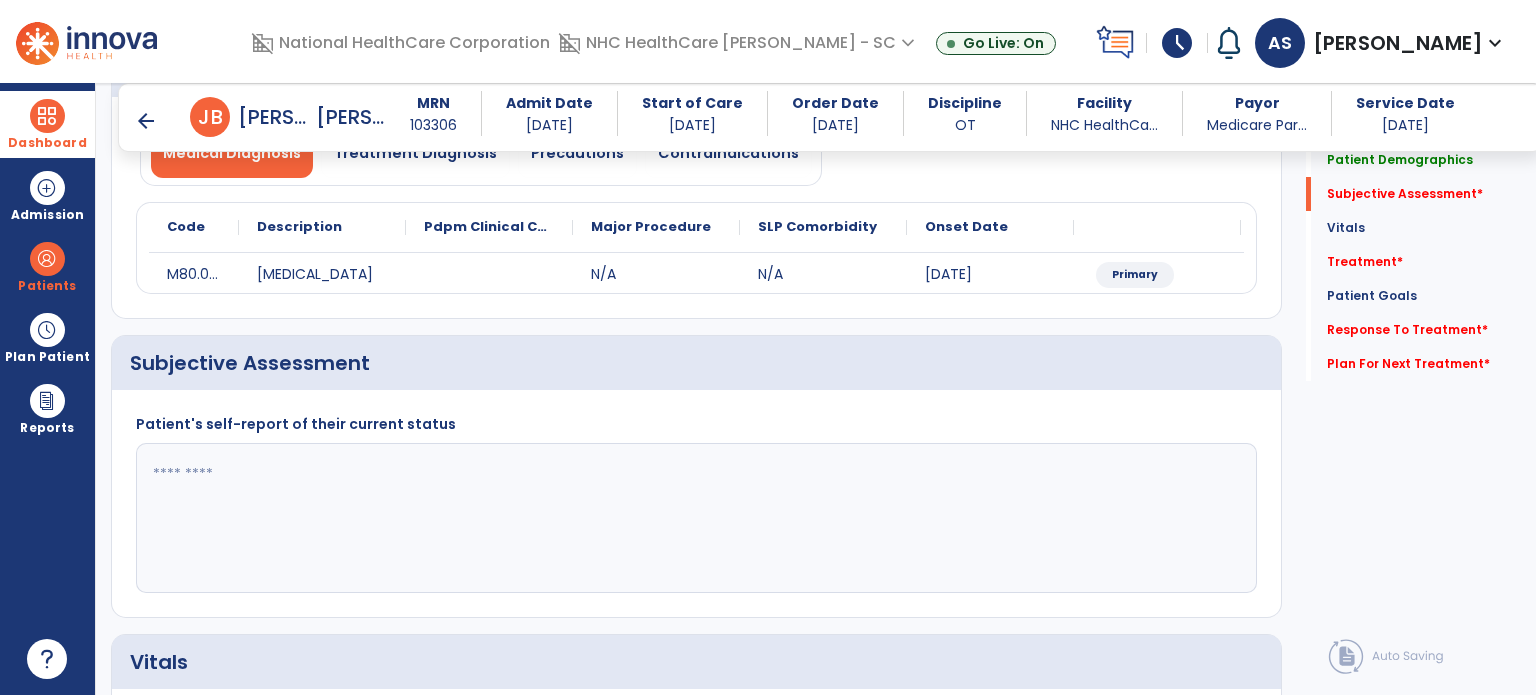 scroll, scrollTop: 244, scrollLeft: 0, axis: vertical 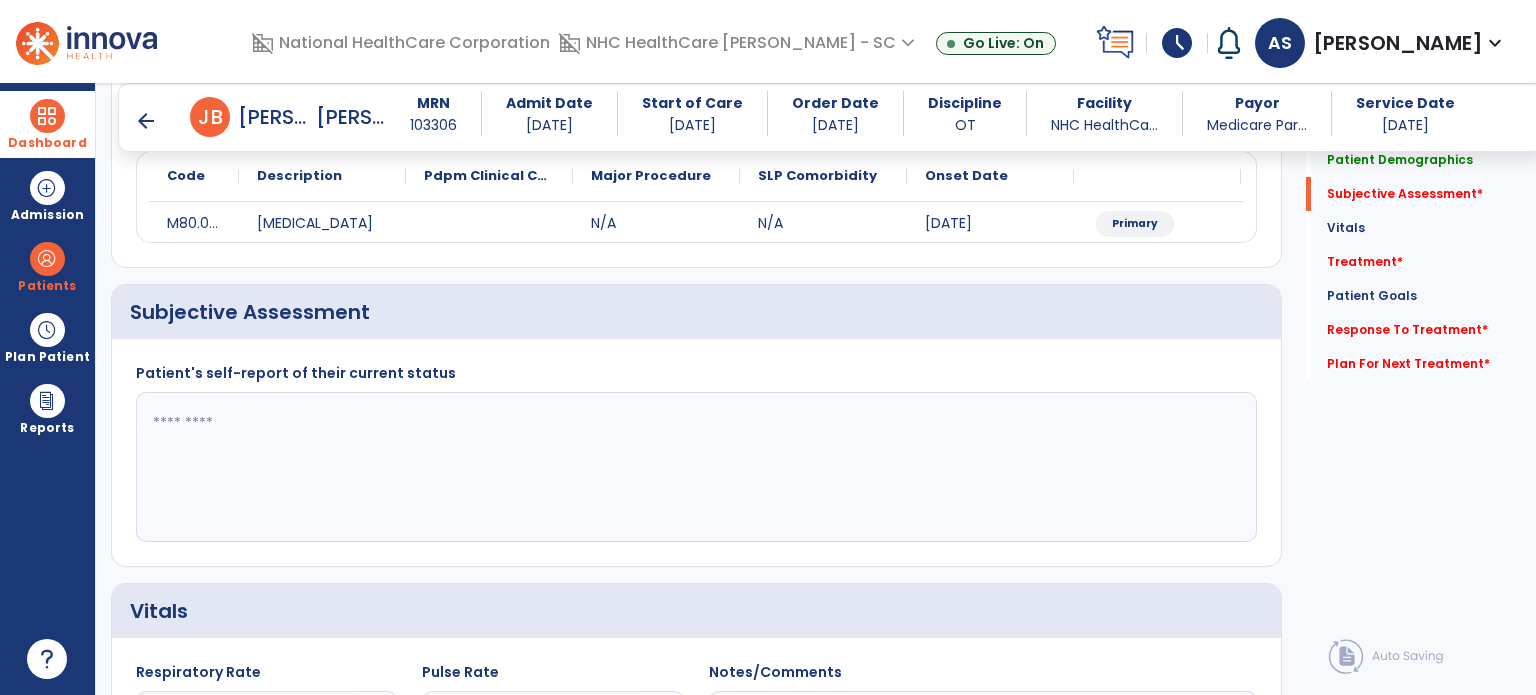click 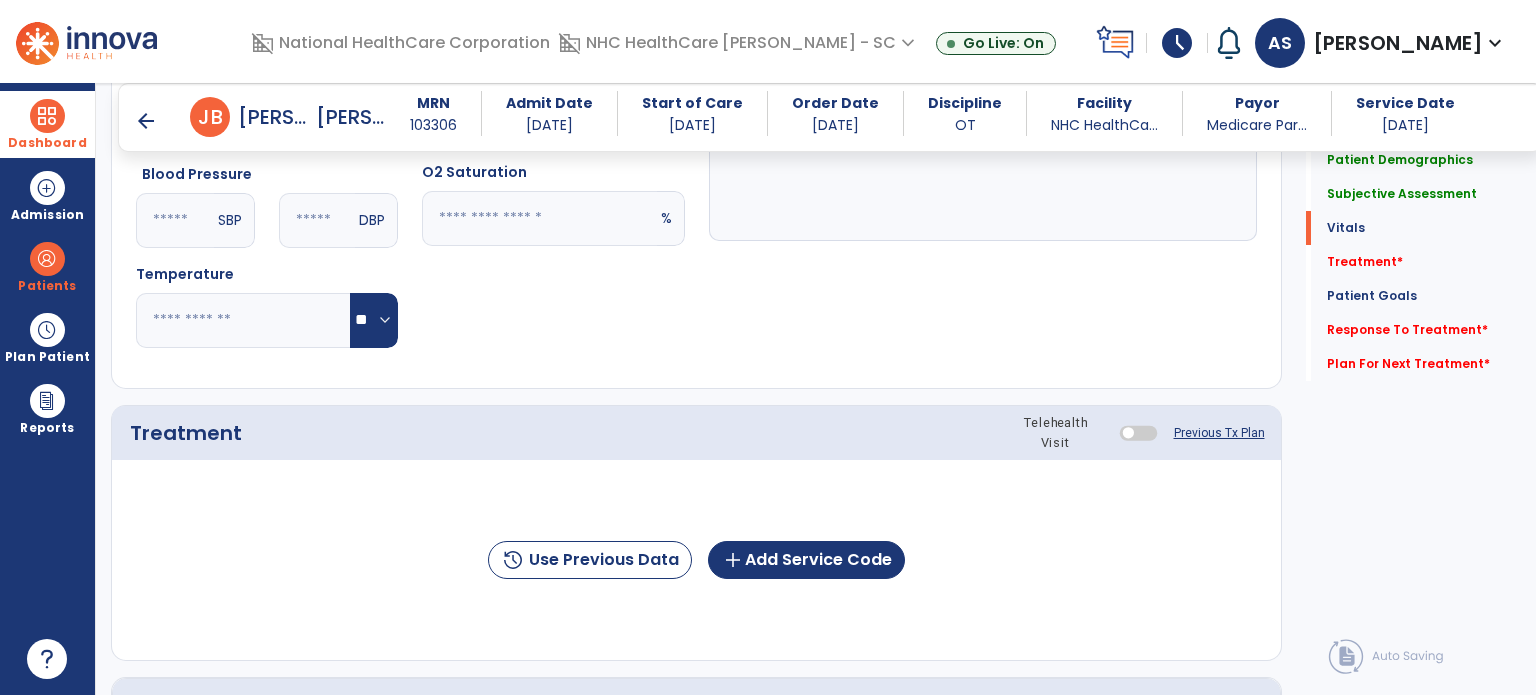 scroll, scrollTop: 863, scrollLeft: 0, axis: vertical 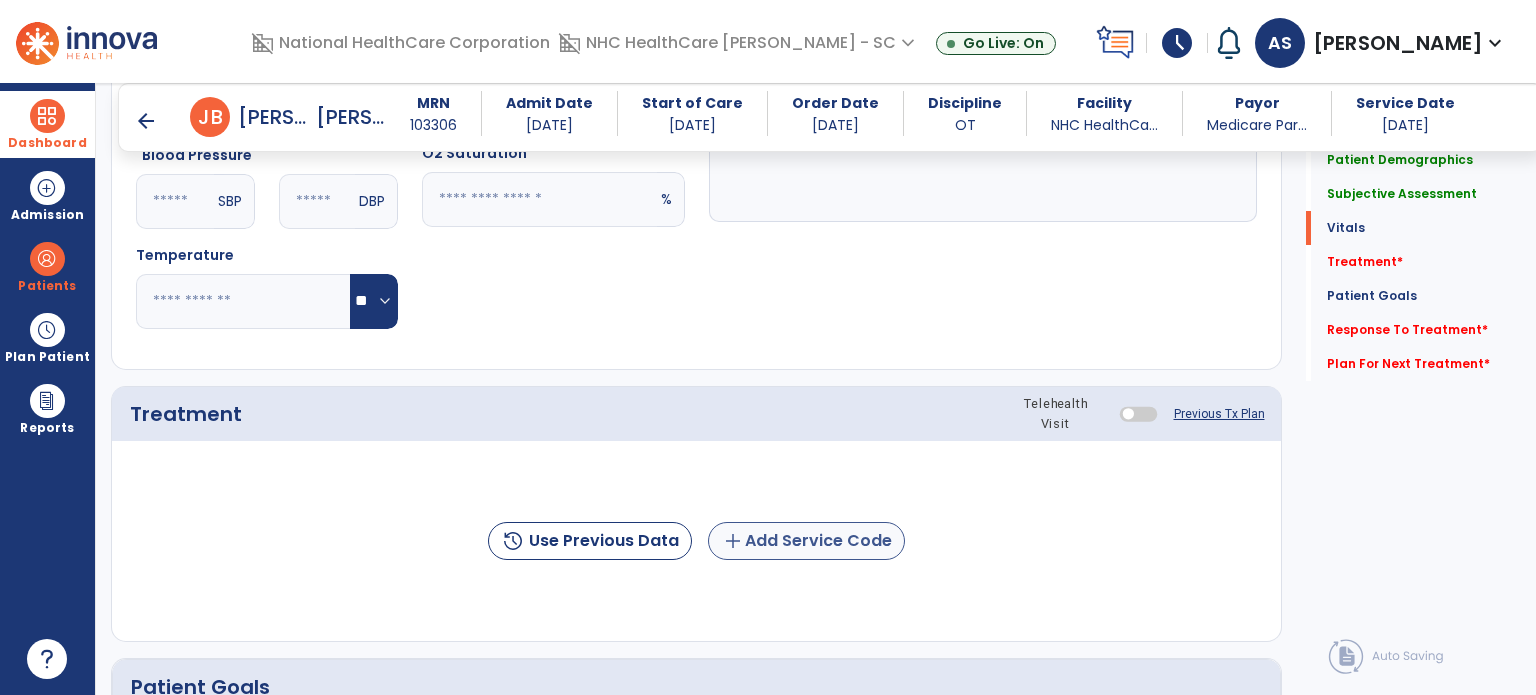 type on "*********" 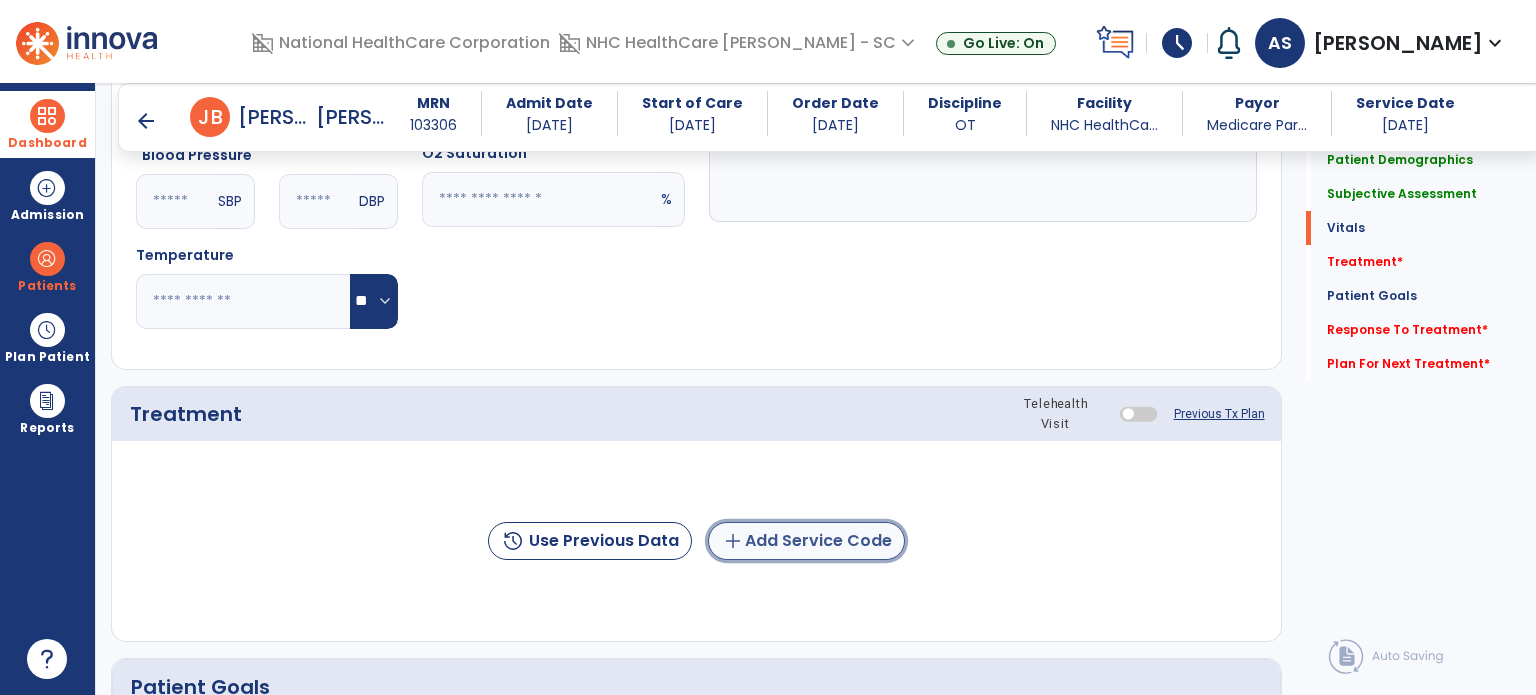 click on "add  Add Service Code" 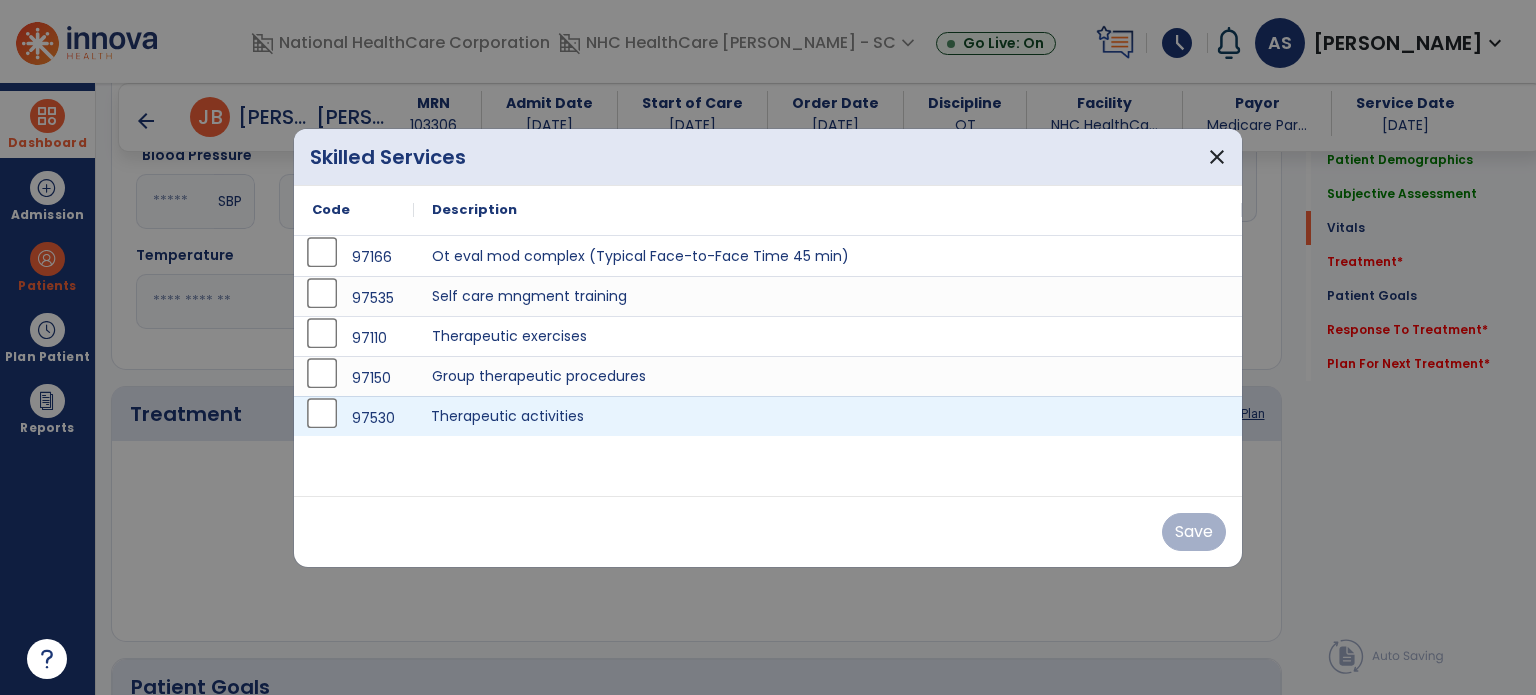 click on "Therapeutic activities" at bounding box center (828, 416) 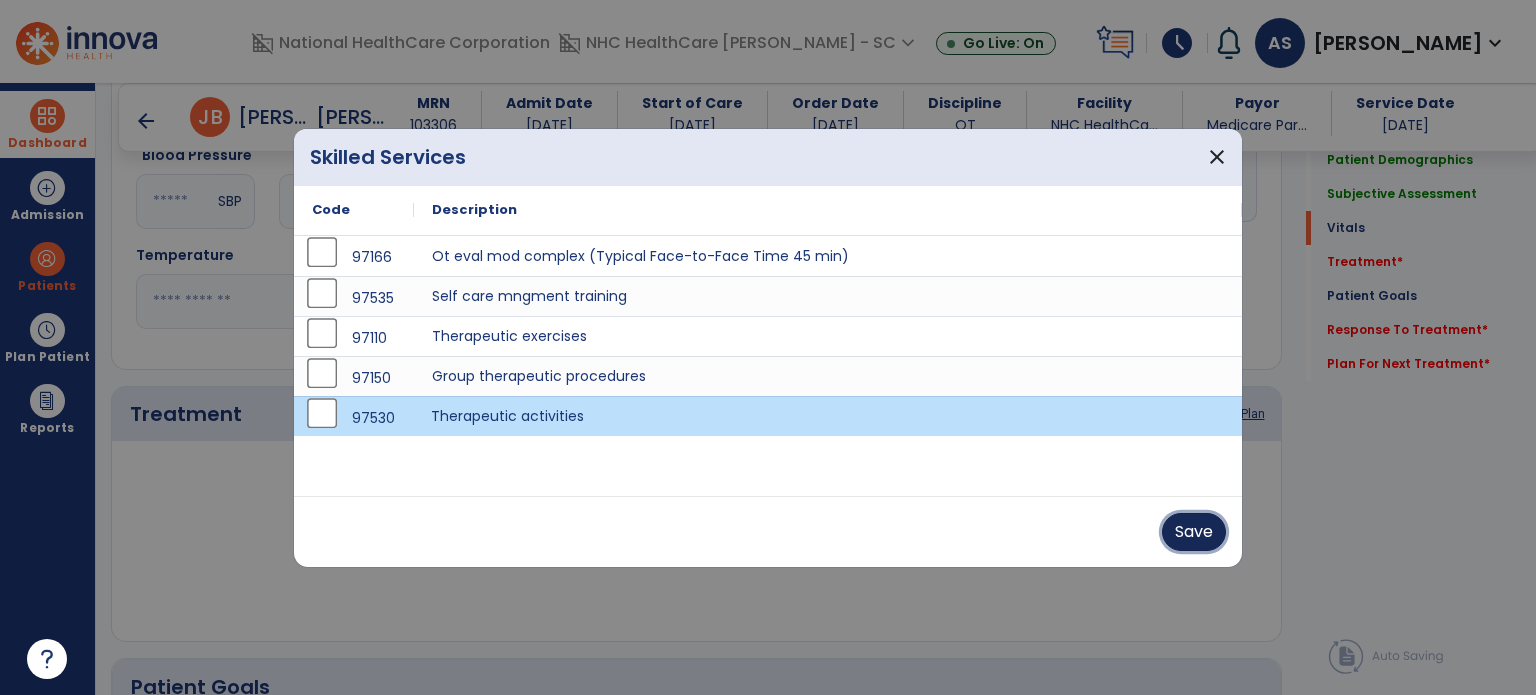 click on "Save" at bounding box center [1194, 532] 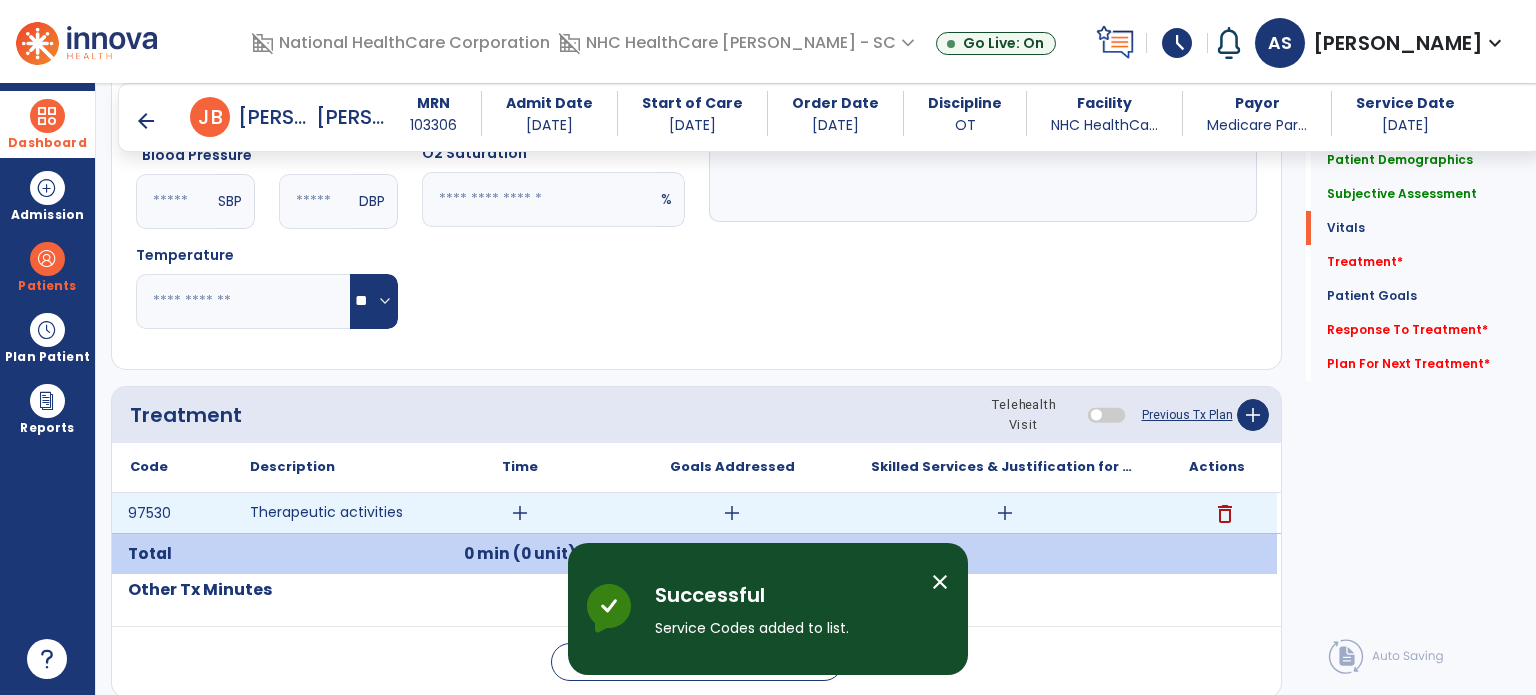 click on "add" at bounding box center (520, 513) 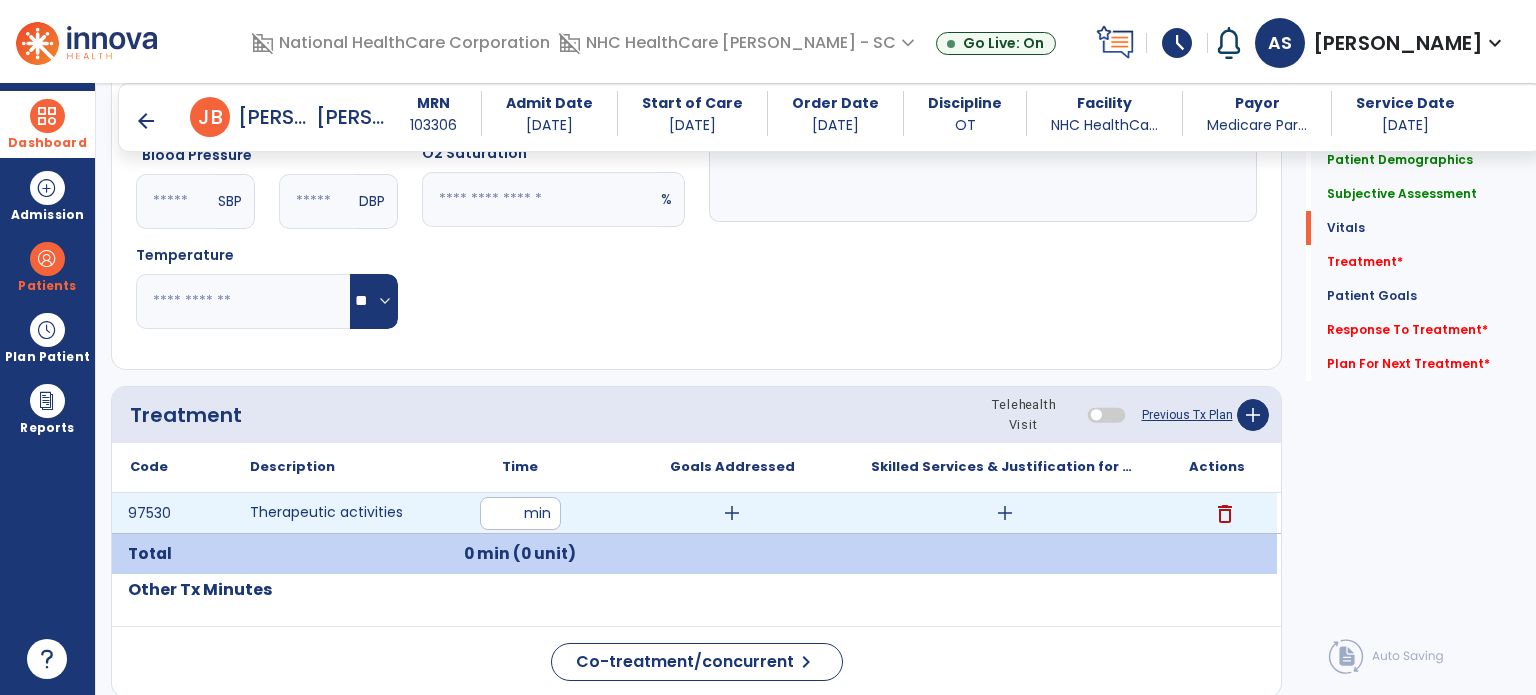 type on "**" 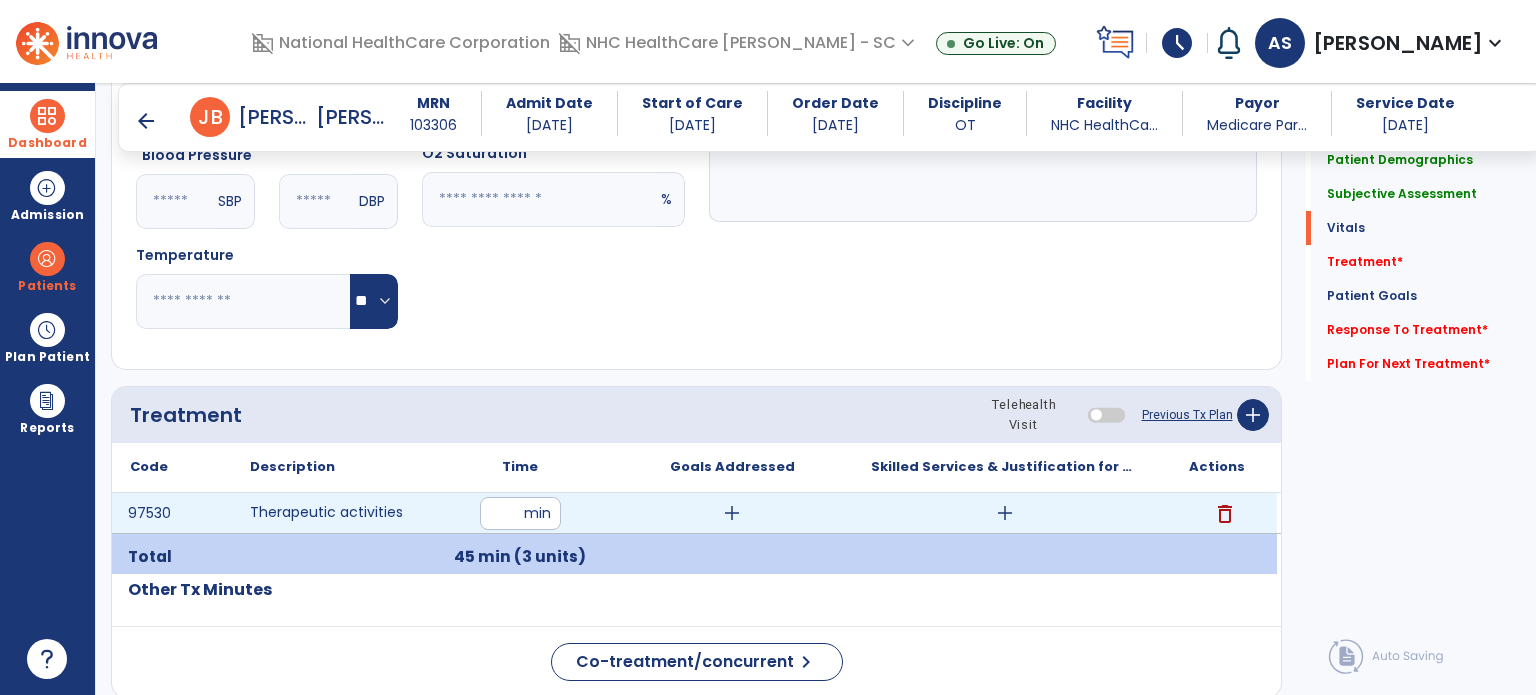 click on "add" at bounding box center (1005, 513) 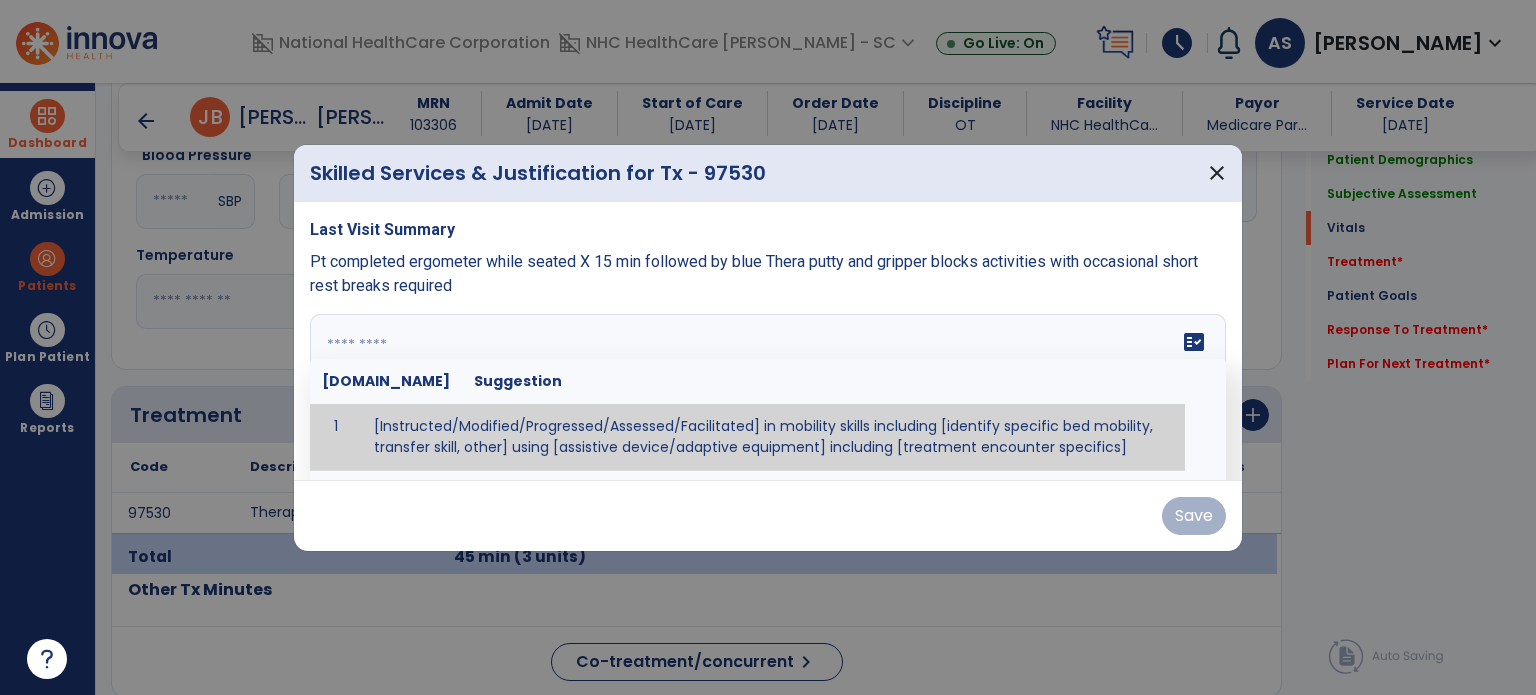 drag, startPoint x: 398, startPoint y: 370, endPoint x: 880, endPoint y: 312, distance: 485.47708 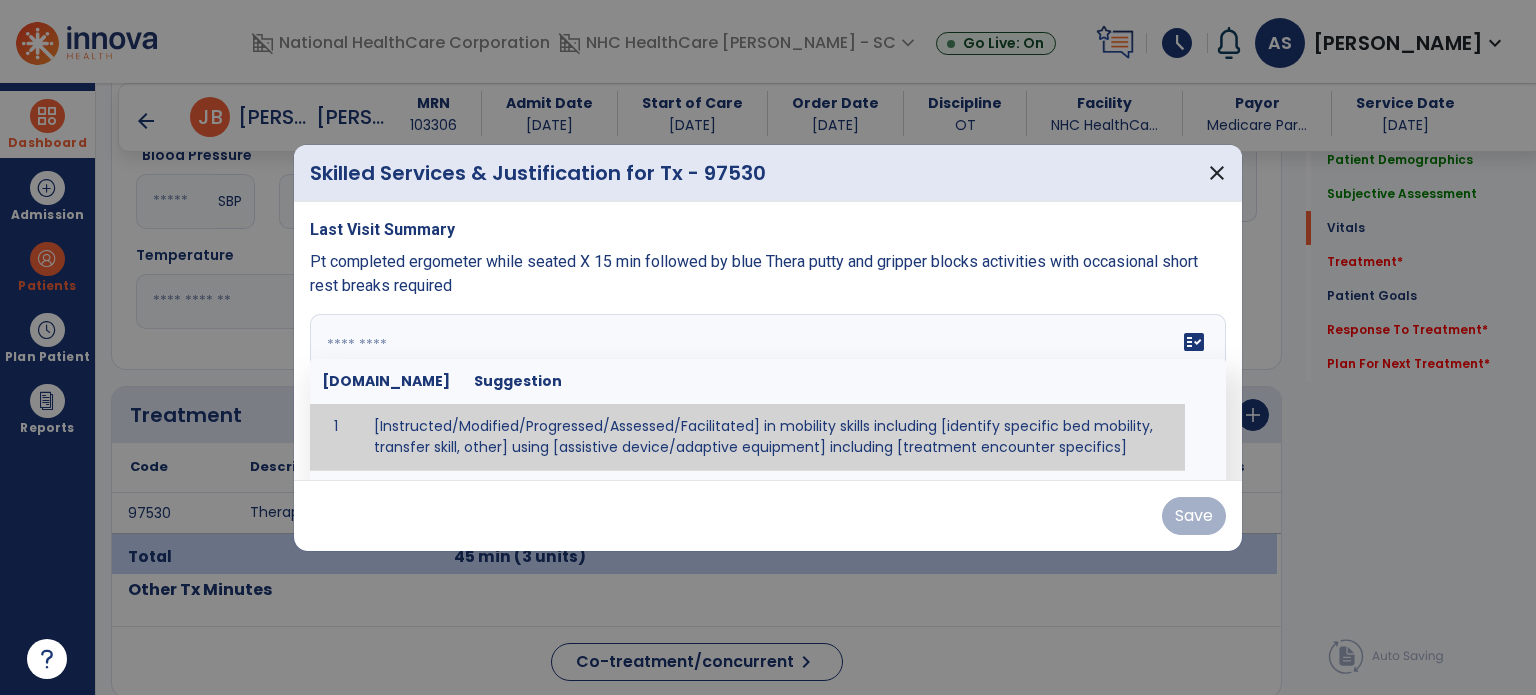 paste on "**********" 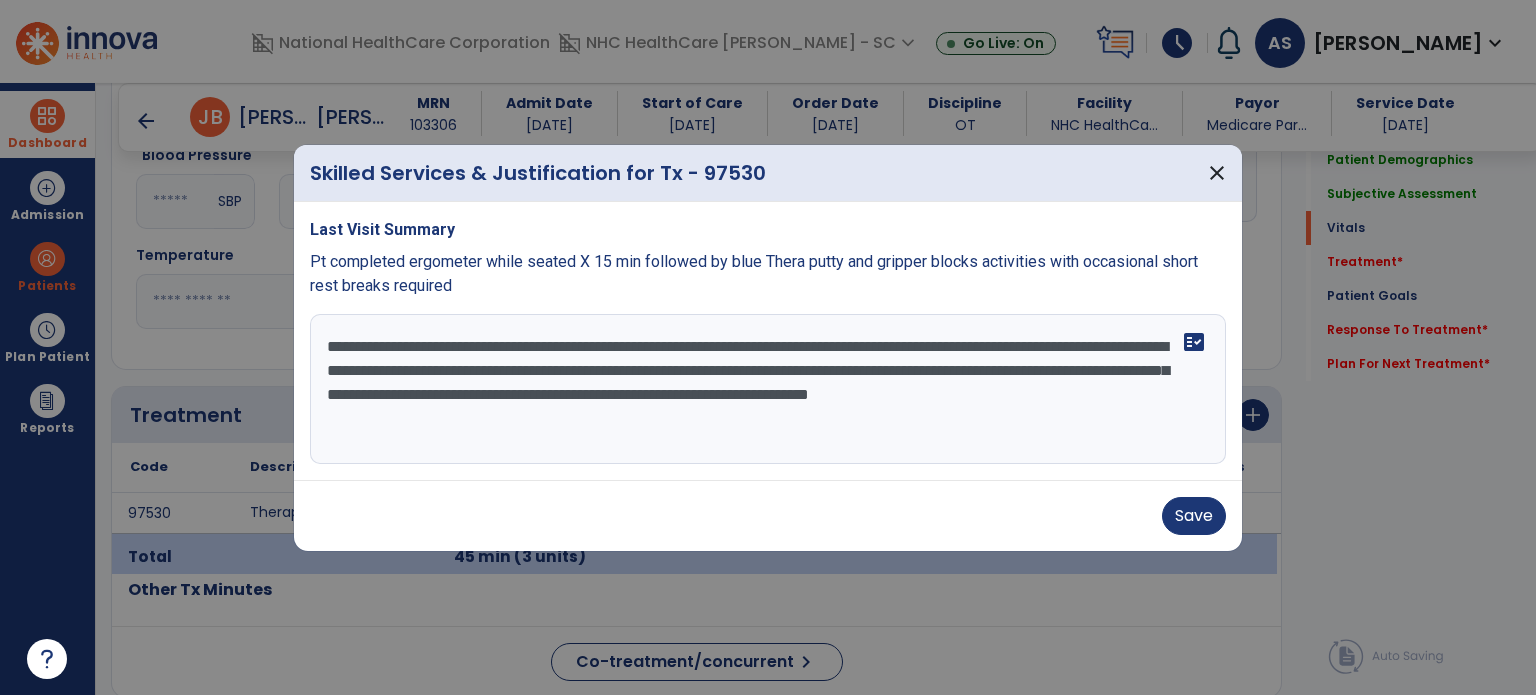 click on "Skilled Services & Justification for Tx - 97530   close" at bounding box center [768, 173] 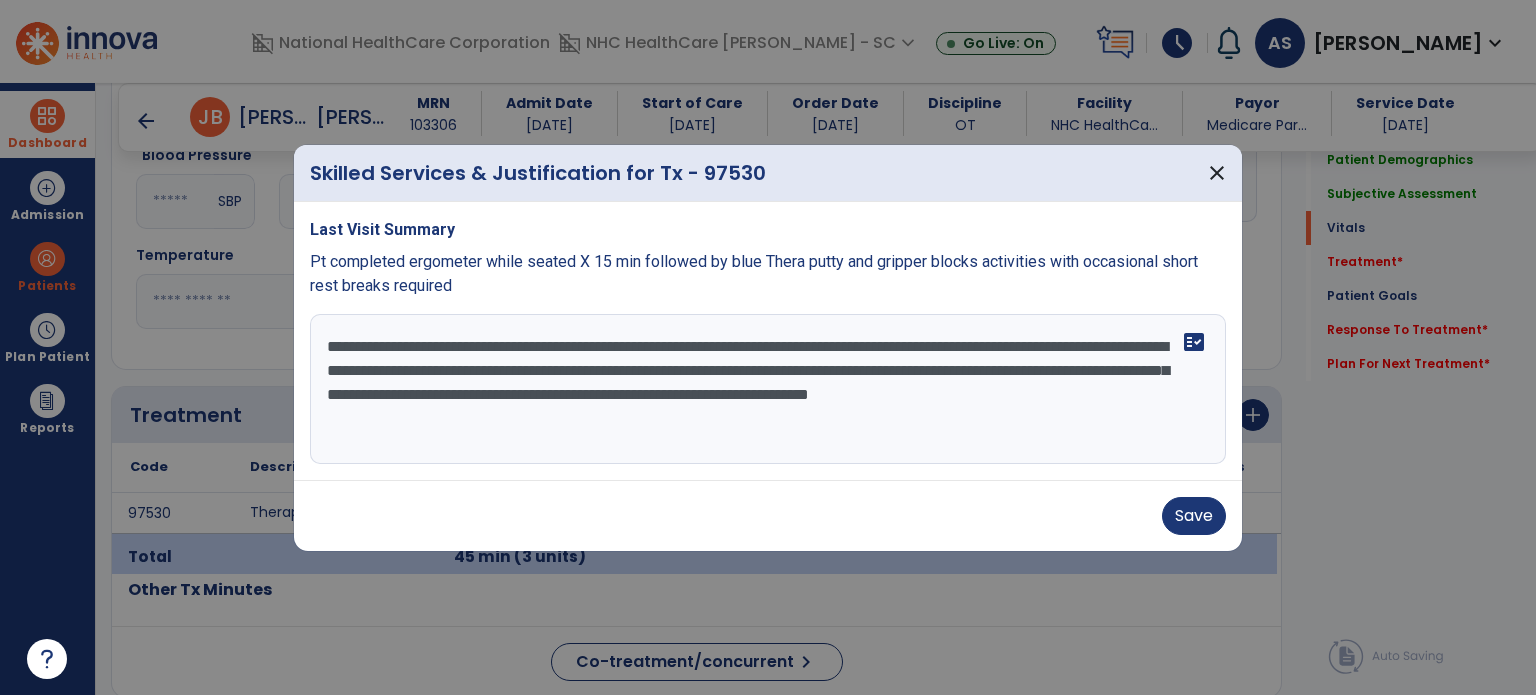 click on "**********" at bounding box center [768, 389] 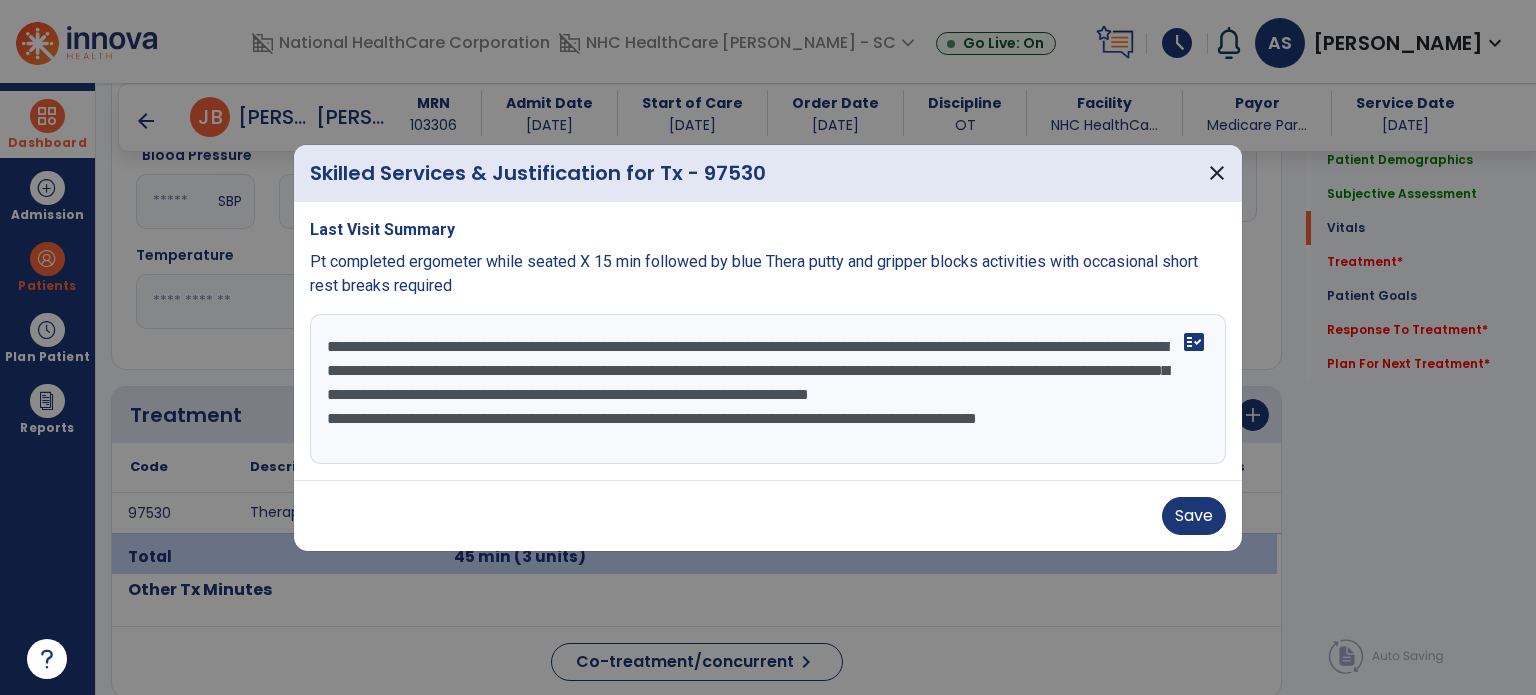 scroll, scrollTop: 15, scrollLeft: 0, axis: vertical 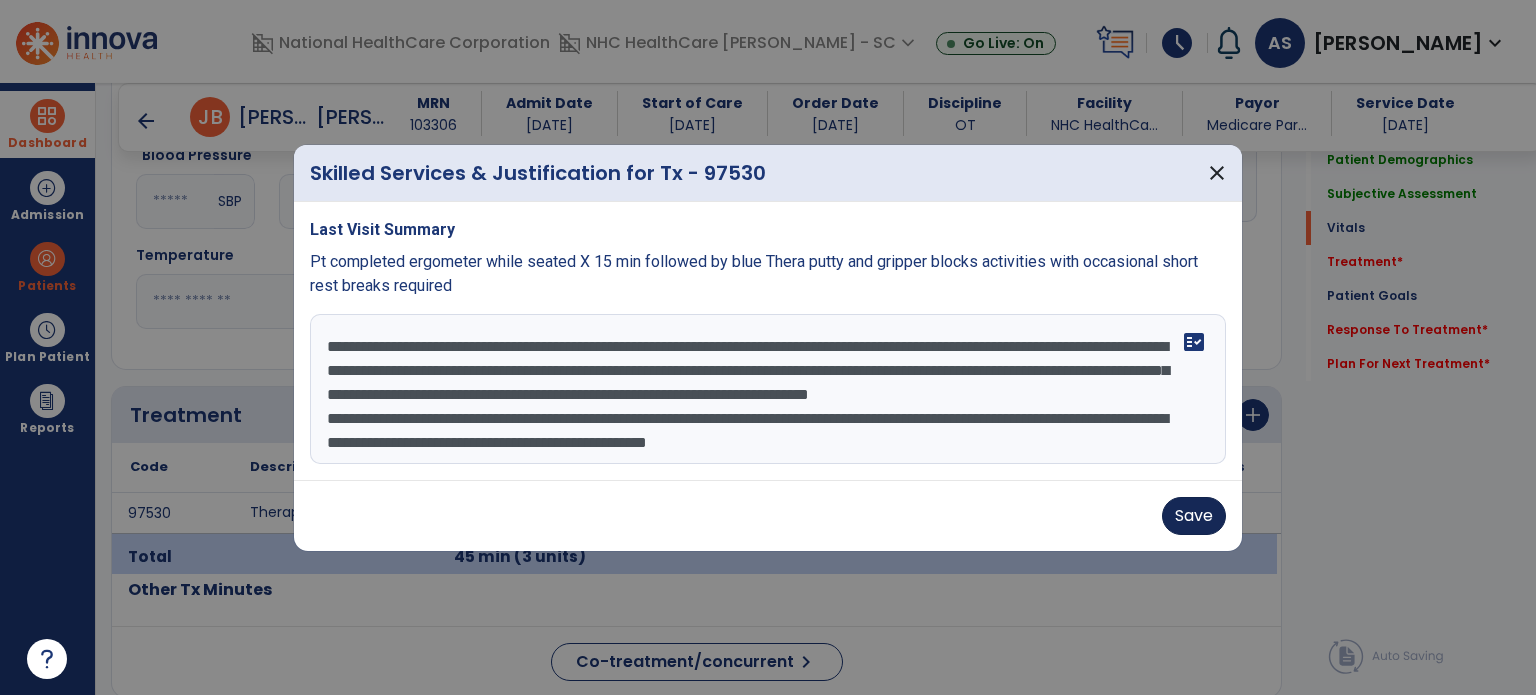 type on "**********" 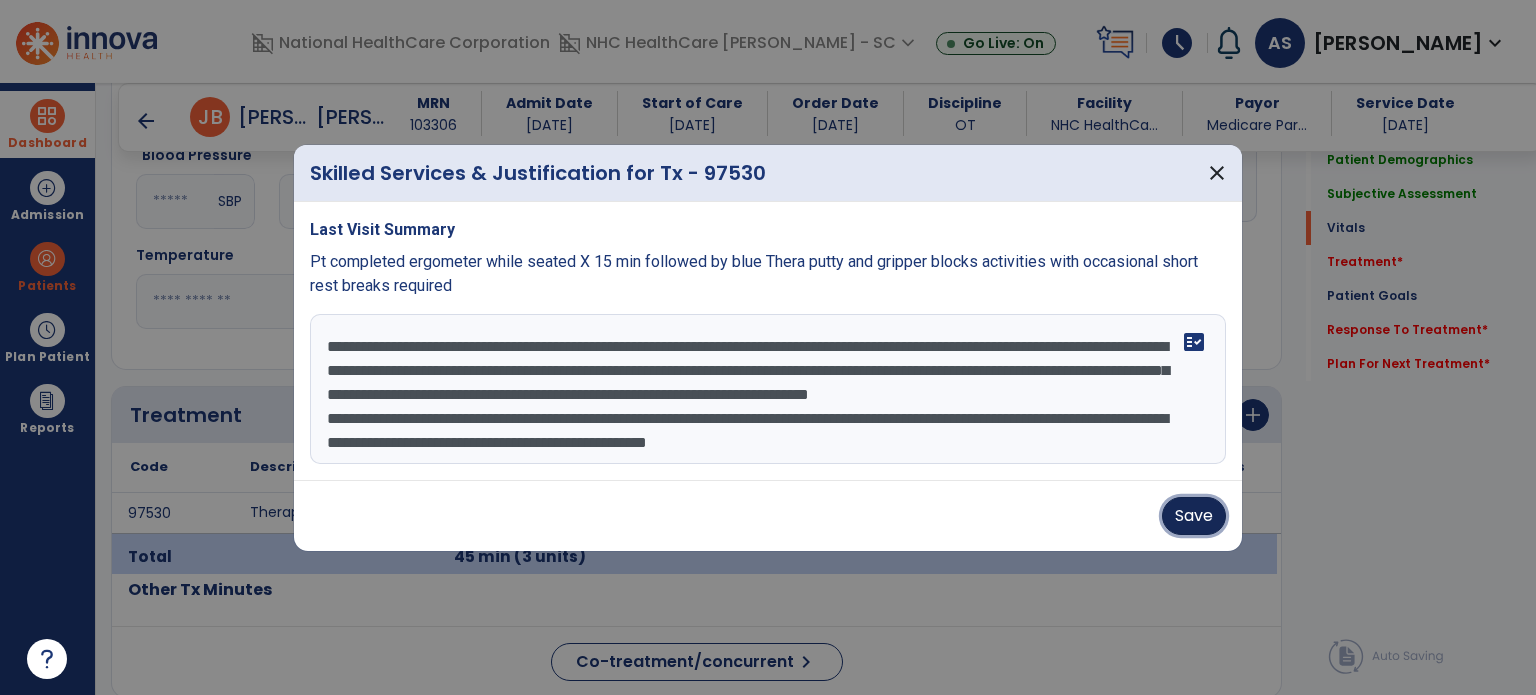 click on "Save" at bounding box center [1194, 516] 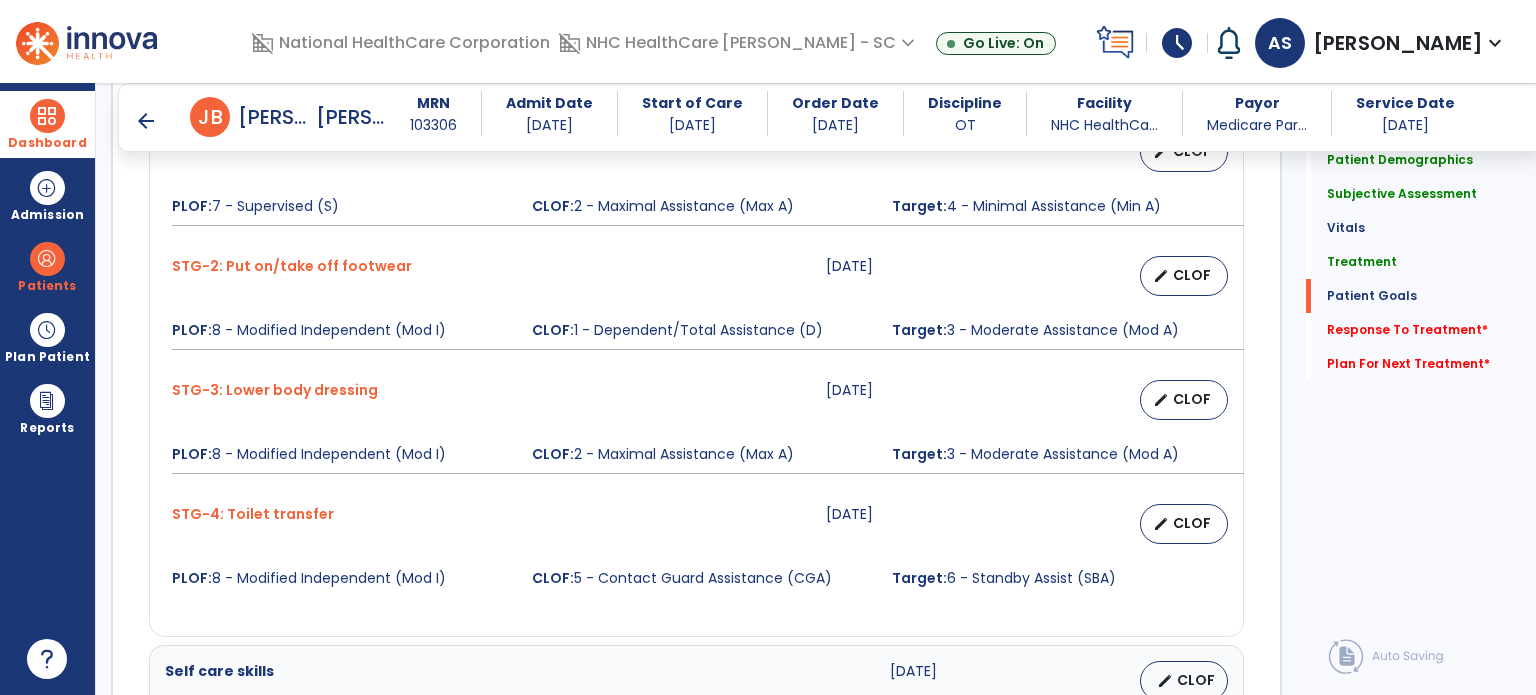 scroll, scrollTop: 1929, scrollLeft: 0, axis: vertical 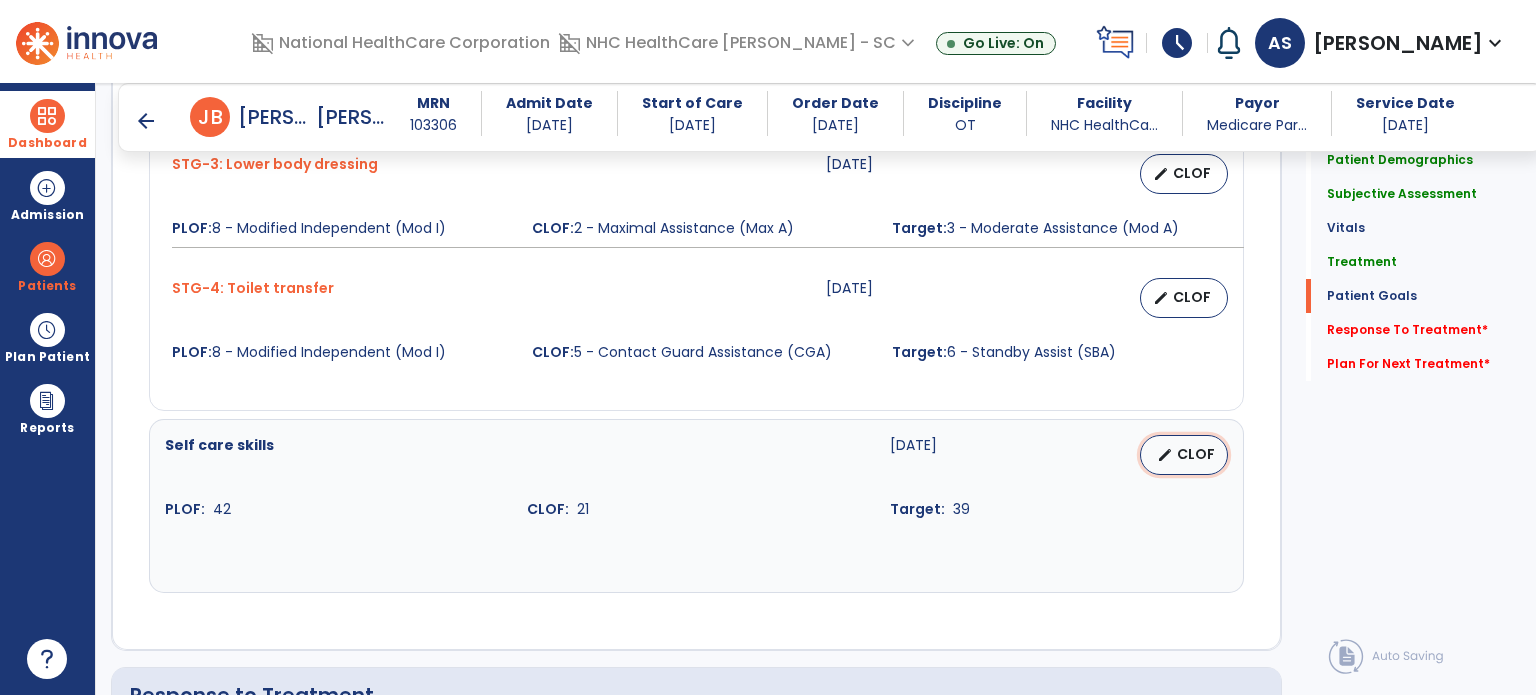 click on "edit" at bounding box center (1165, 455) 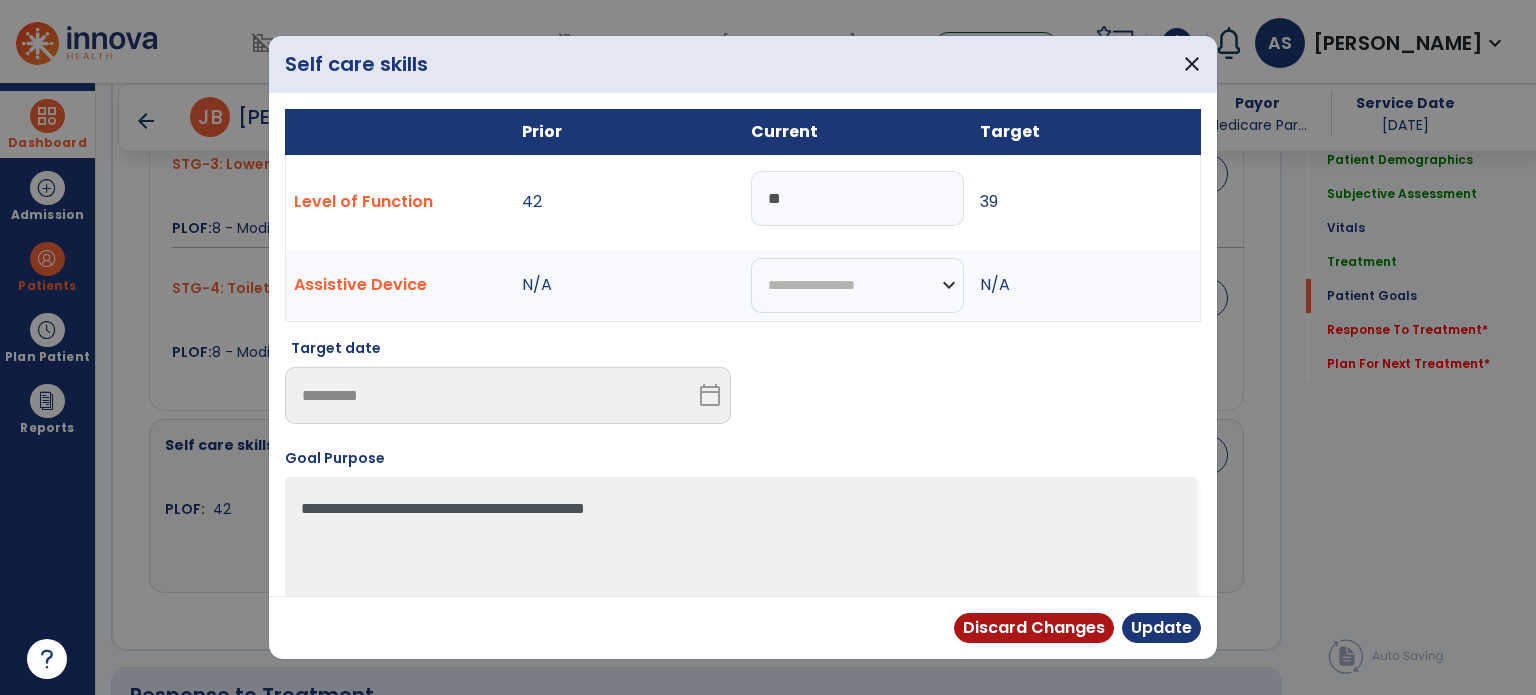 drag, startPoint x: 752, startPoint y: 207, endPoint x: 474, endPoint y: 286, distance: 289.00693 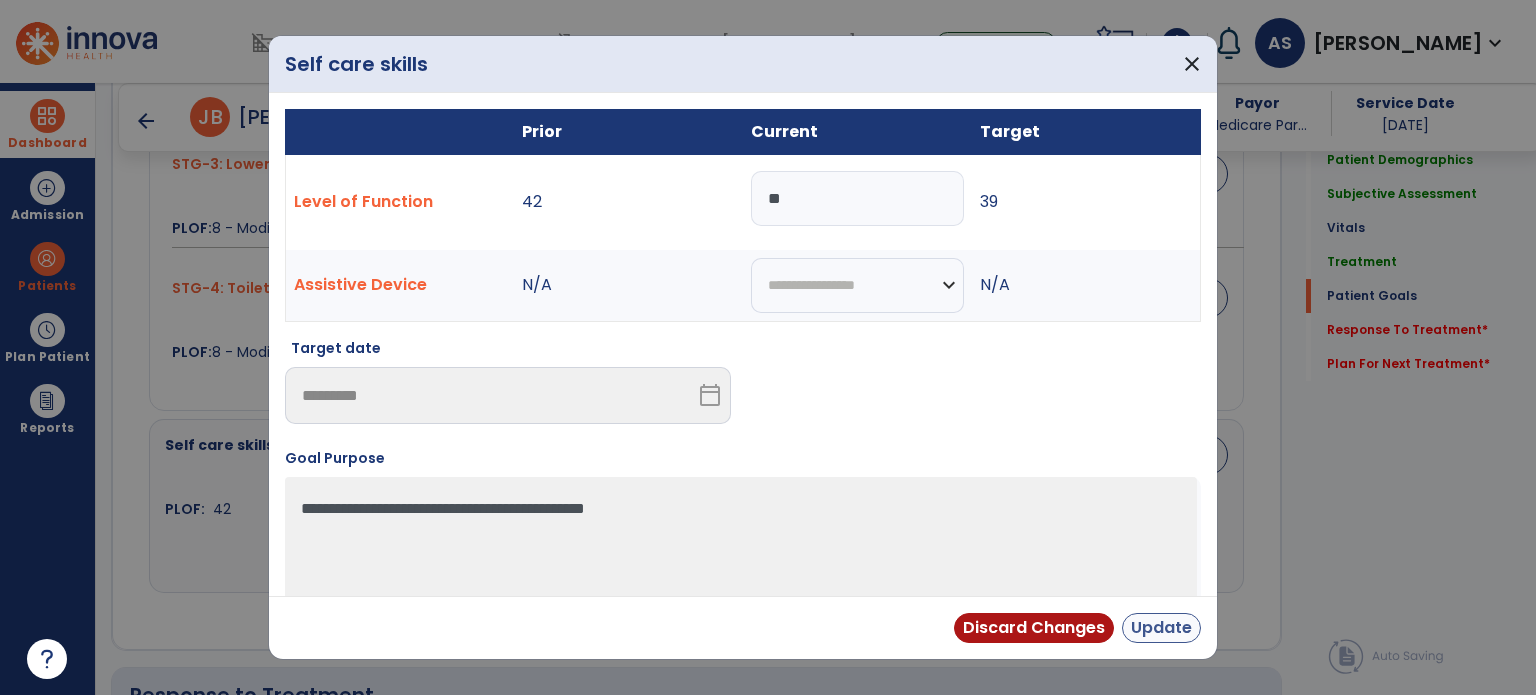 type on "**" 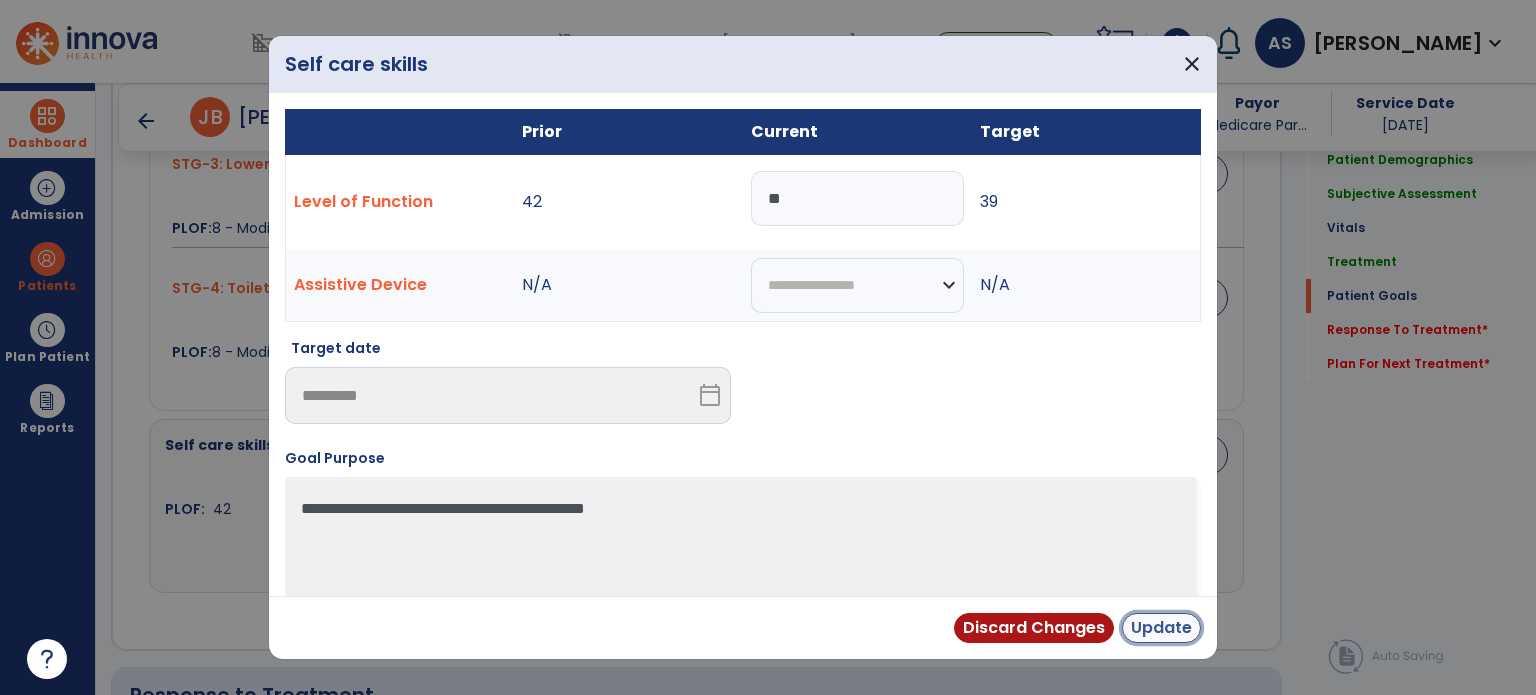 click on "Update" at bounding box center (1161, 628) 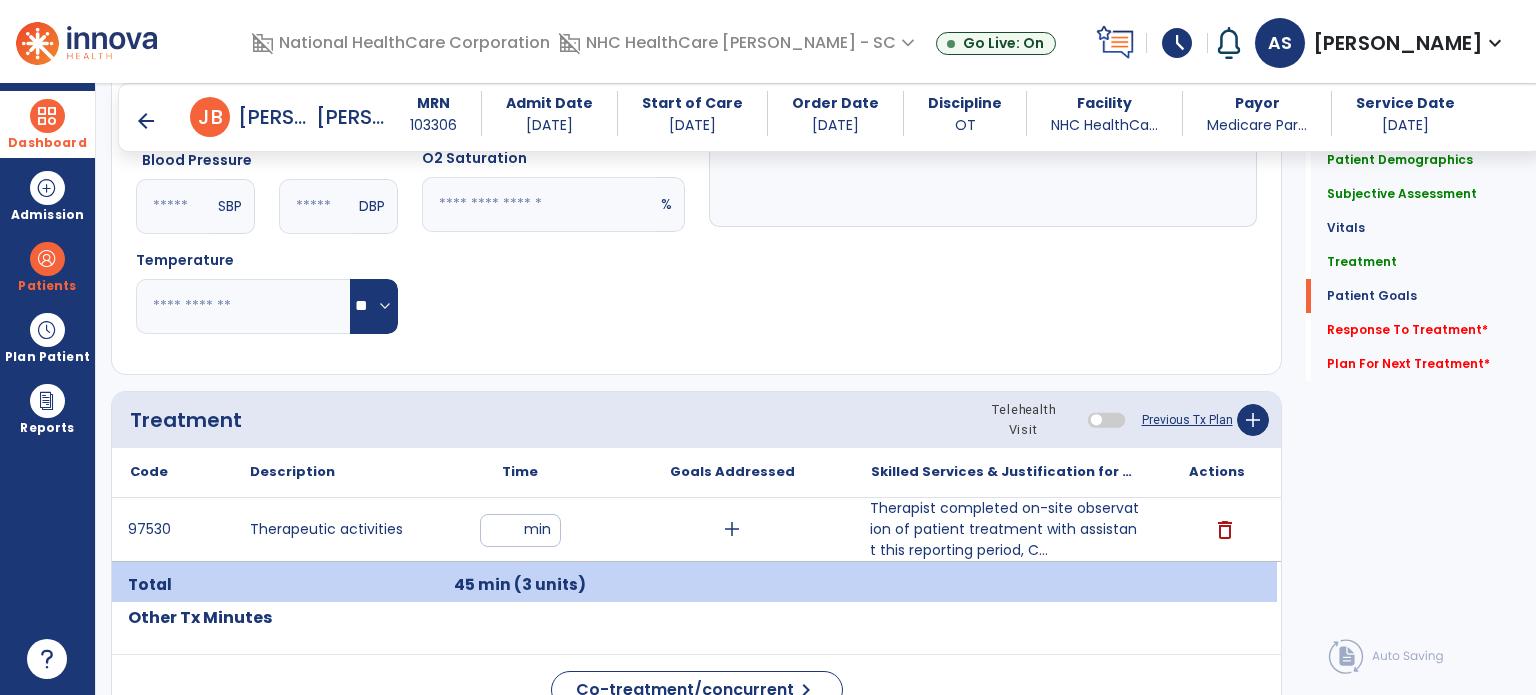 scroll, scrollTop: 1393, scrollLeft: 0, axis: vertical 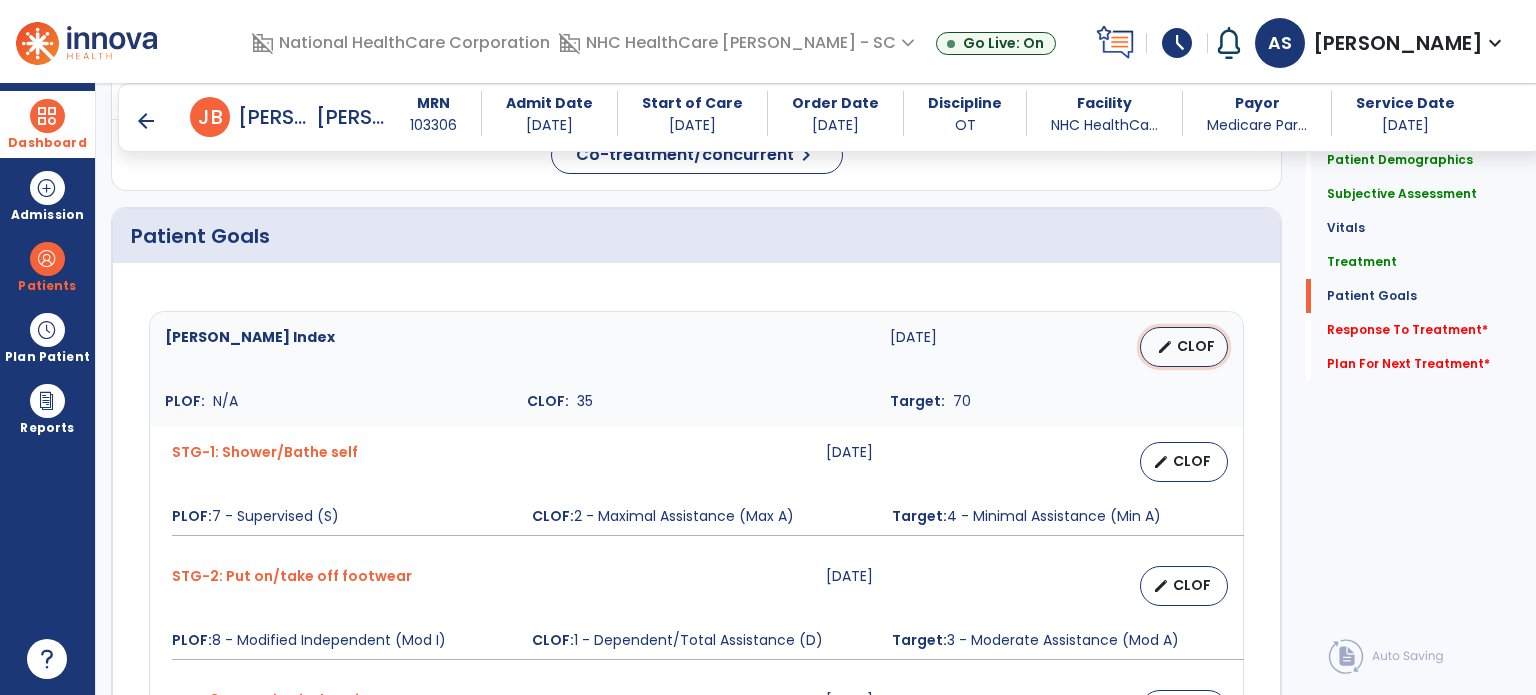click on "CLOF" at bounding box center [1196, 346] 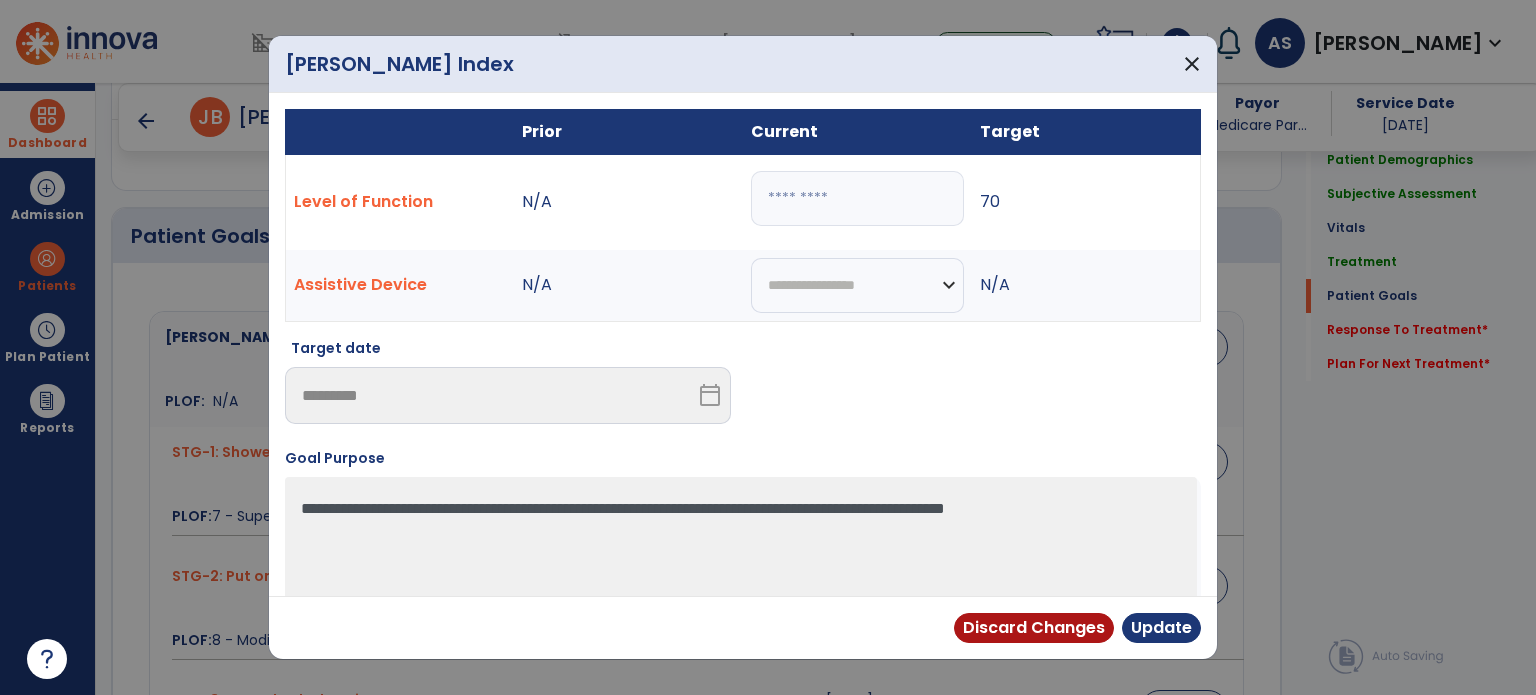 drag, startPoint x: 792, startPoint y: 191, endPoint x: 0, endPoint y: 458, distance: 835.79486 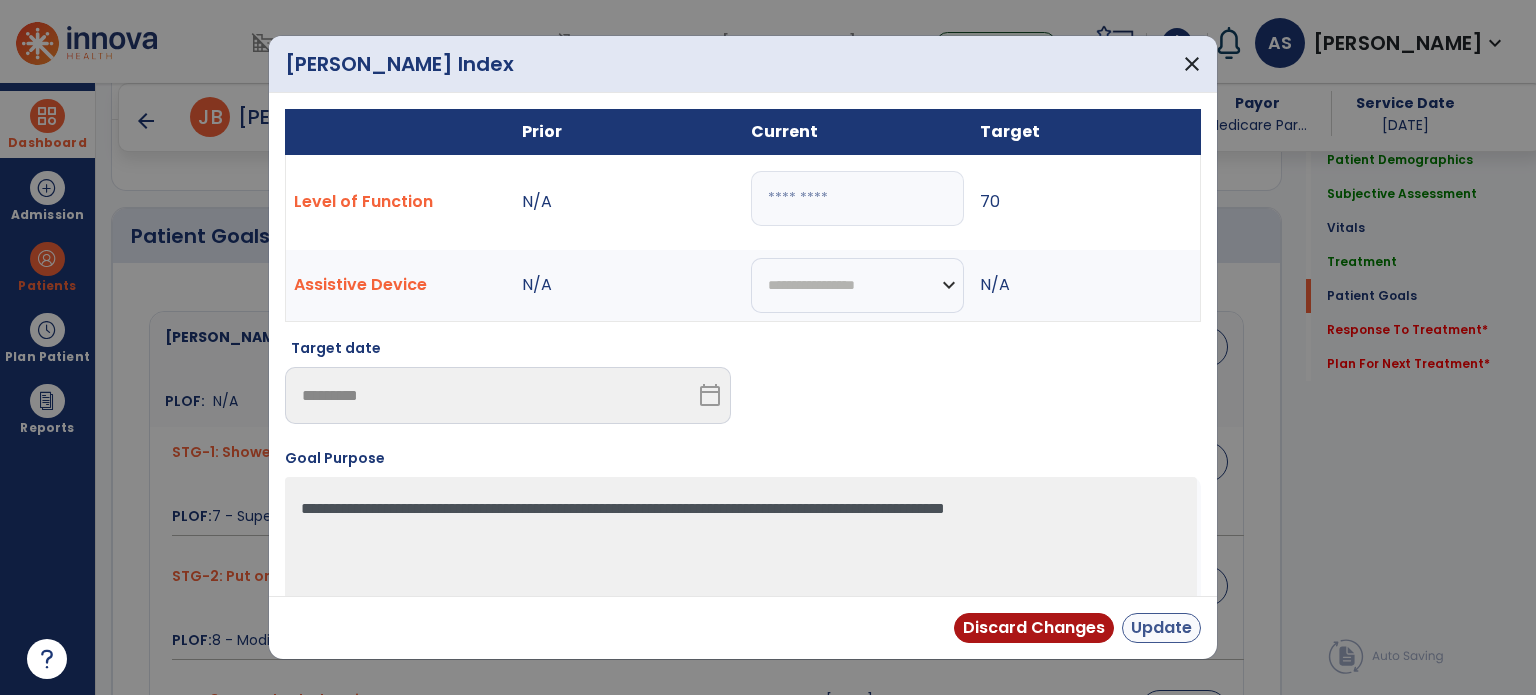 type on "**" 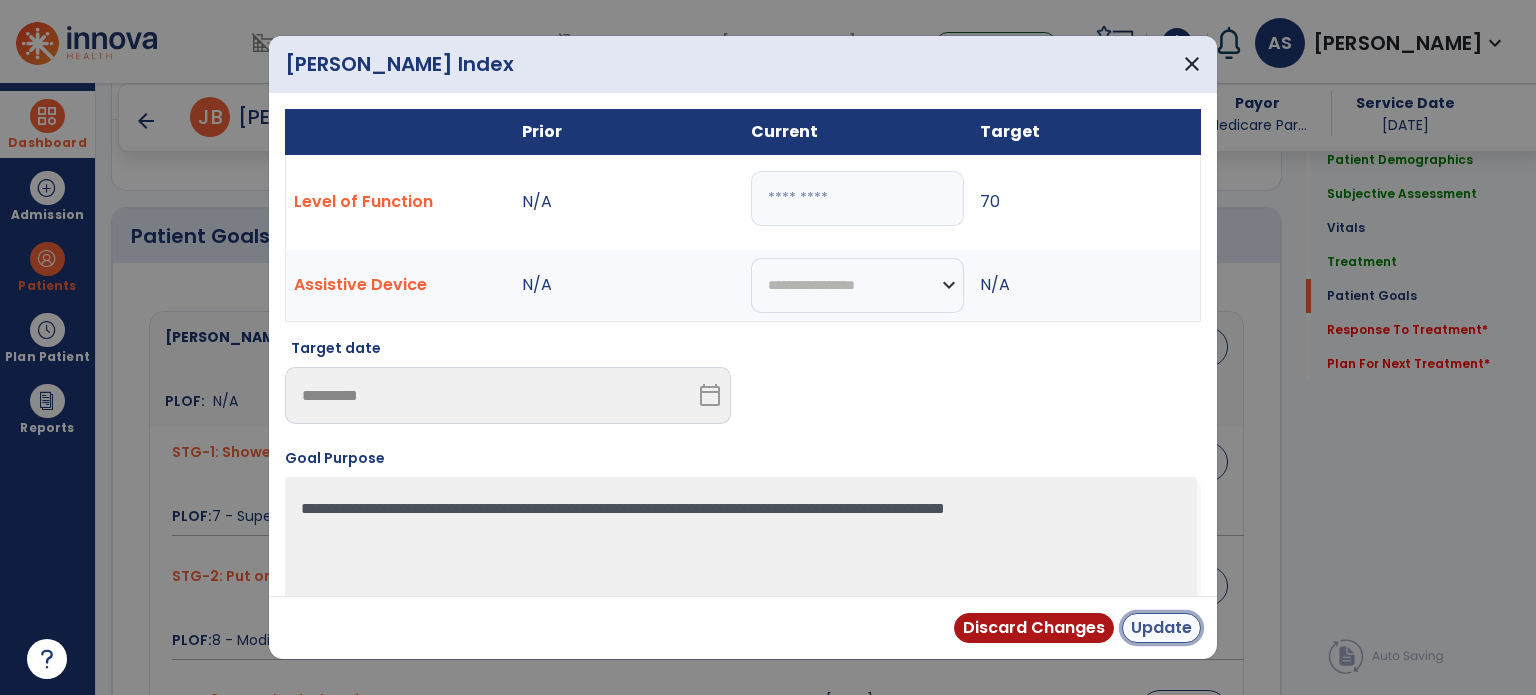 click on "Update" at bounding box center (1161, 628) 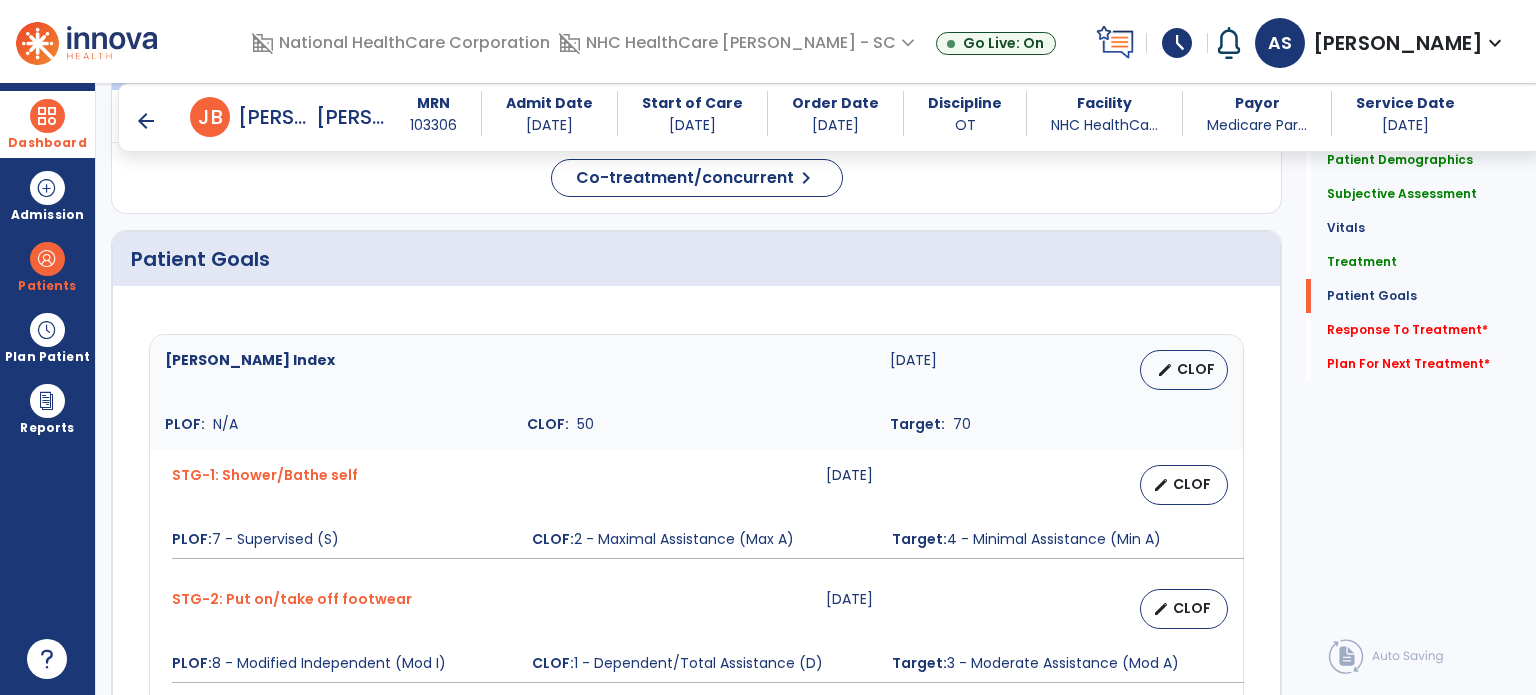 scroll, scrollTop: 1393, scrollLeft: 0, axis: vertical 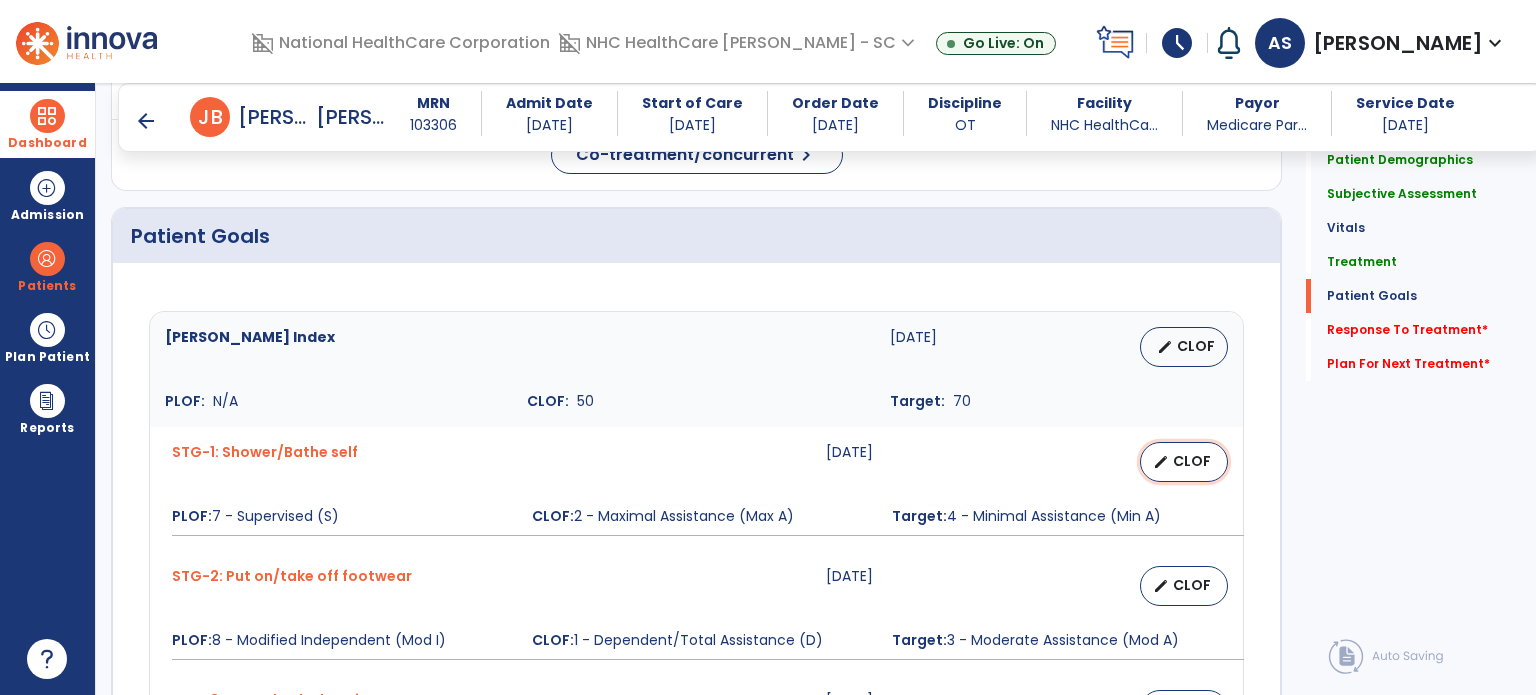 click on "edit   CLOF" at bounding box center [1184, 462] 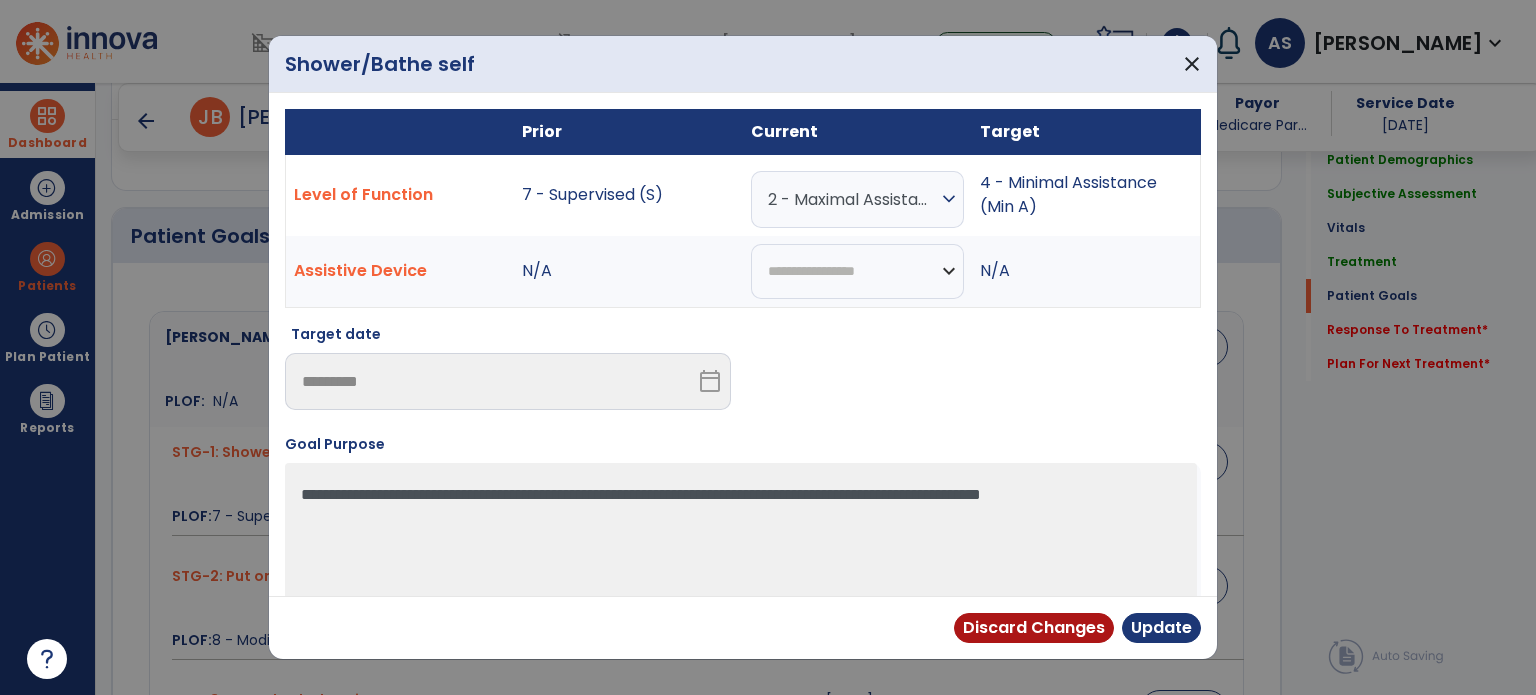 click on "2 - Maximal Assistance (Max A)" at bounding box center [852, 199] 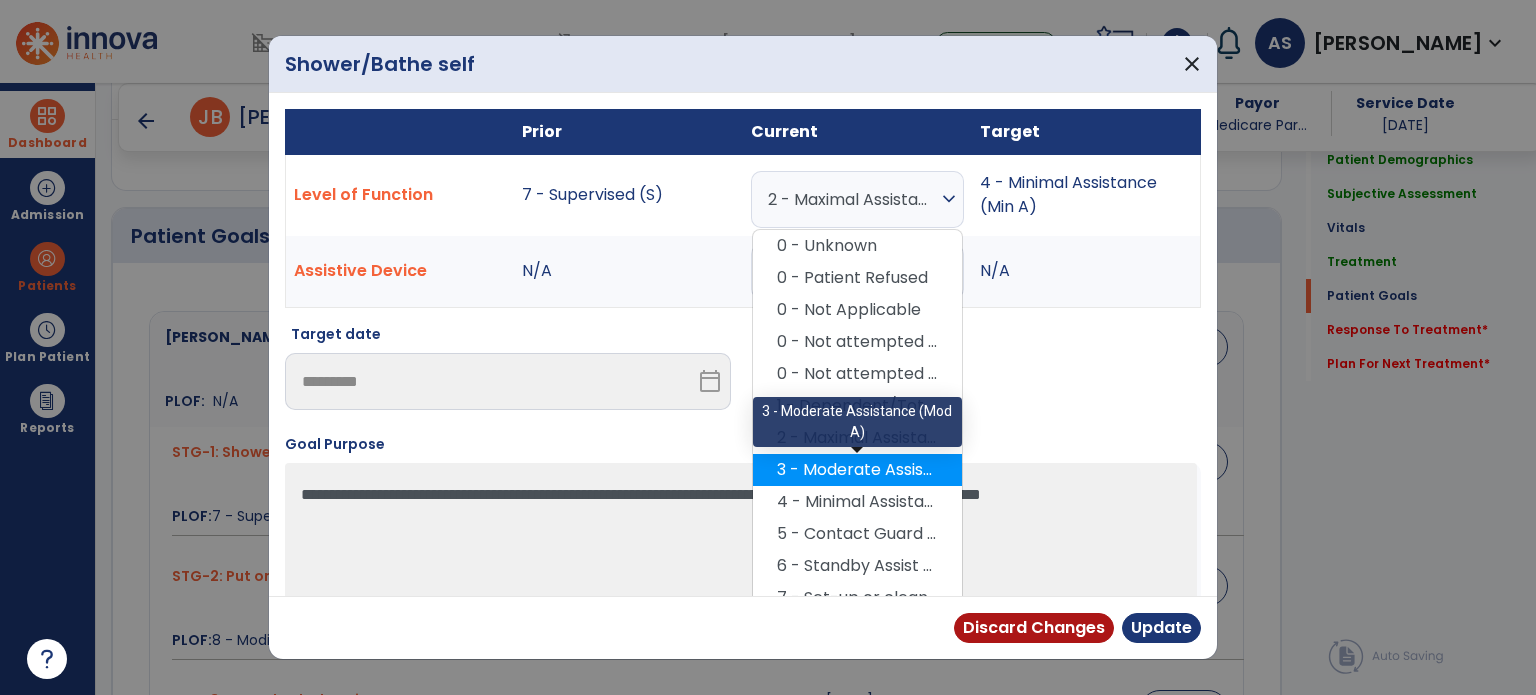 click on "3 - Moderate Assistance (Mod A)" at bounding box center [857, 470] 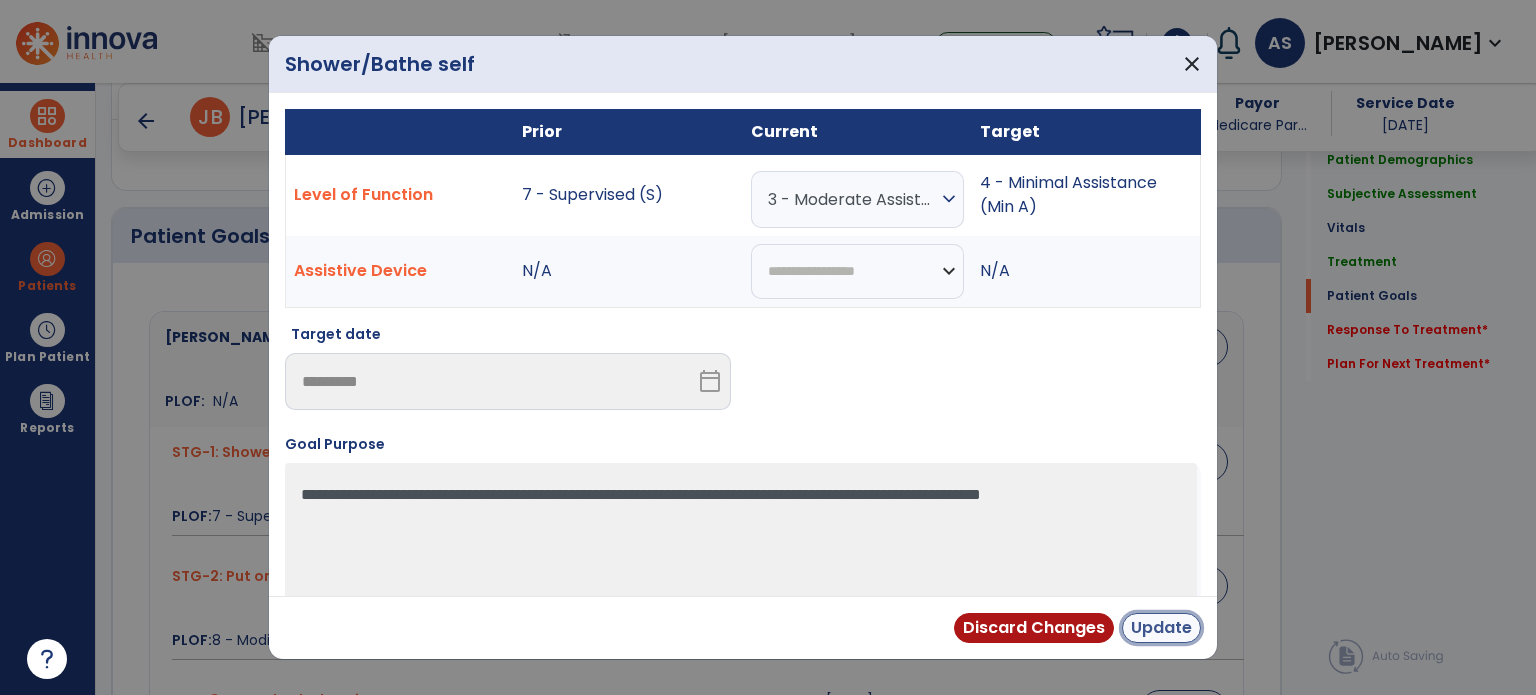 click on "Update" at bounding box center [1161, 628] 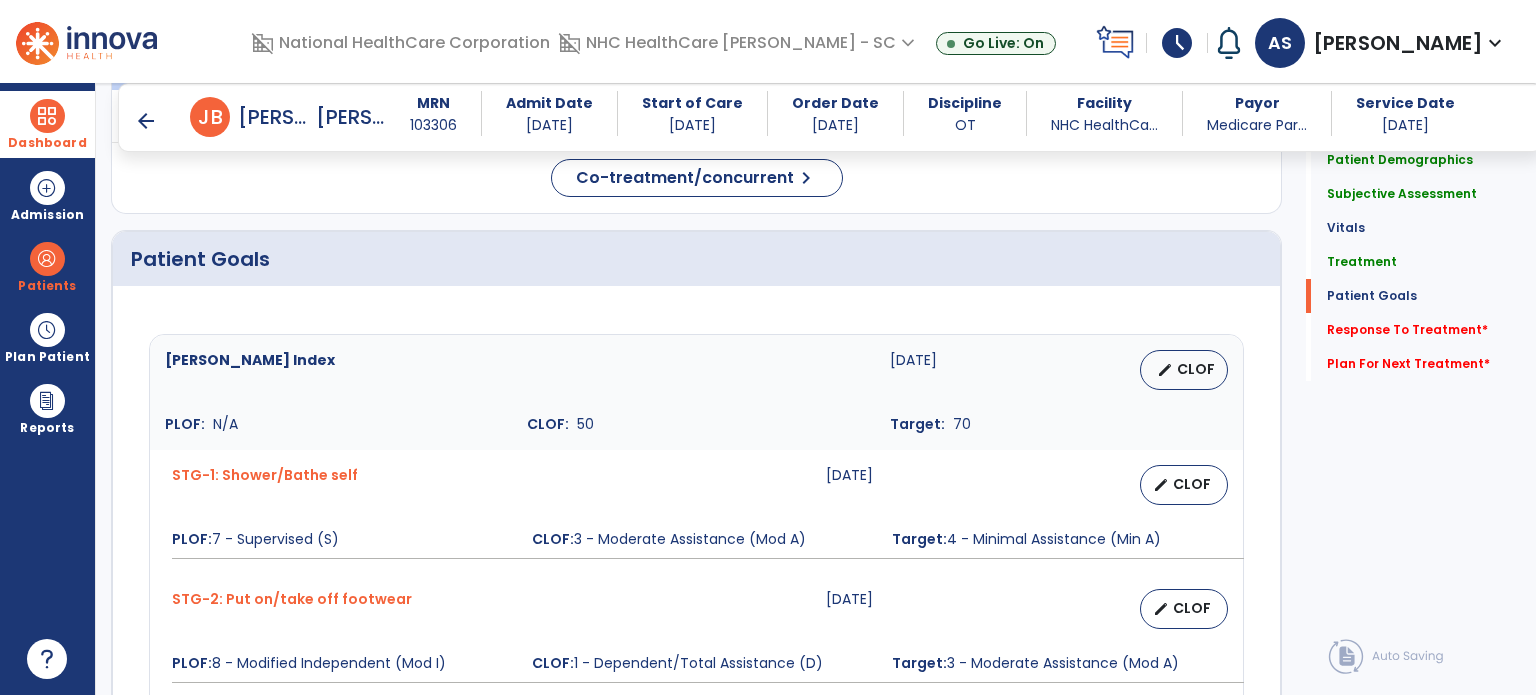 scroll, scrollTop: 1393, scrollLeft: 0, axis: vertical 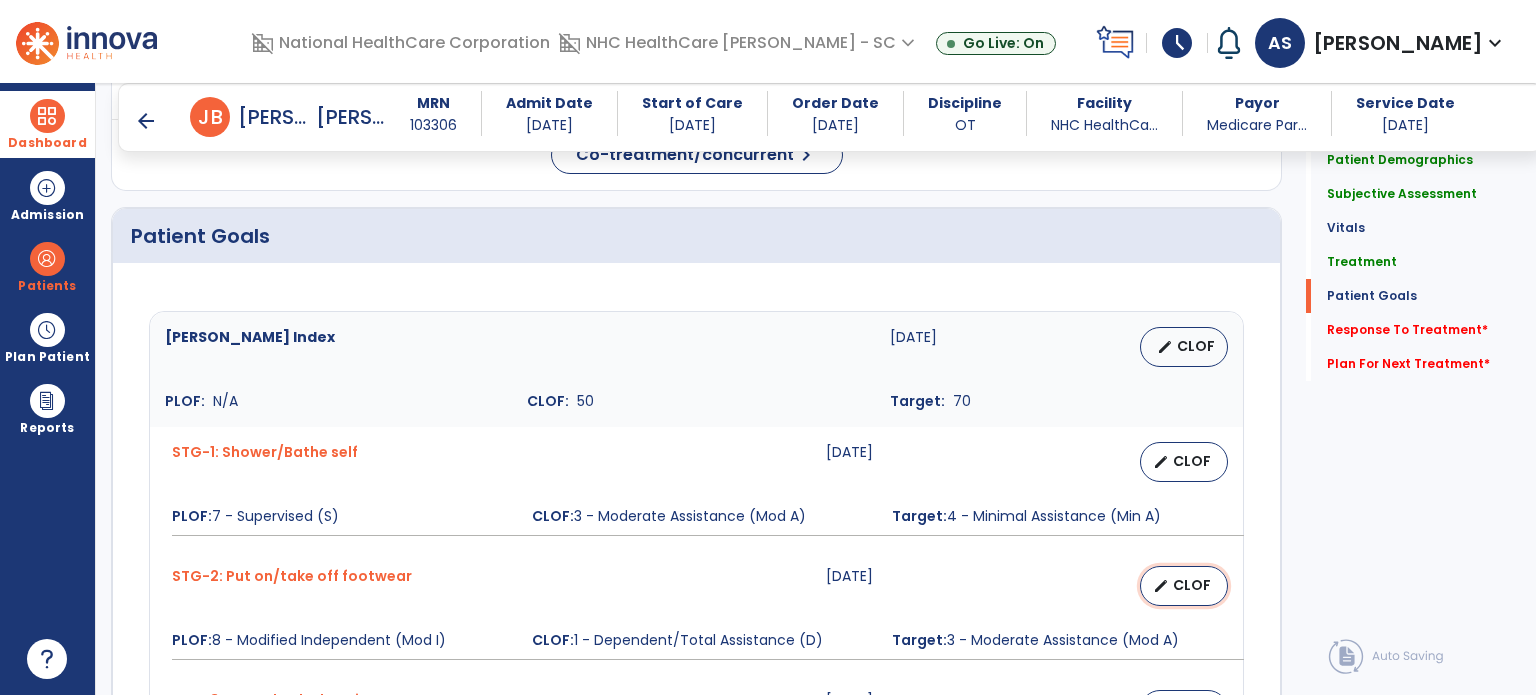 click on "CLOF" at bounding box center [1192, 585] 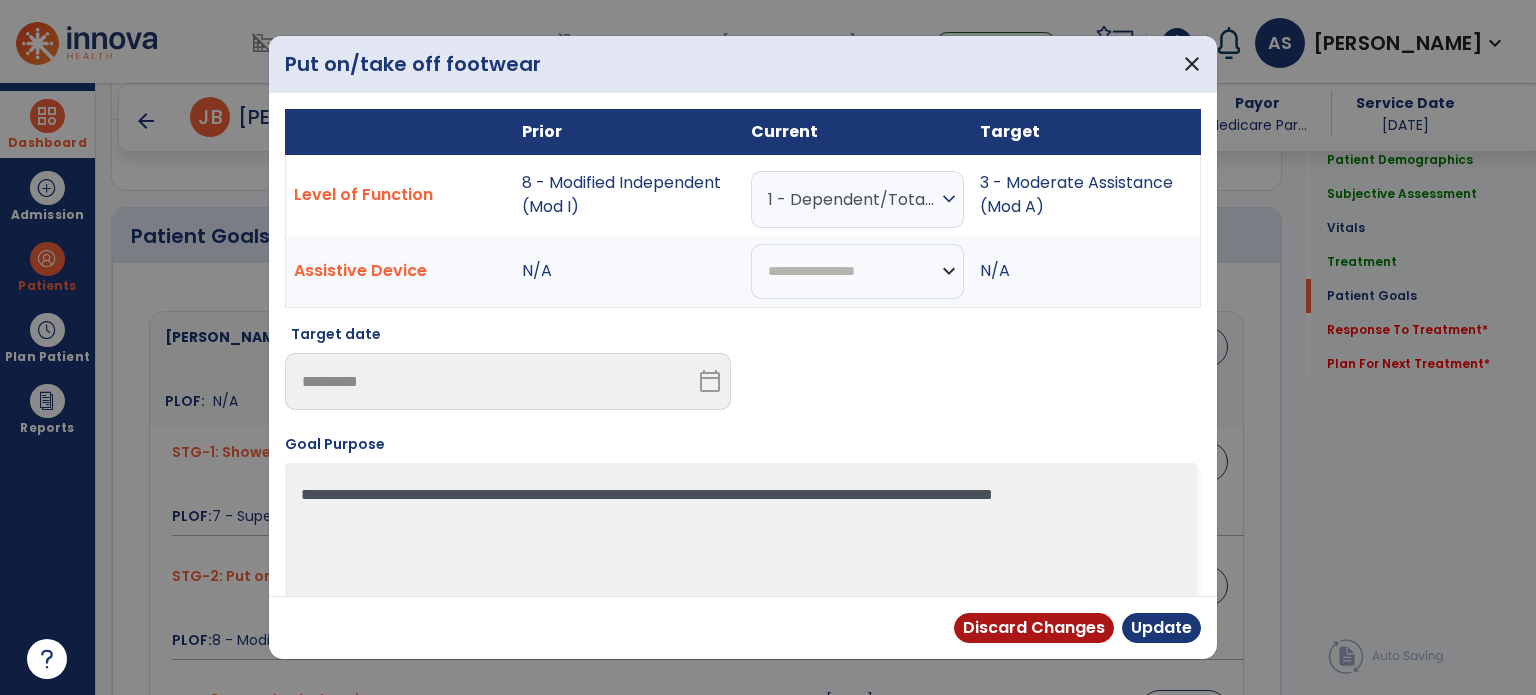 click on "1 - Dependent/Total Assistance (D)" at bounding box center (852, 199) 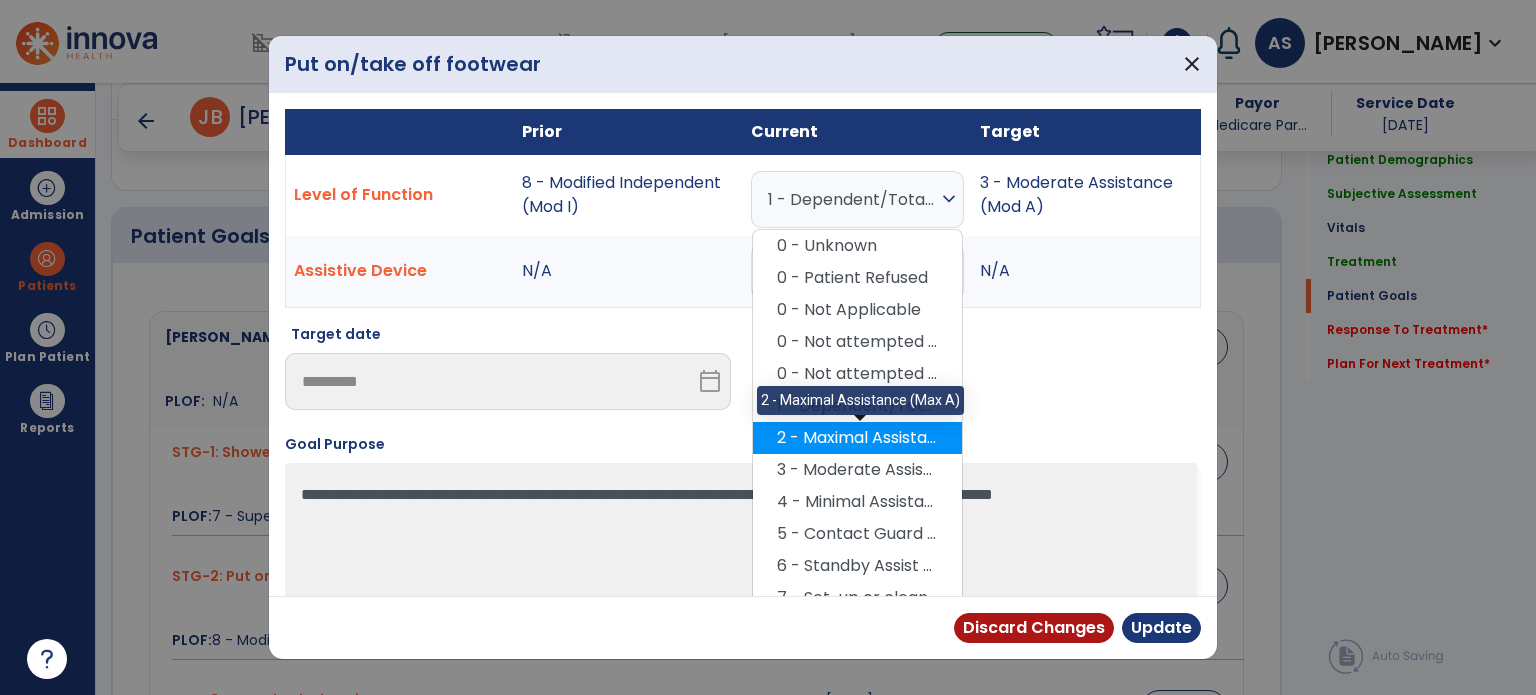 click on "2 - Maximal Assistance (Max A)" at bounding box center (857, 438) 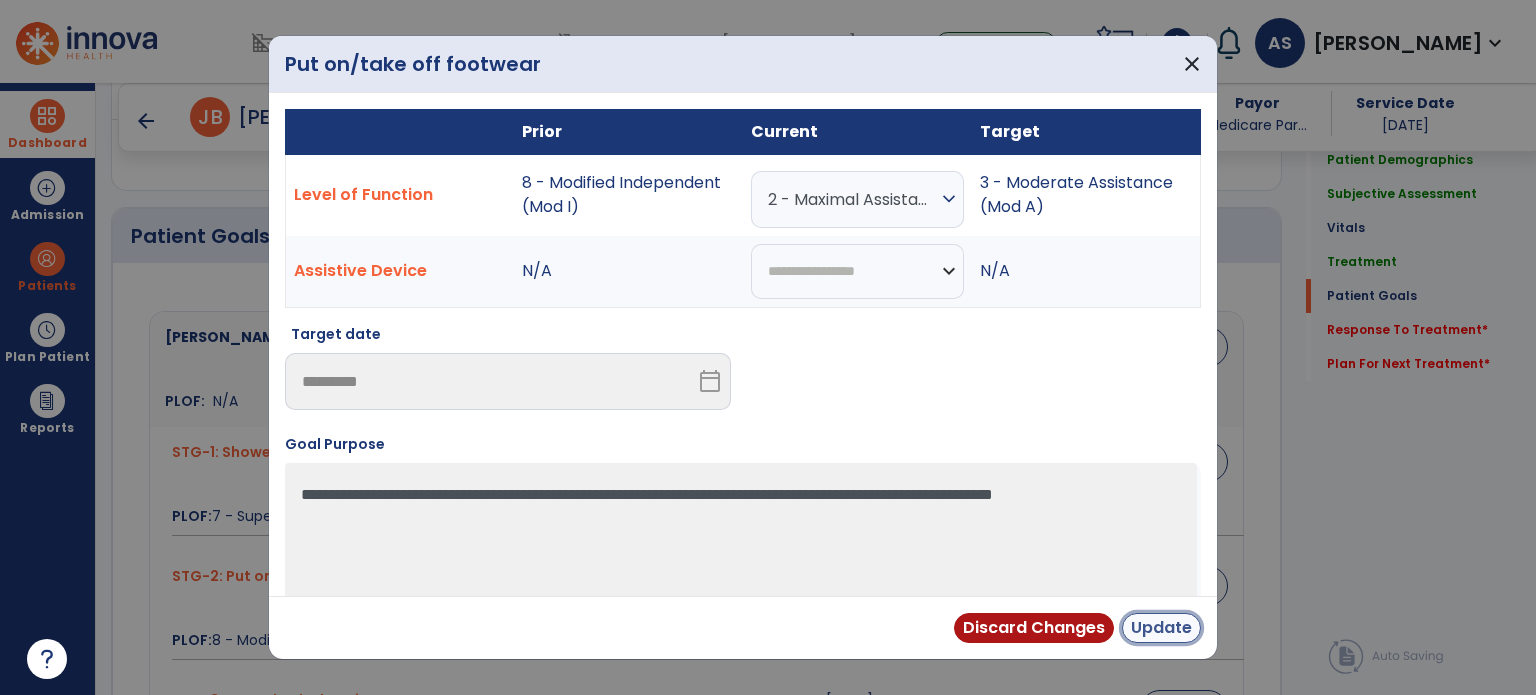 click on "Update" at bounding box center (1161, 628) 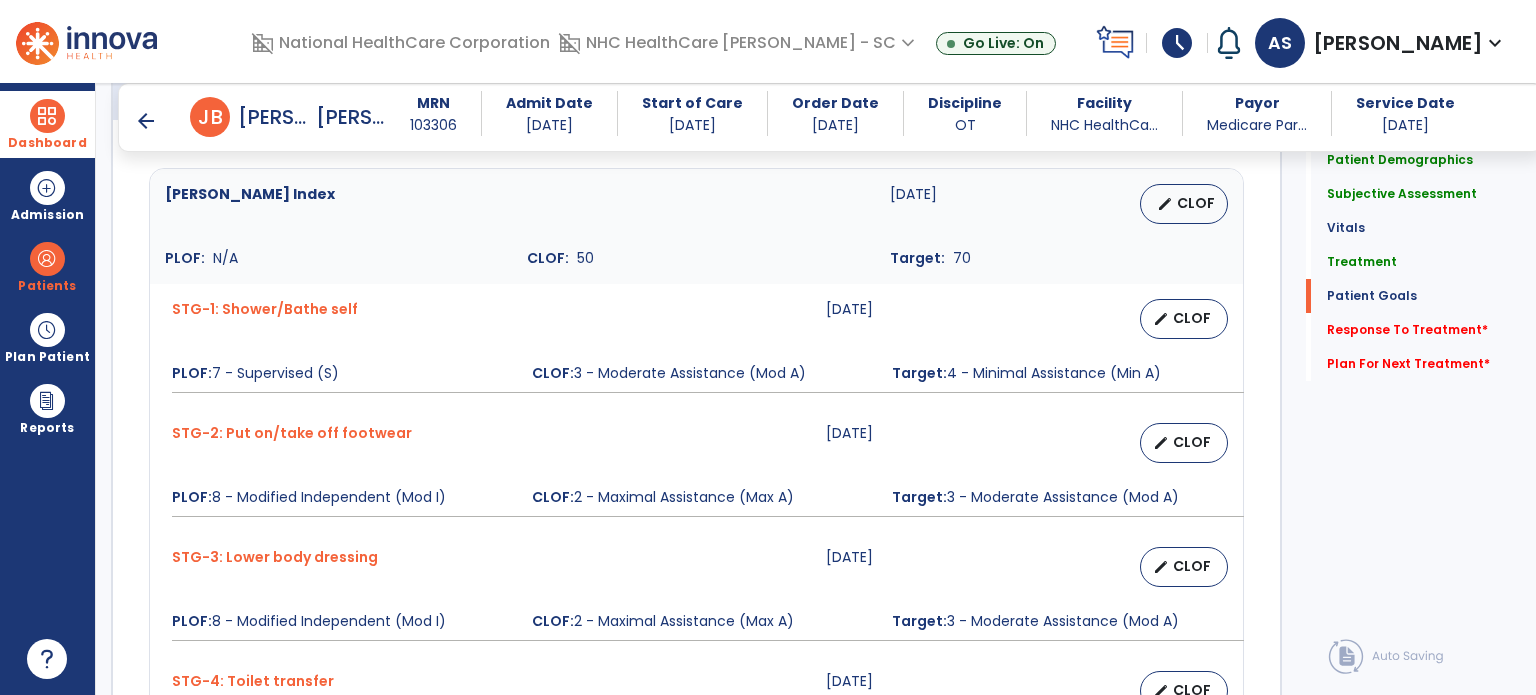 scroll, scrollTop: 1613, scrollLeft: 0, axis: vertical 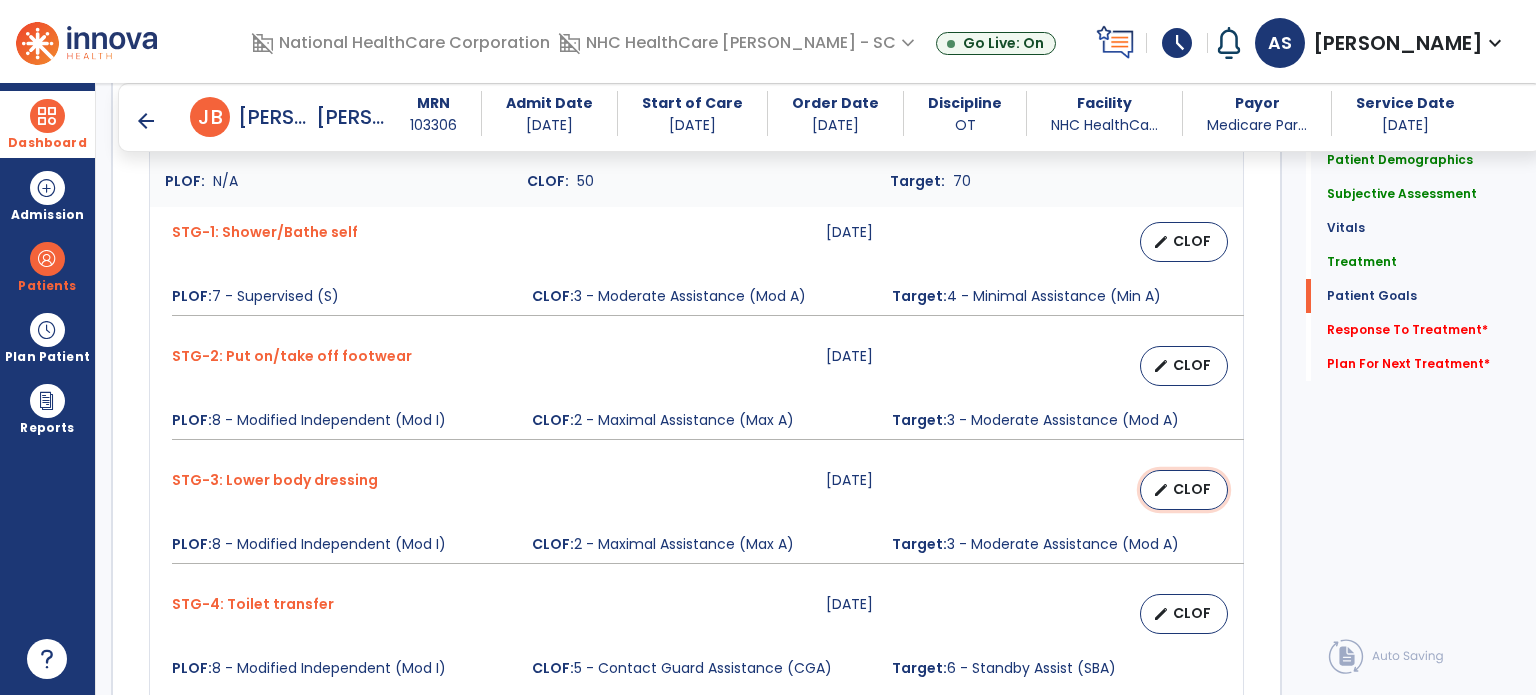 click on "edit" at bounding box center (1161, 490) 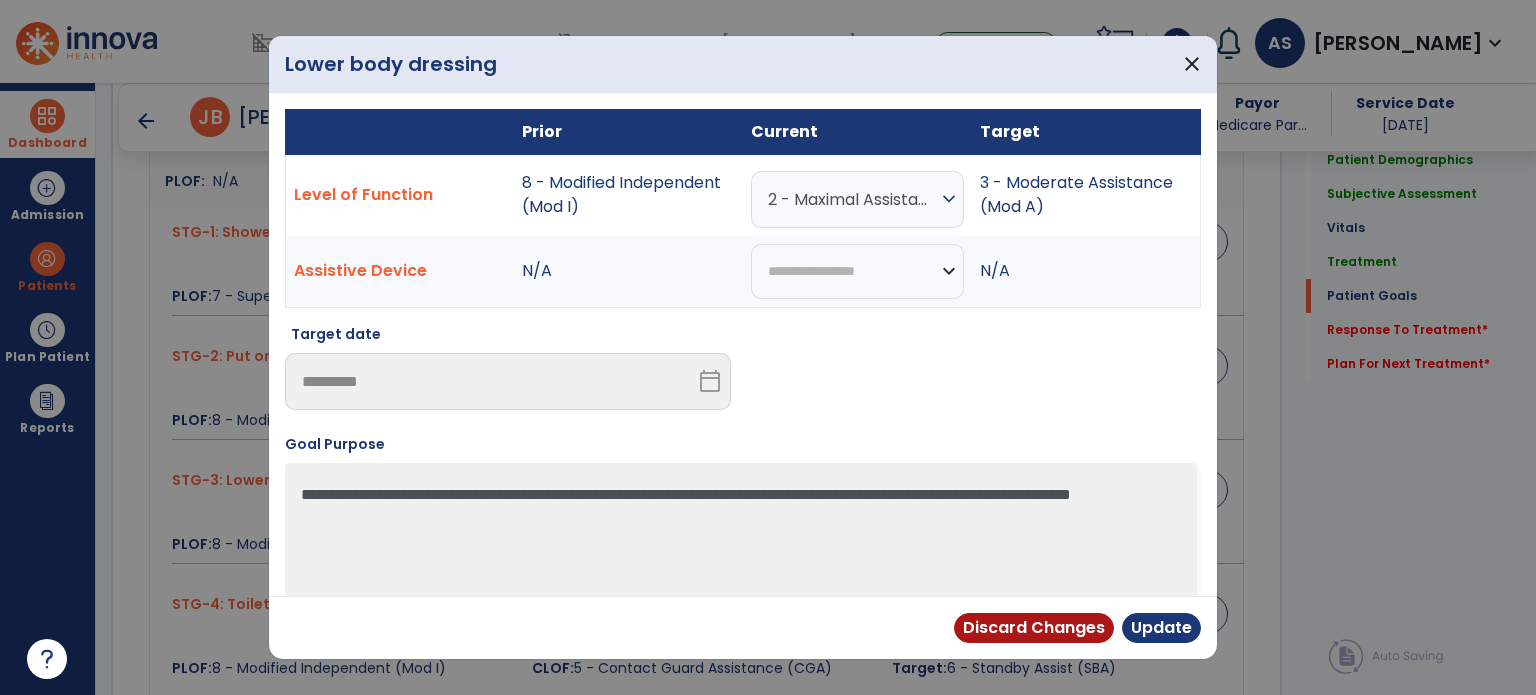 click on "2 - Maximal Assistance (Max A)" at bounding box center (852, 199) 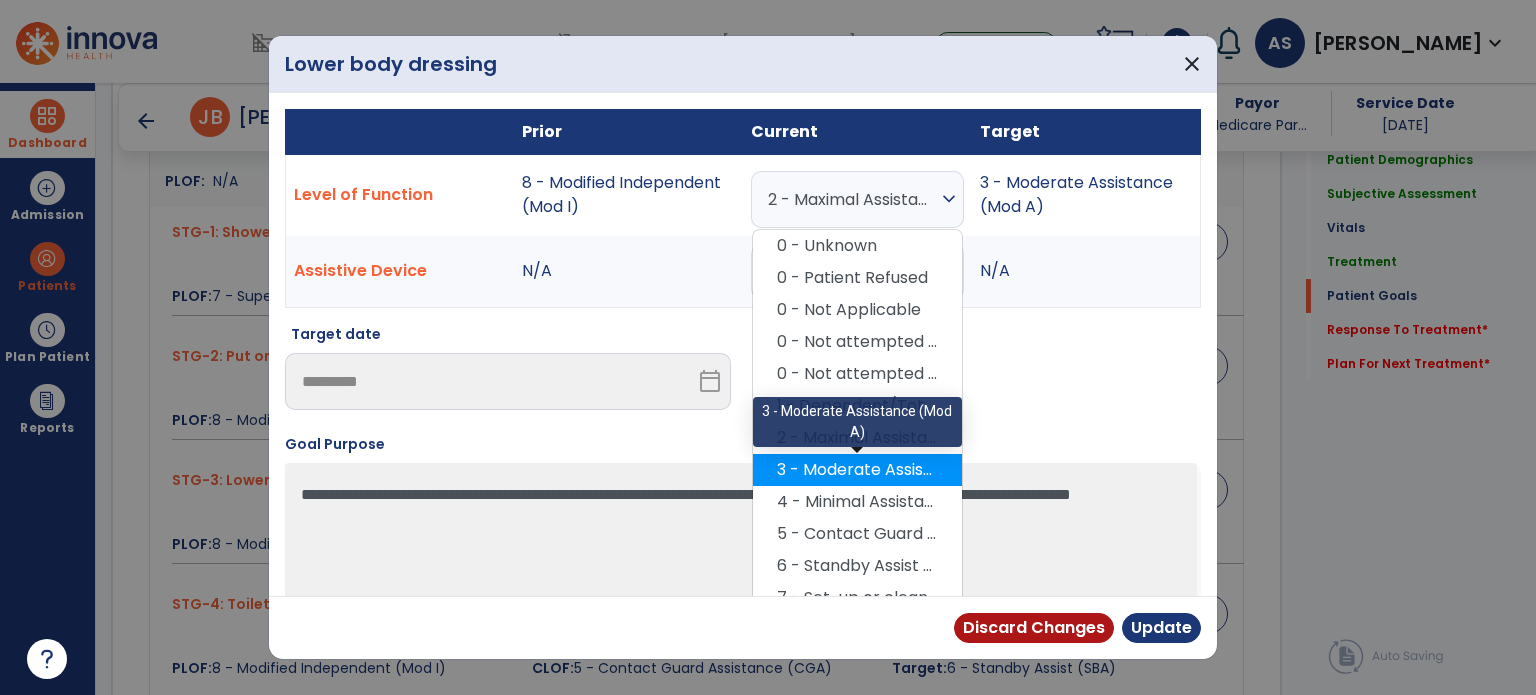 click on "3 - Moderate Assistance (Mod A)" at bounding box center (857, 470) 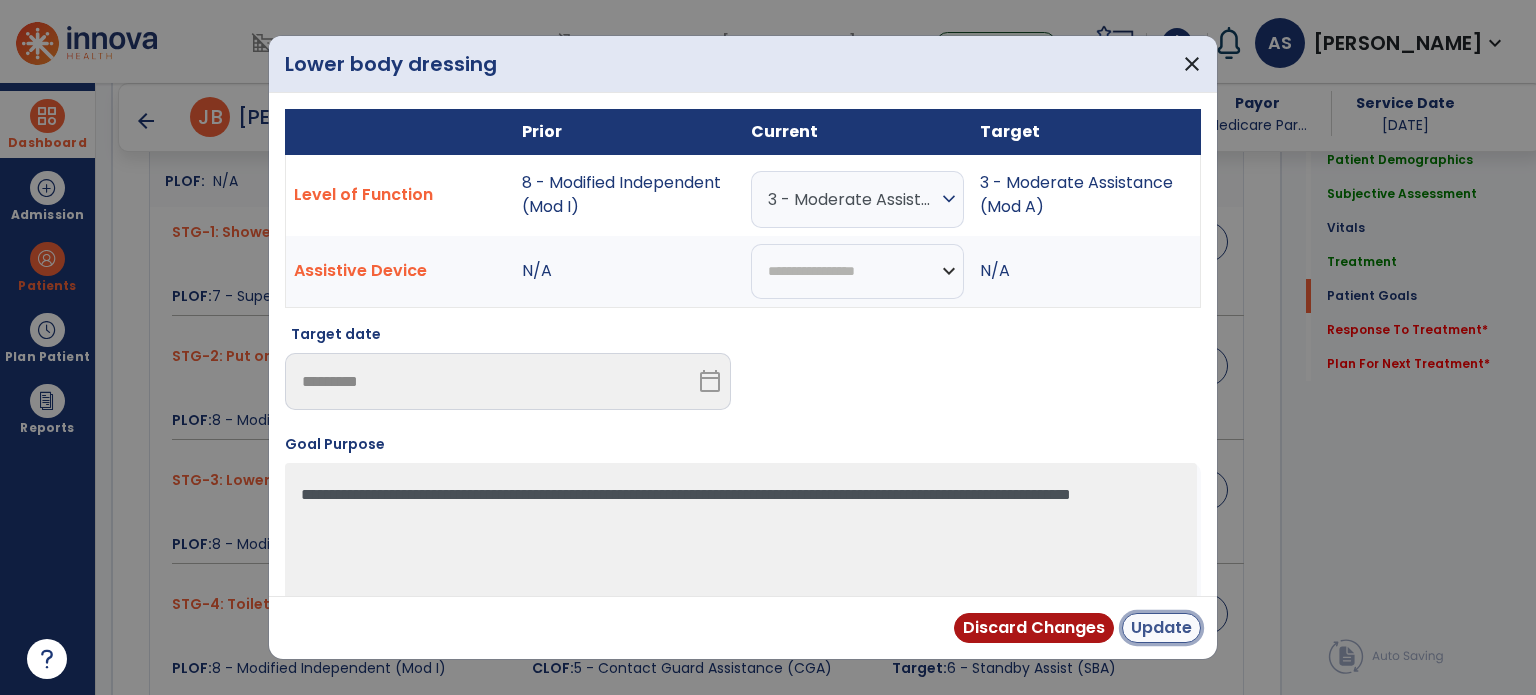 click on "Update" at bounding box center [1161, 628] 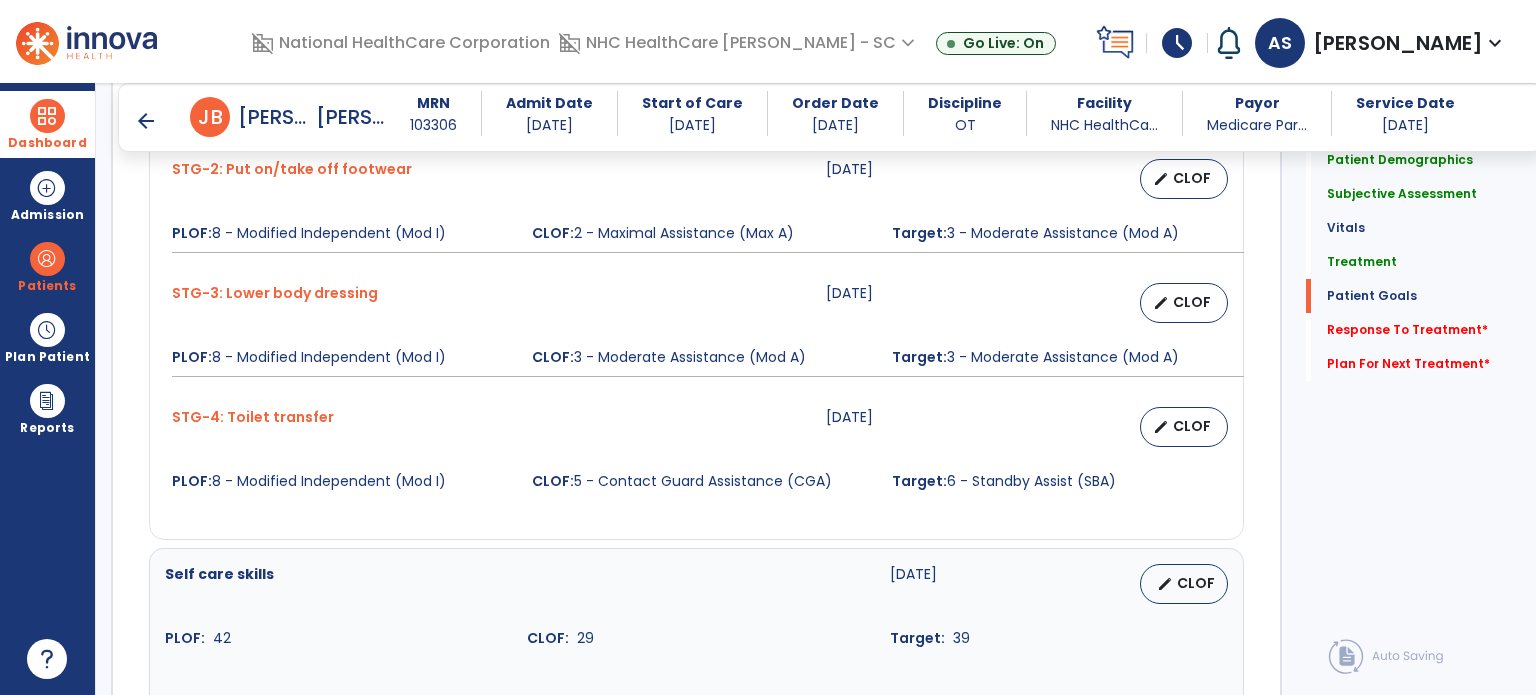 scroll, scrollTop: 1873, scrollLeft: 0, axis: vertical 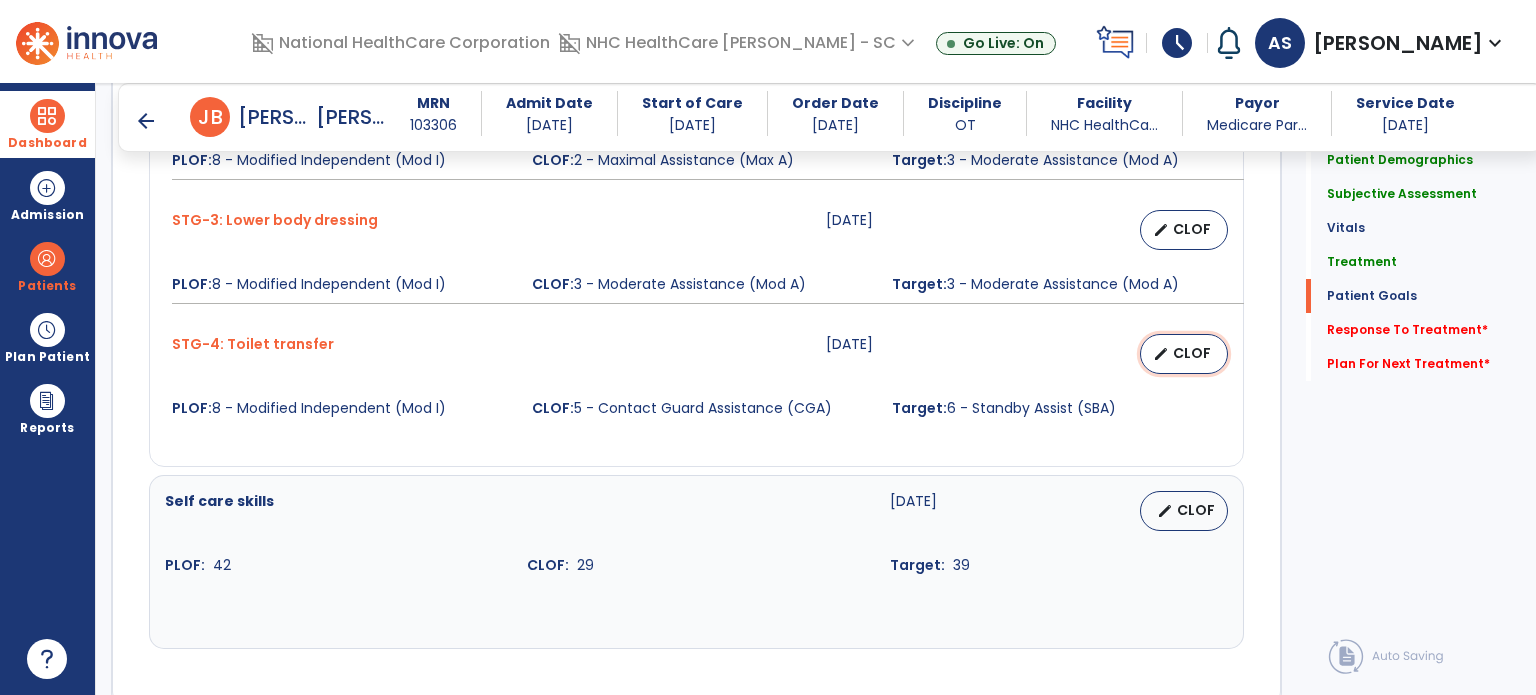 click on "CLOF" at bounding box center [1192, 353] 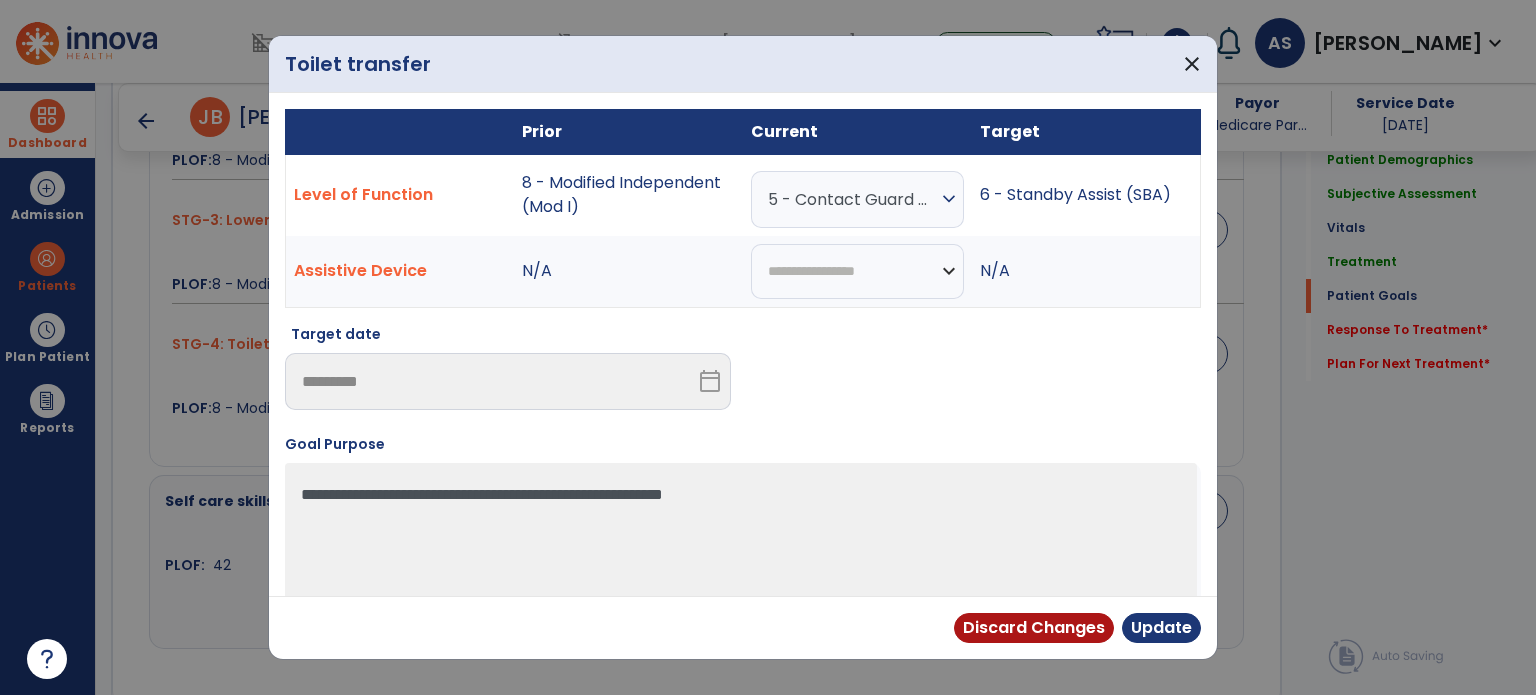click on "5 - Contact Guard Assistance (CGA)" at bounding box center (852, 199) 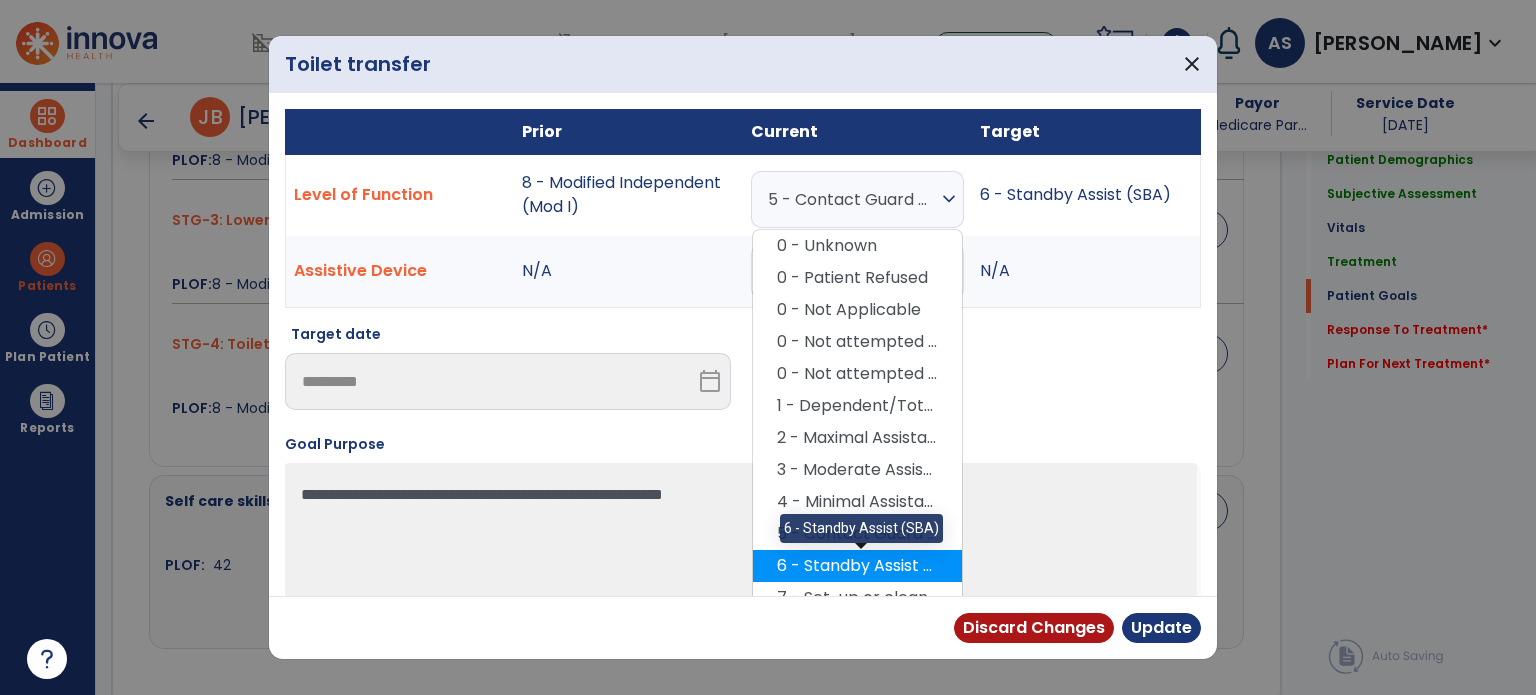 click on "6 - Standby Assist (SBA)" at bounding box center (857, 566) 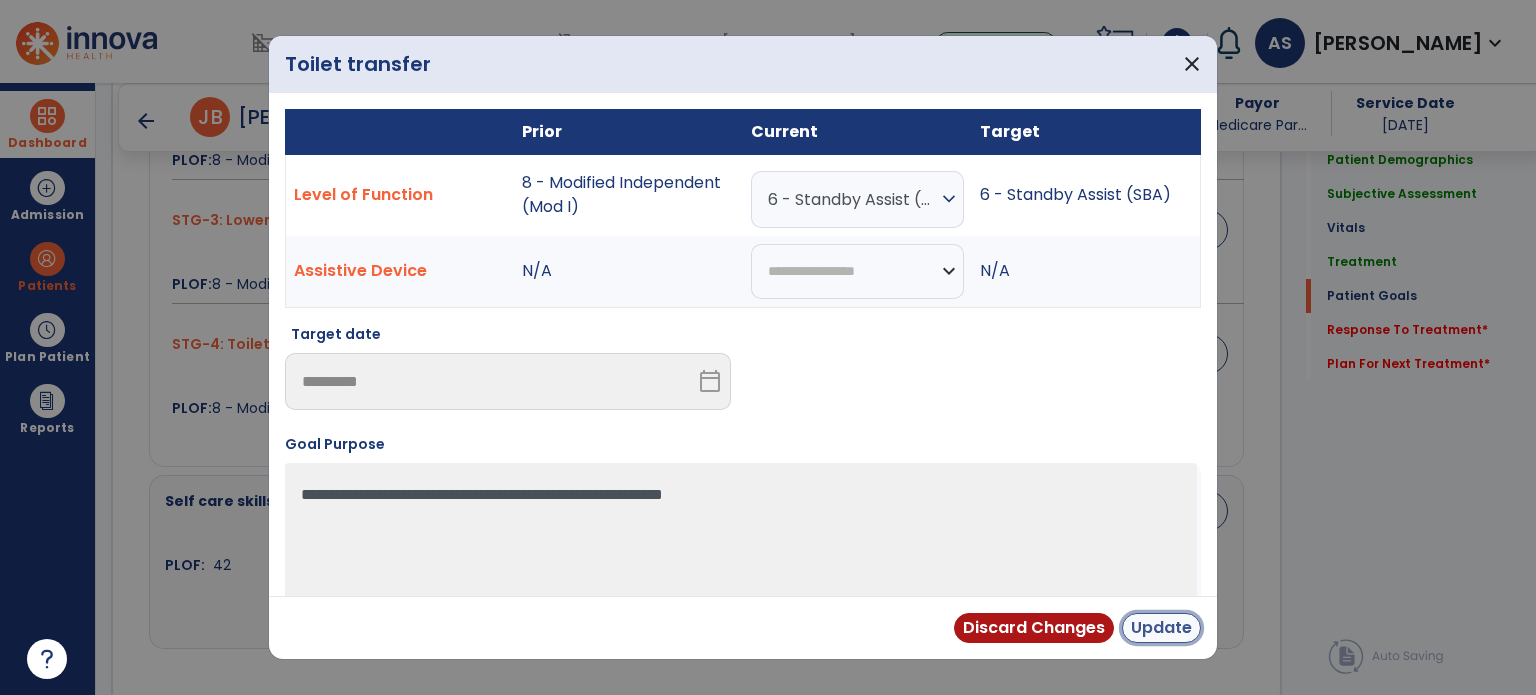 click on "Update" at bounding box center [1161, 628] 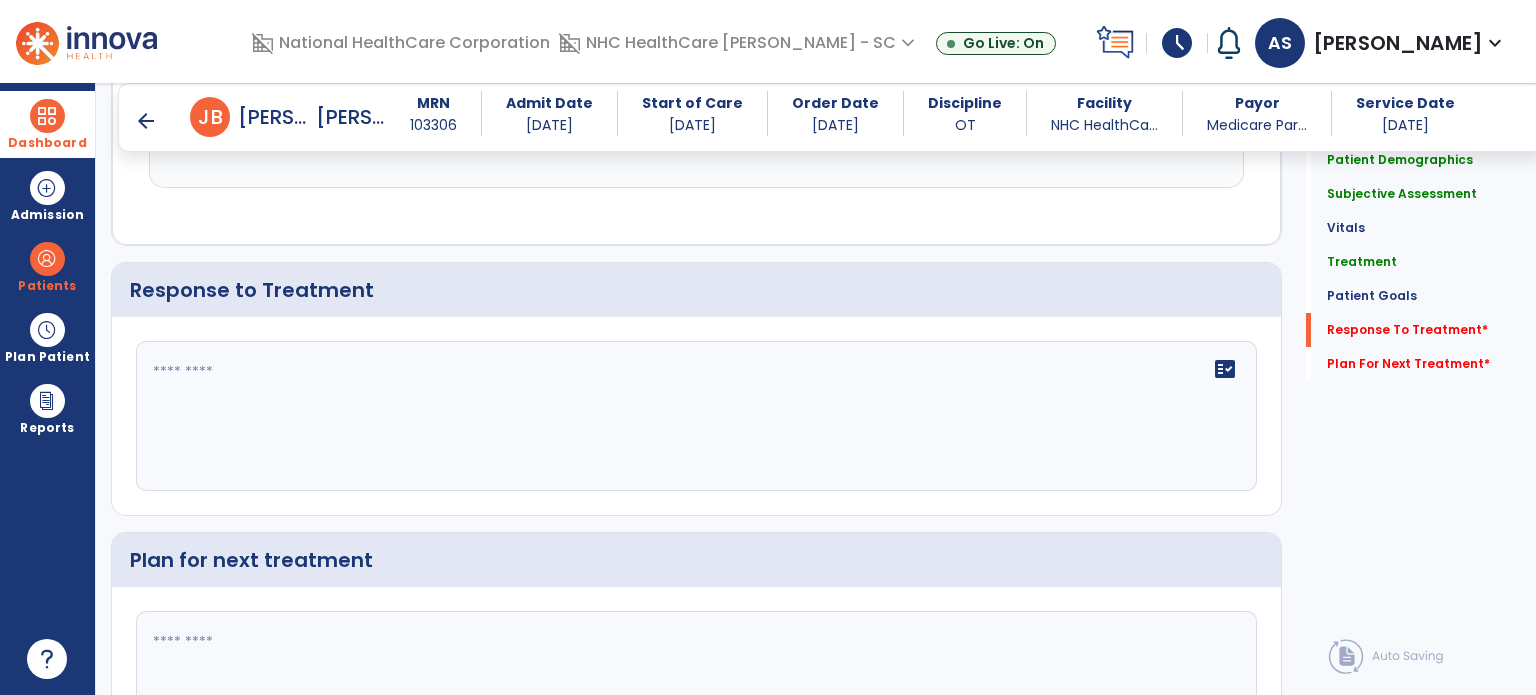 scroll, scrollTop: 2342, scrollLeft: 0, axis: vertical 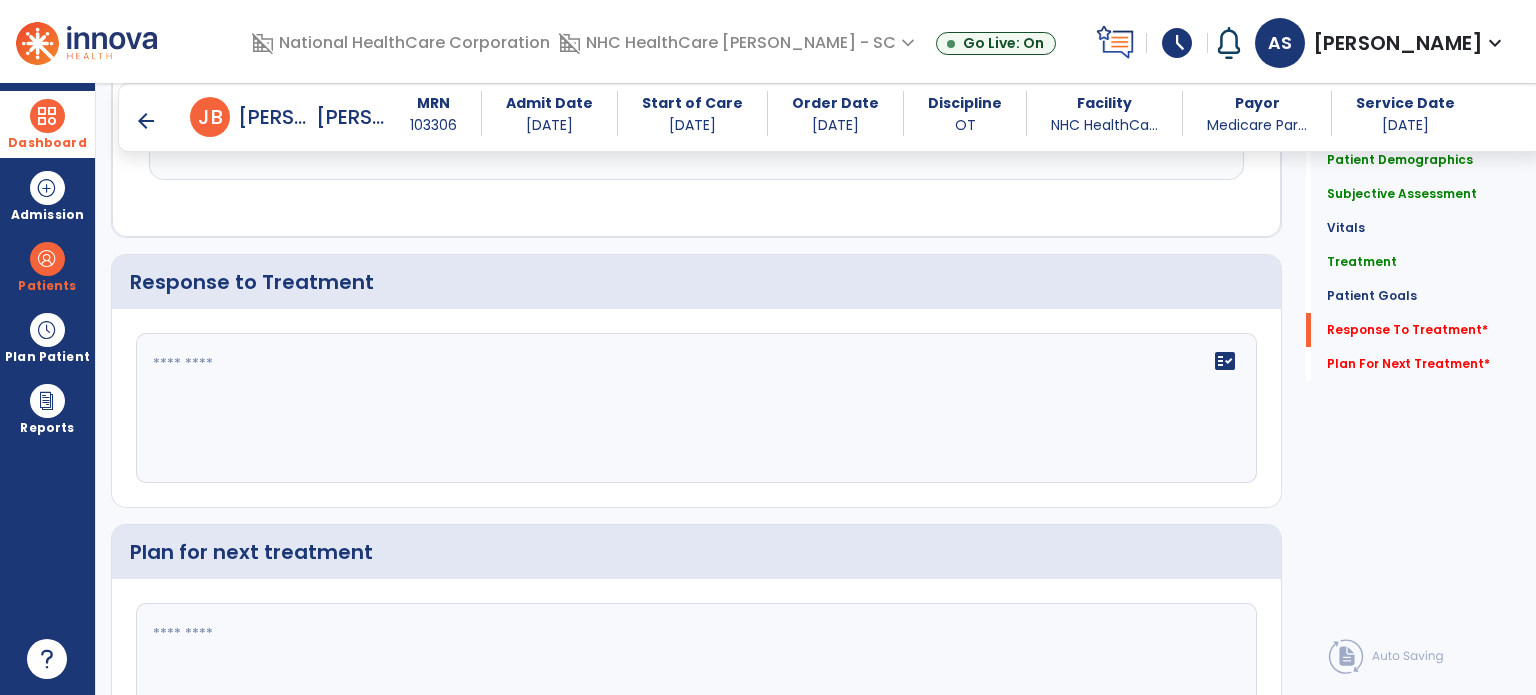 drag, startPoint x: 663, startPoint y: 372, endPoint x: 1535, endPoint y: 469, distance: 877.3785 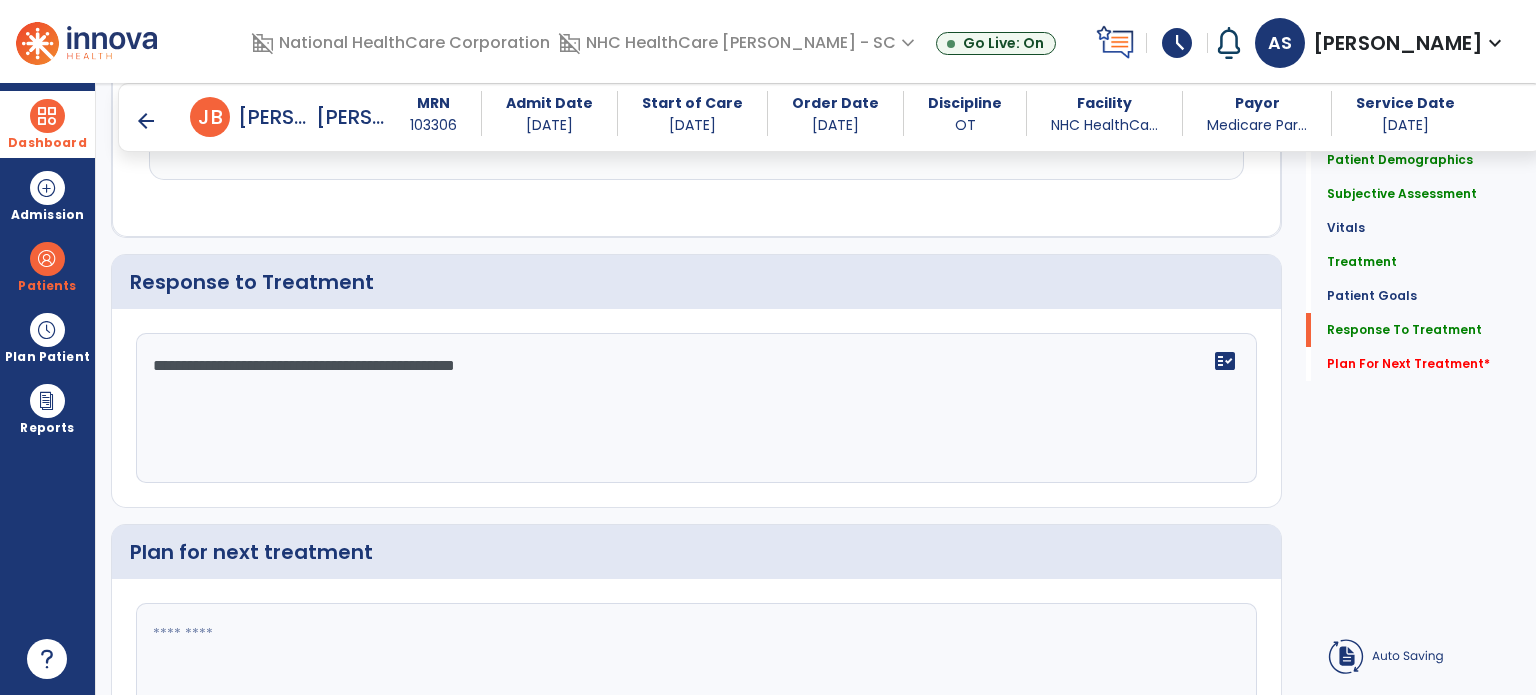 type on "**********" 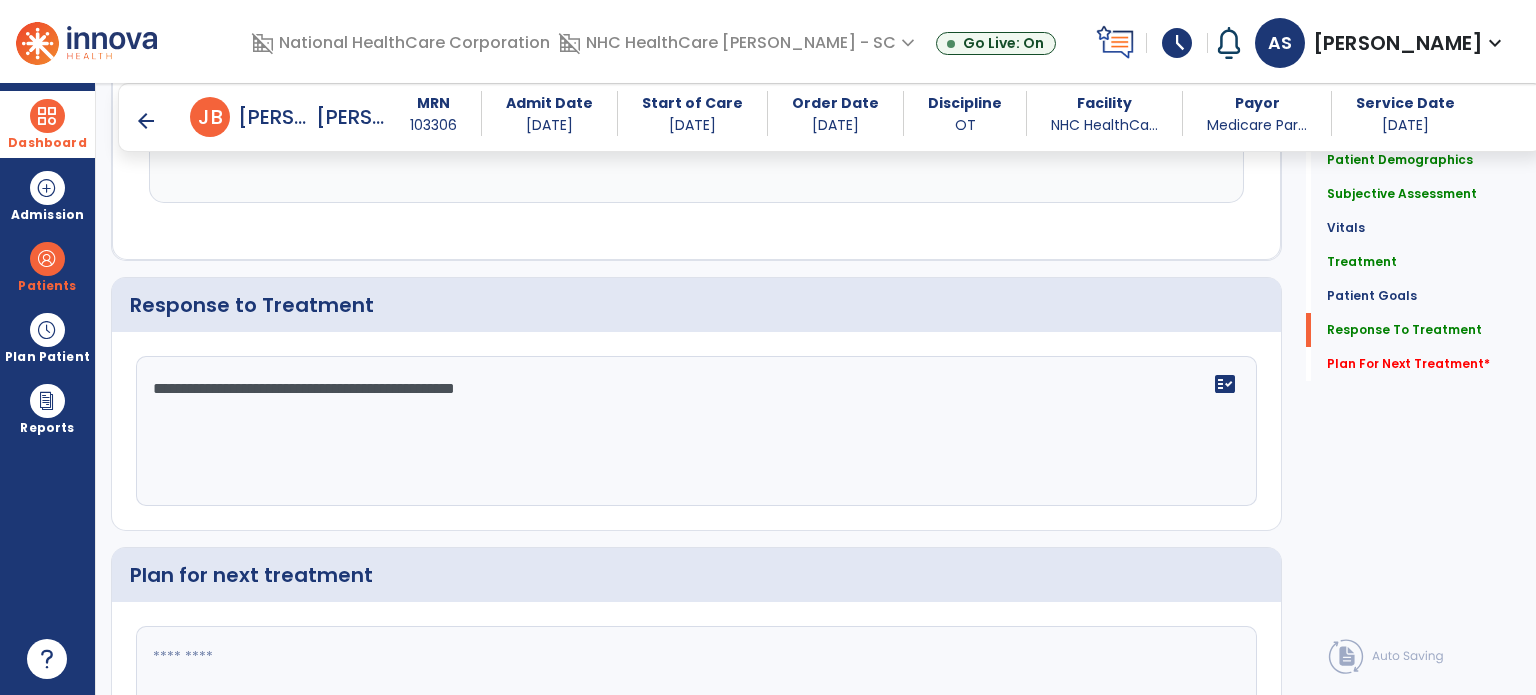 click 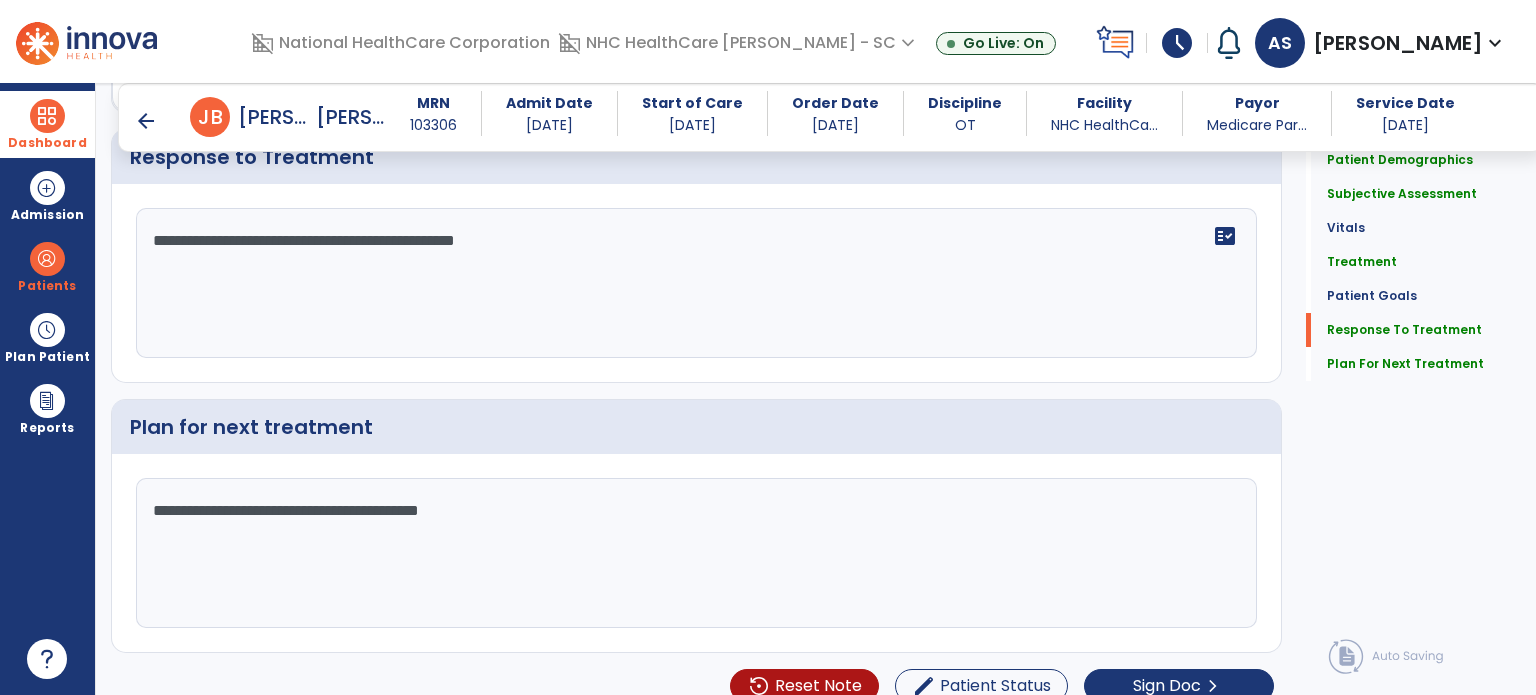 scroll, scrollTop: 2484, scrollLeft: 0, axis: vertical 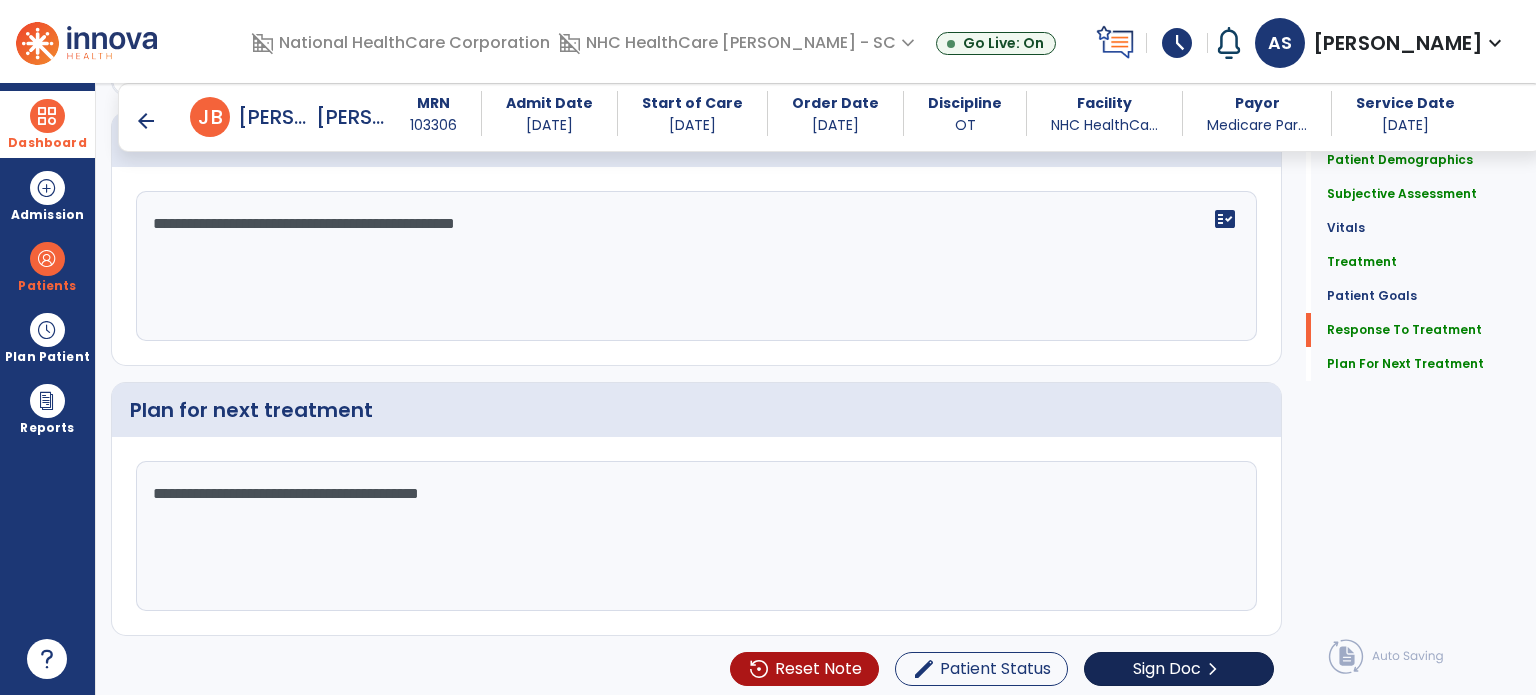 type on "**********" 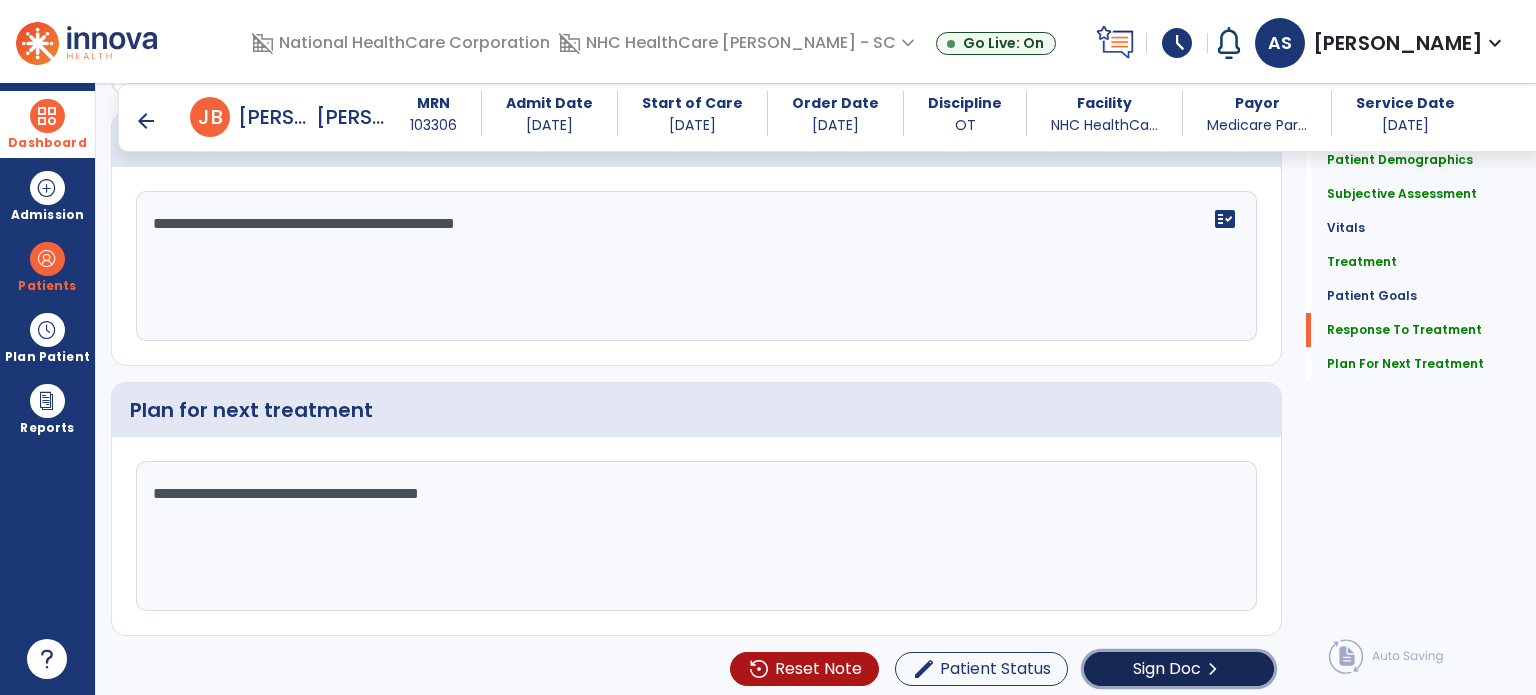 click on "Sign Doc  chevron_right" 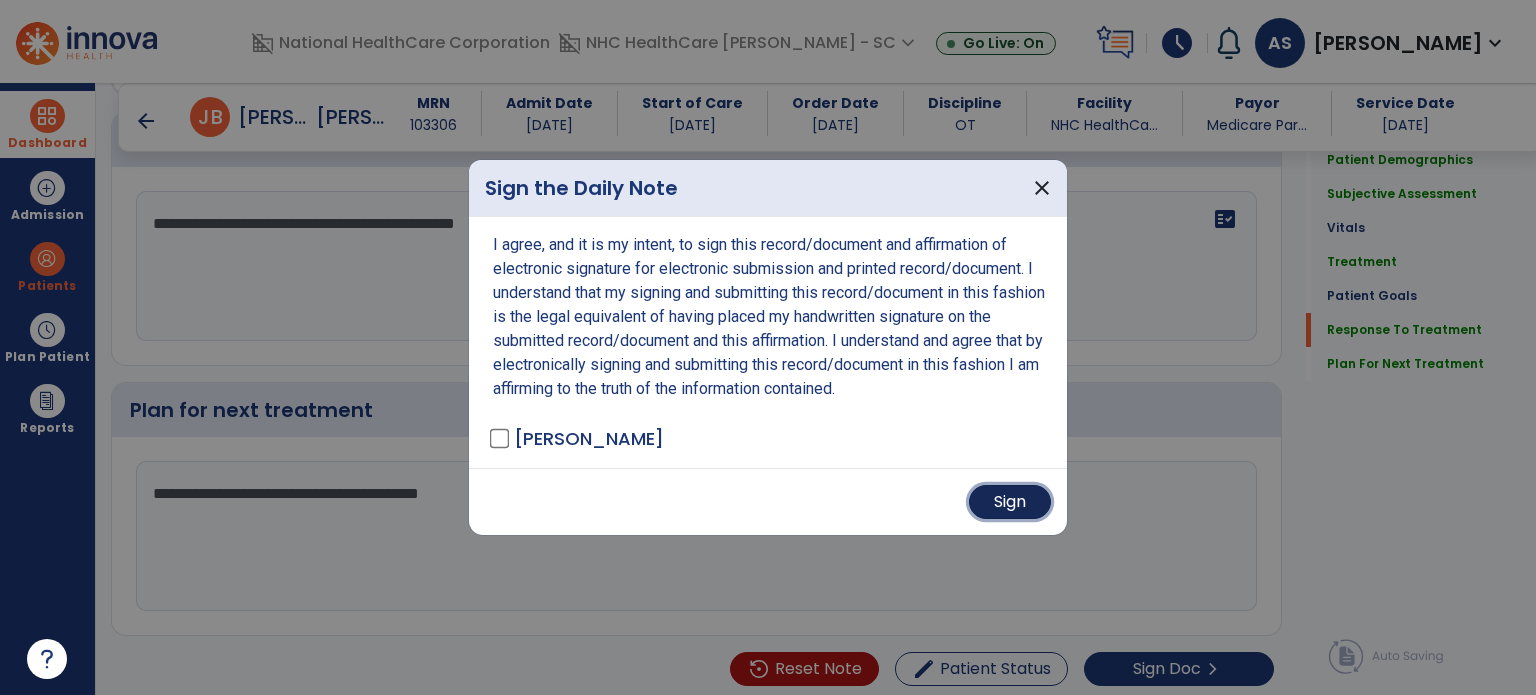 drag, startPoint x: 986, startPoint y: 499, endPoint x: 963, endPoint y: 530, distance: 38.600517 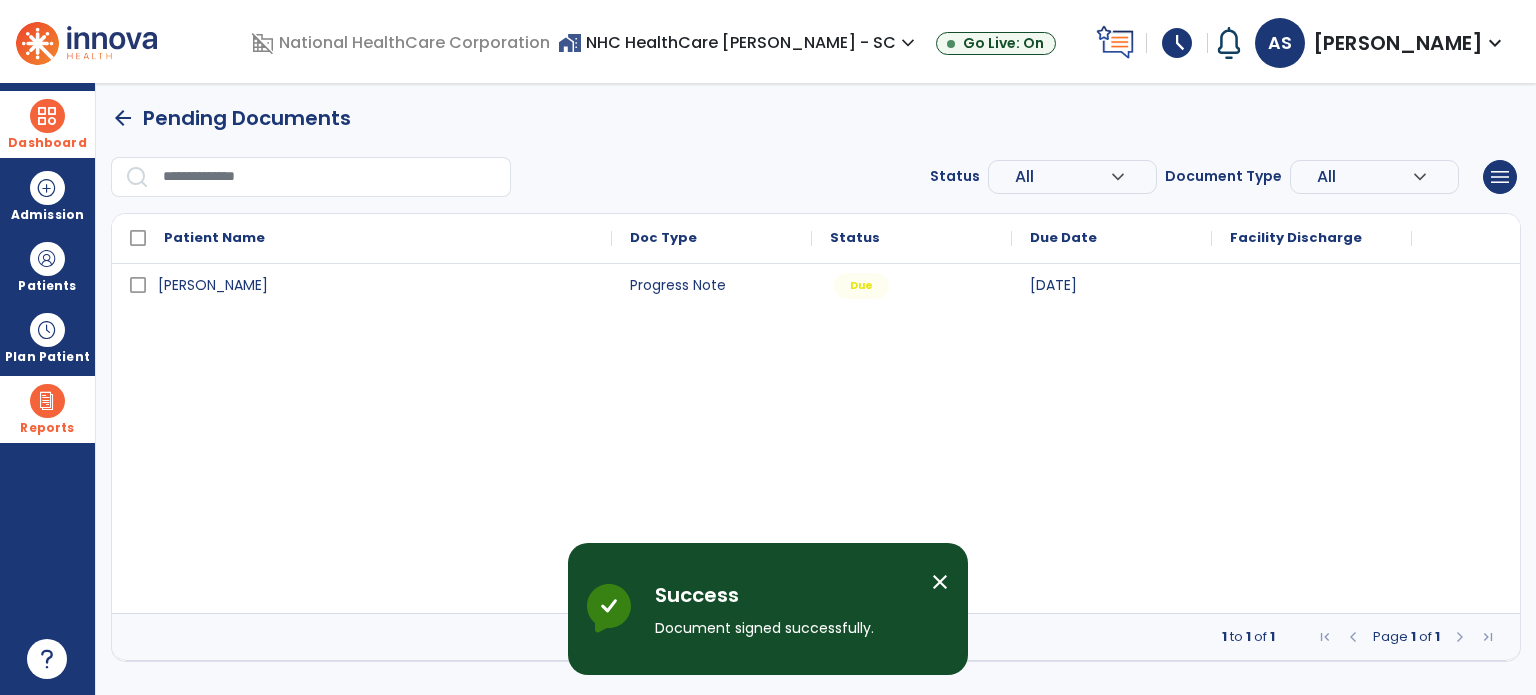 scroll, scrollTop: 0, scrollLeft: 0, axis: both 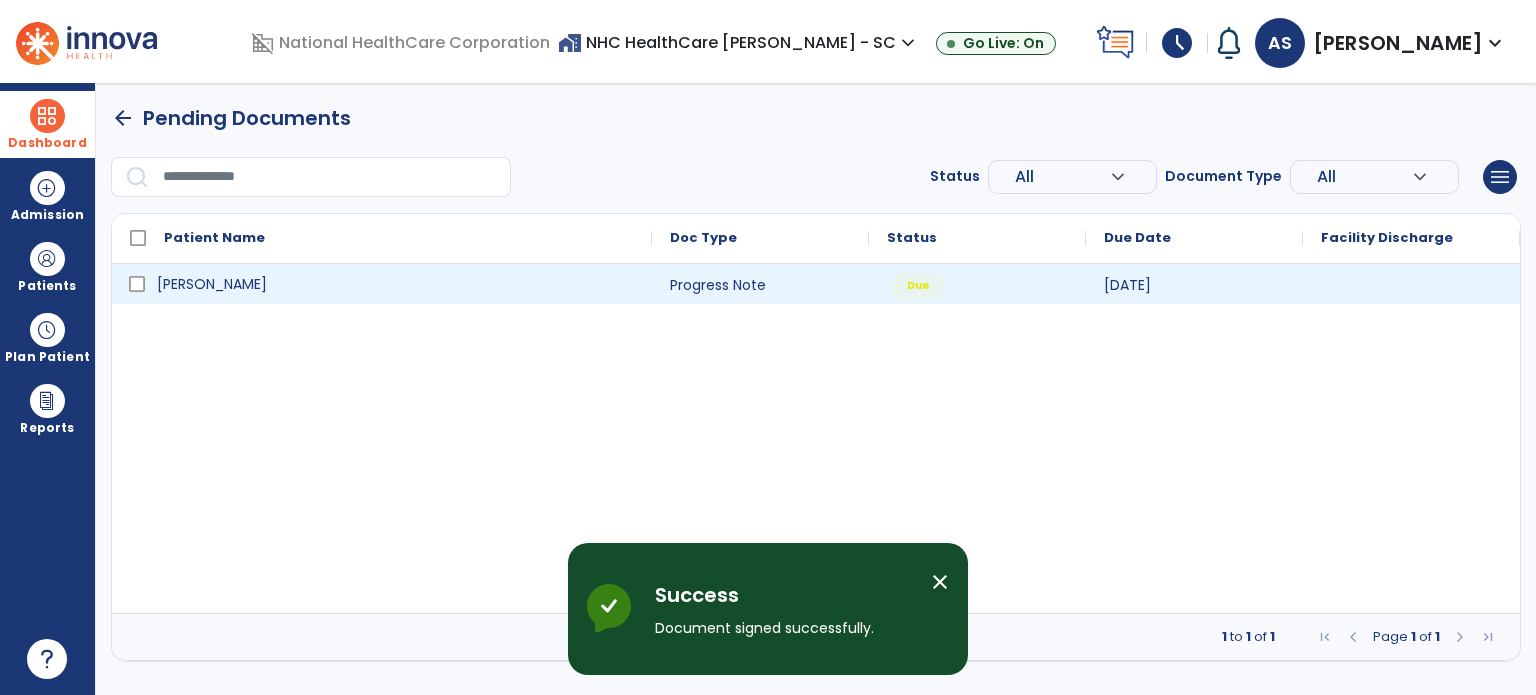 click on "[PERSON_NAME]" at bounding box center [212, 284] 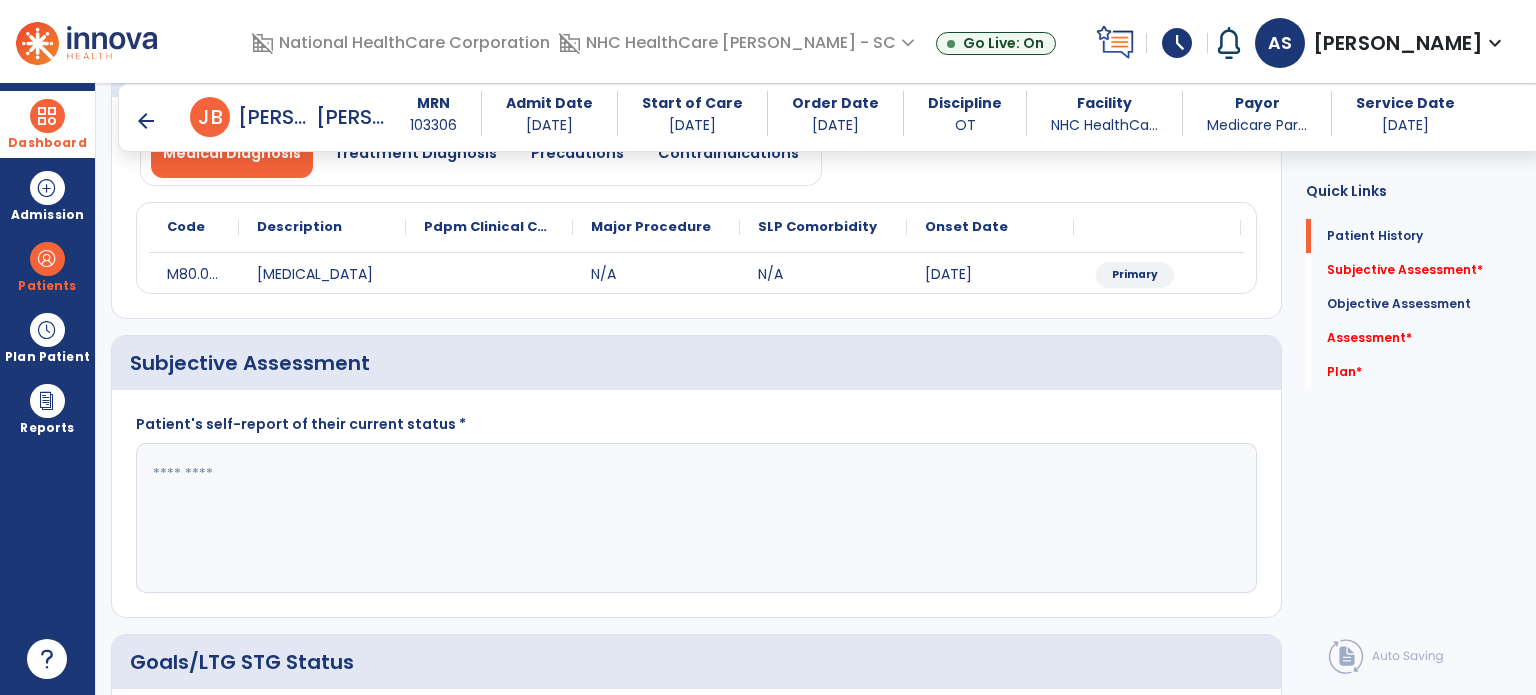 scroll, scrollTop: 225, scrollLeft: 0, axis: vertical 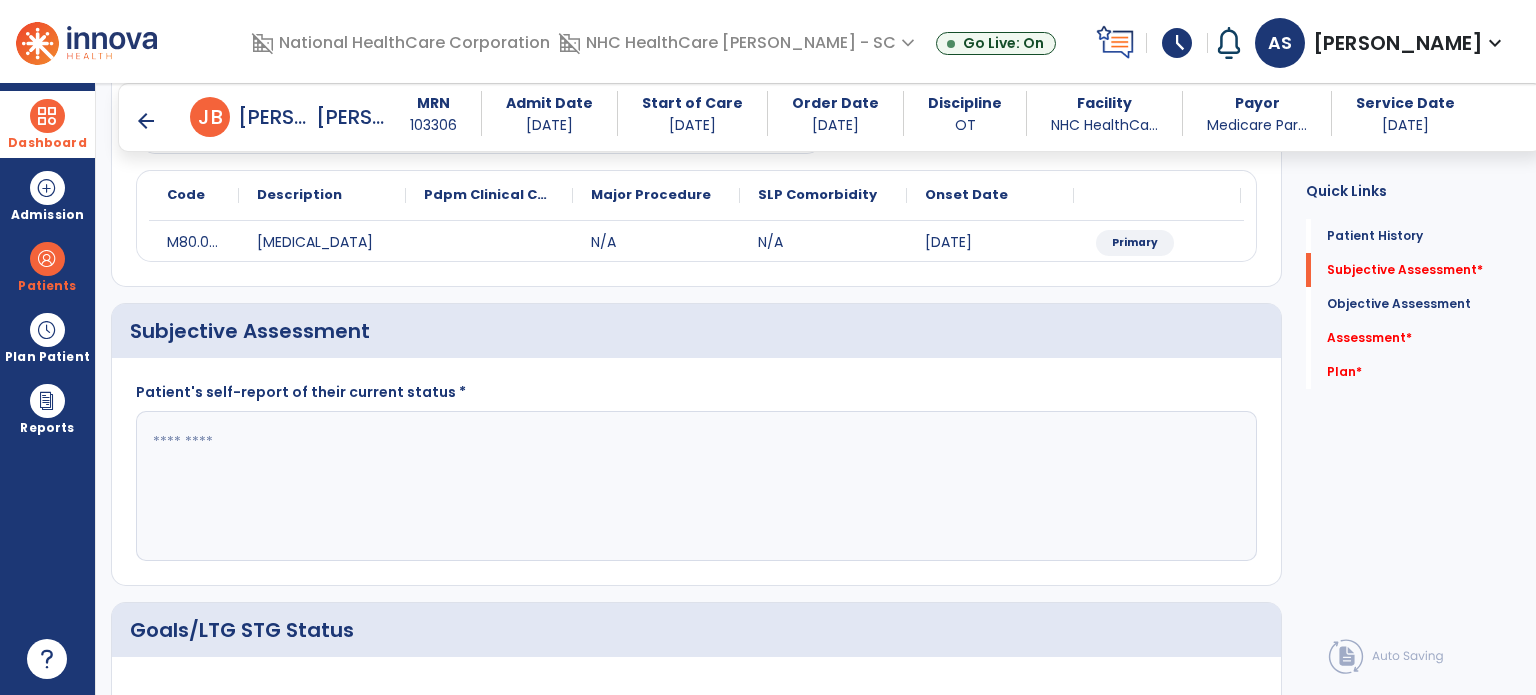 drag, startPoint x: 703, startPoint y: 497, endPoint x: 1121, endPoint y: 427, distance: 423.8207 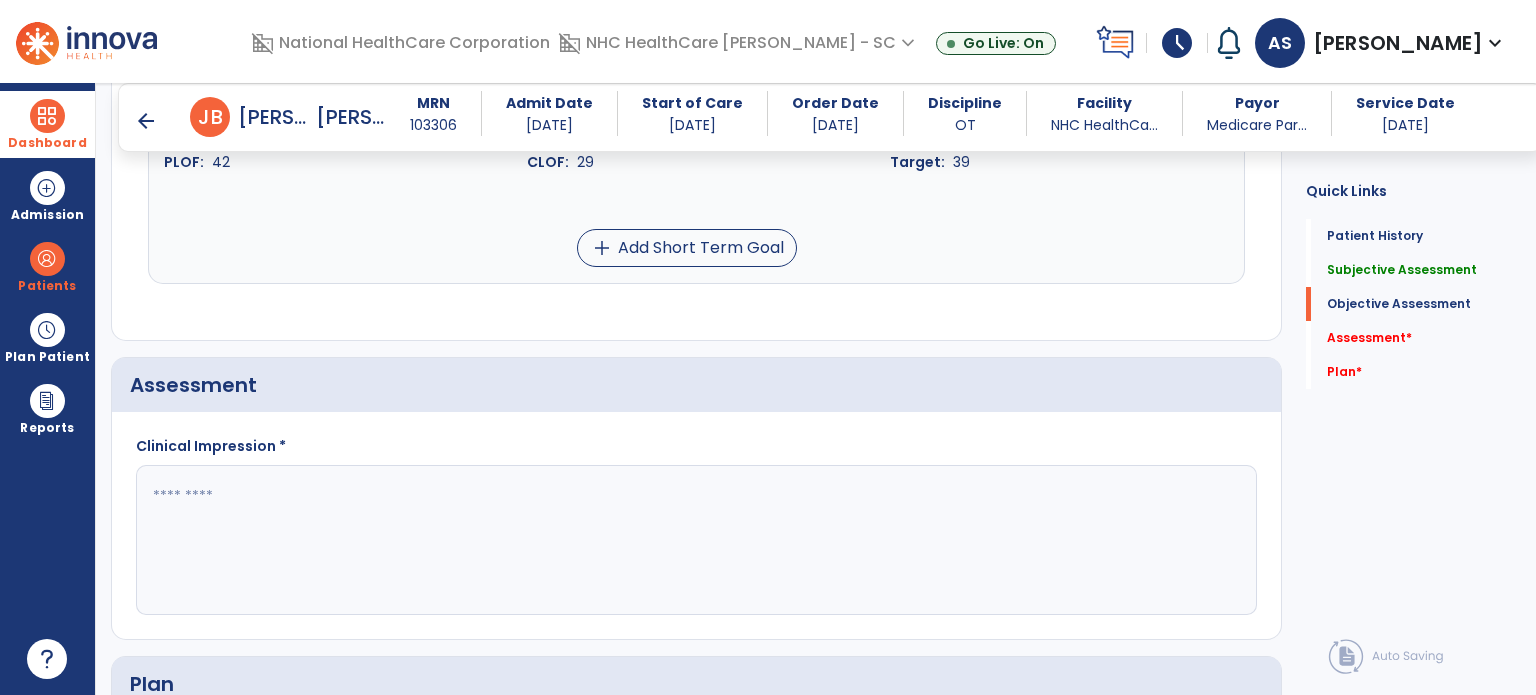scroll, scrollTop: 1599, scrollLeft: 0, axis: vertical 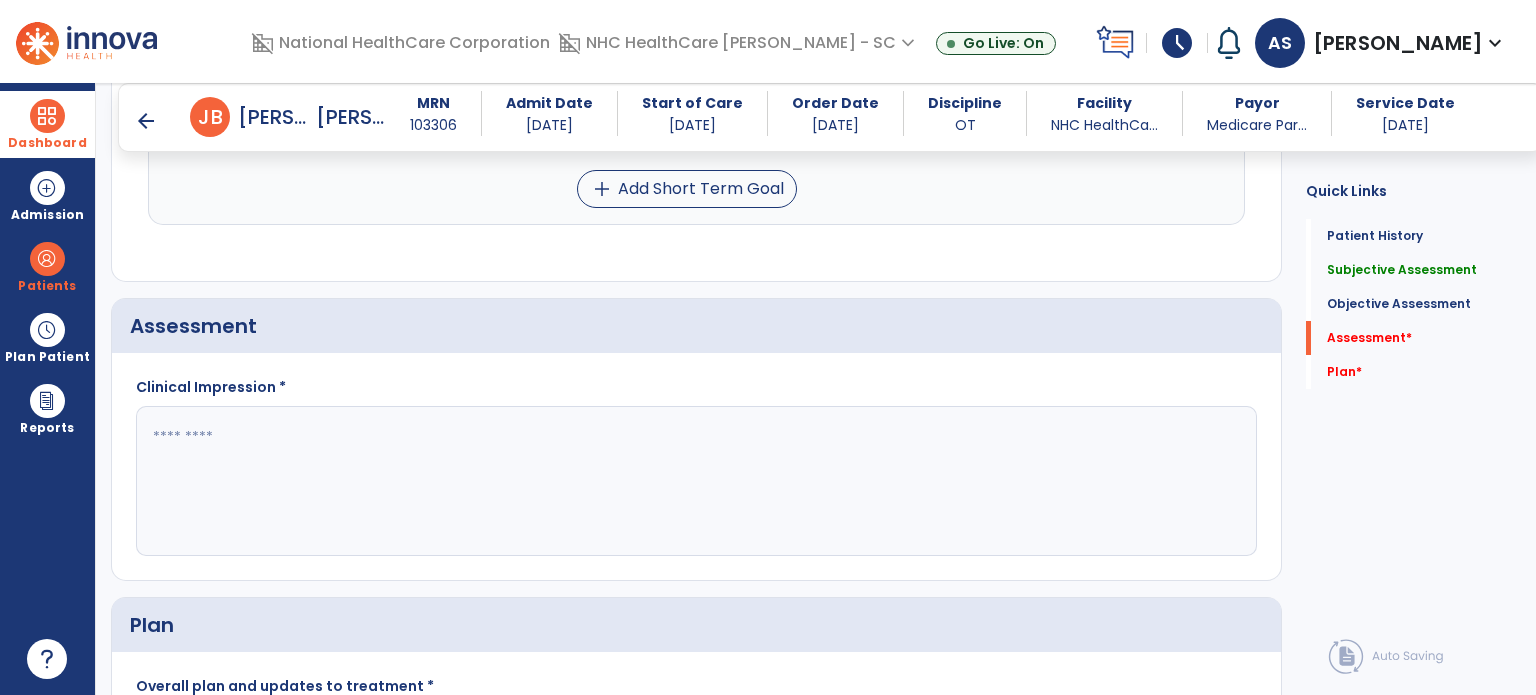 type on "*********" 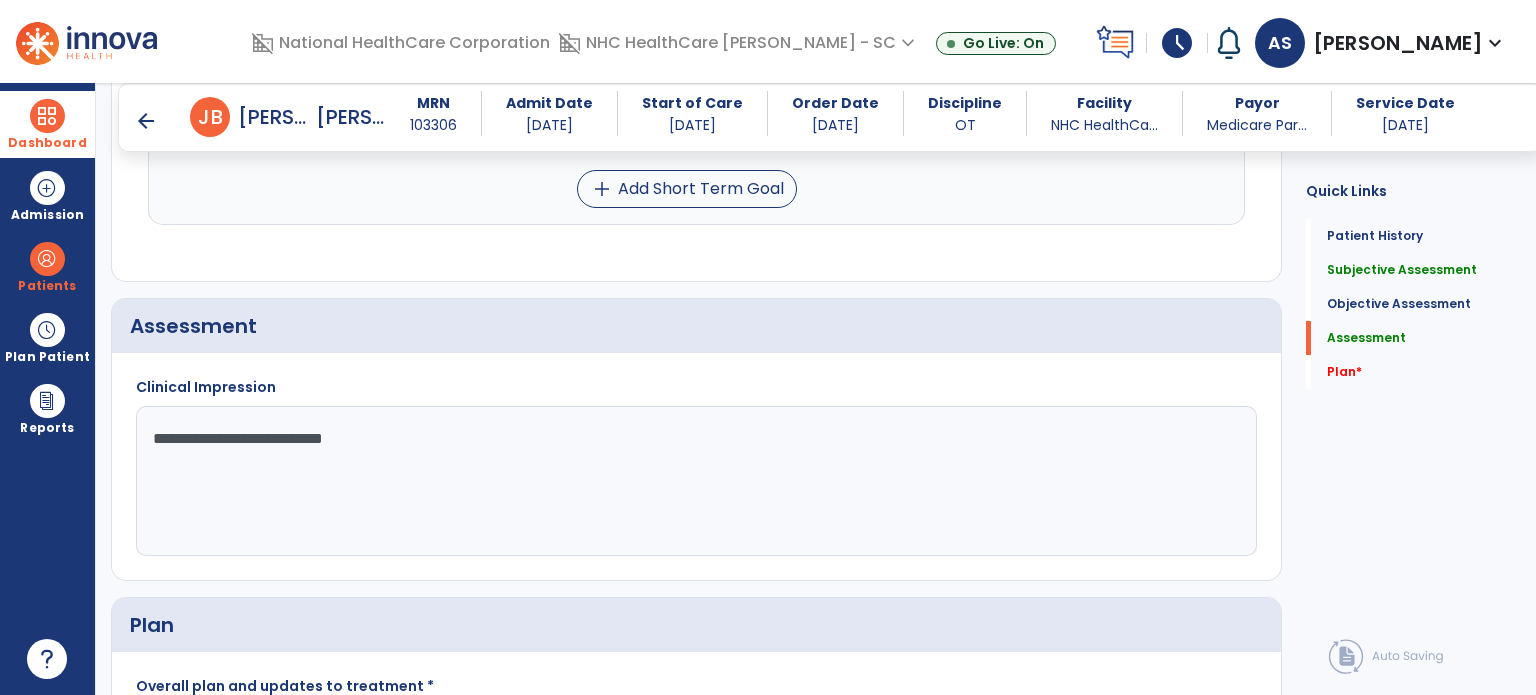 click on "**********" 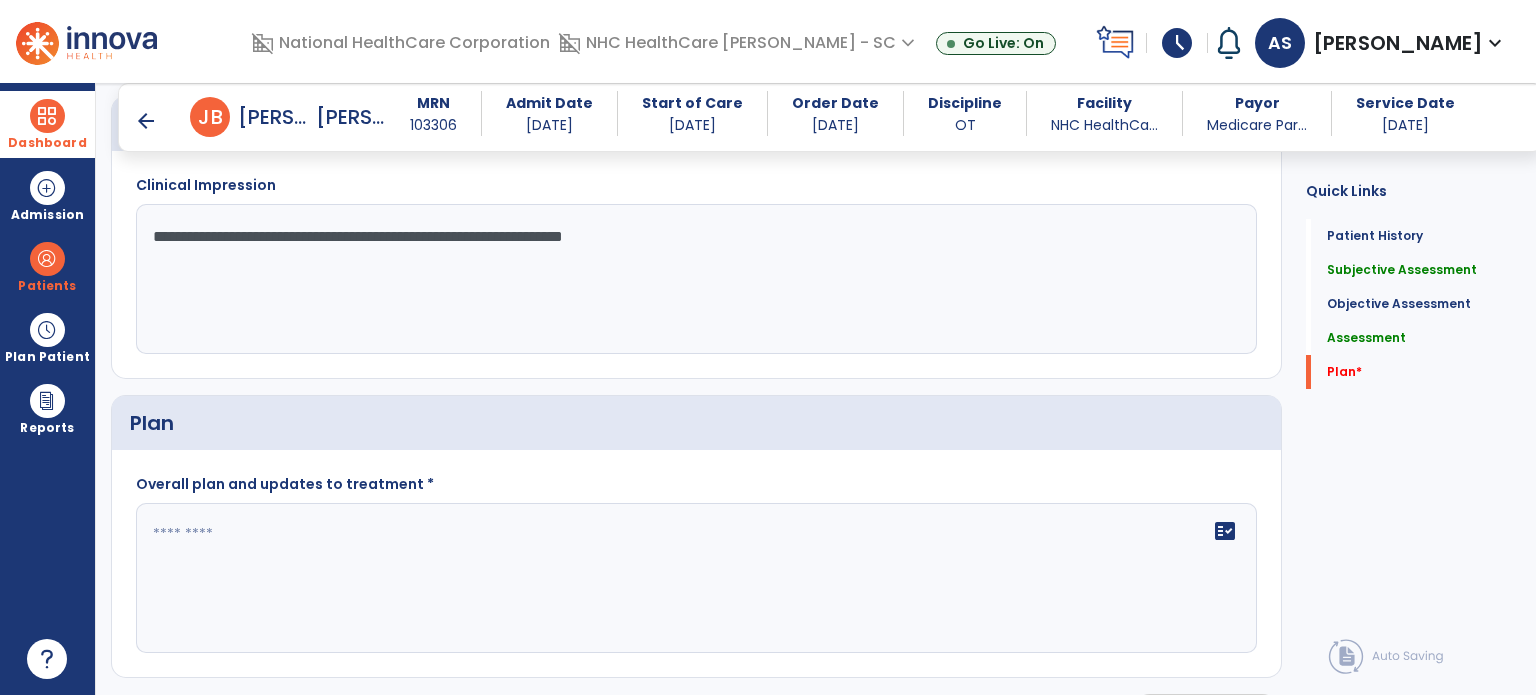 scroll, scrollTop: 1849, scrollLeft: 0, axis: vertical 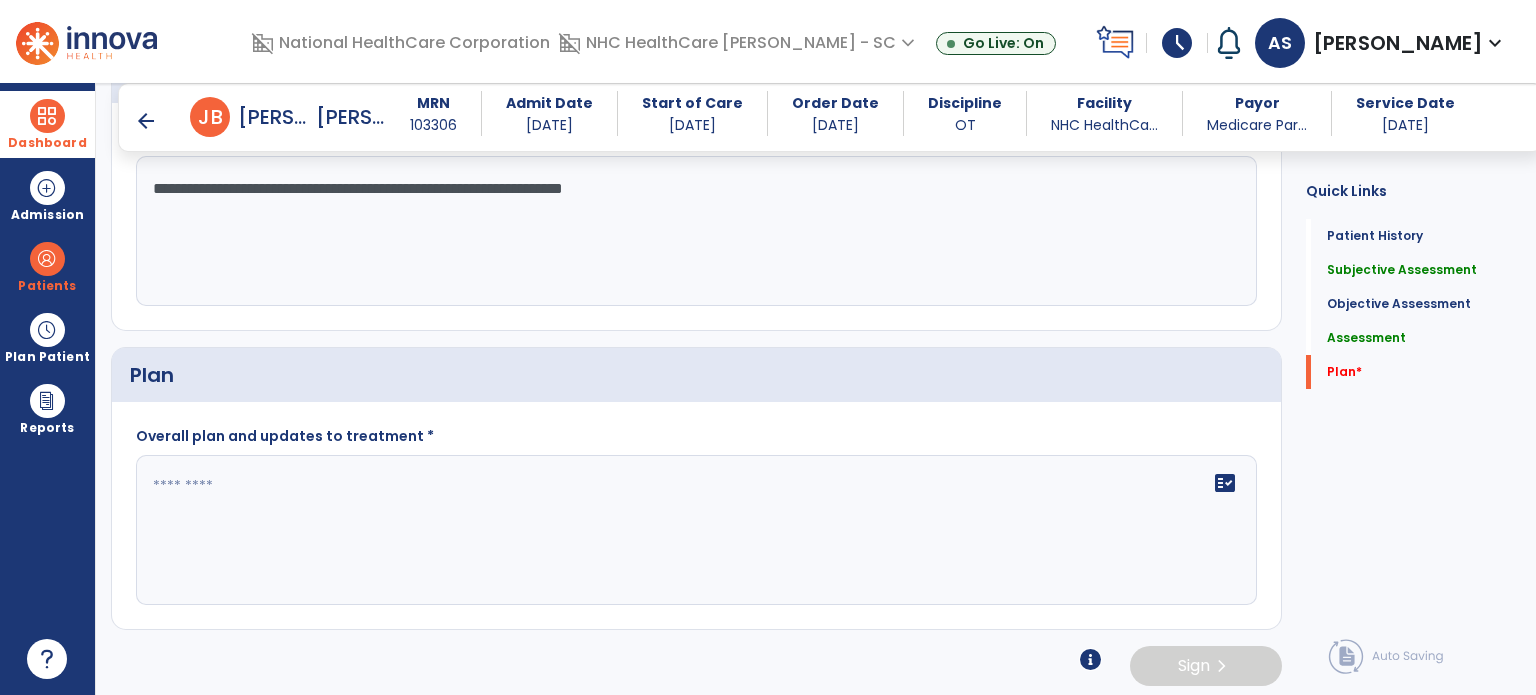 type on "**********" 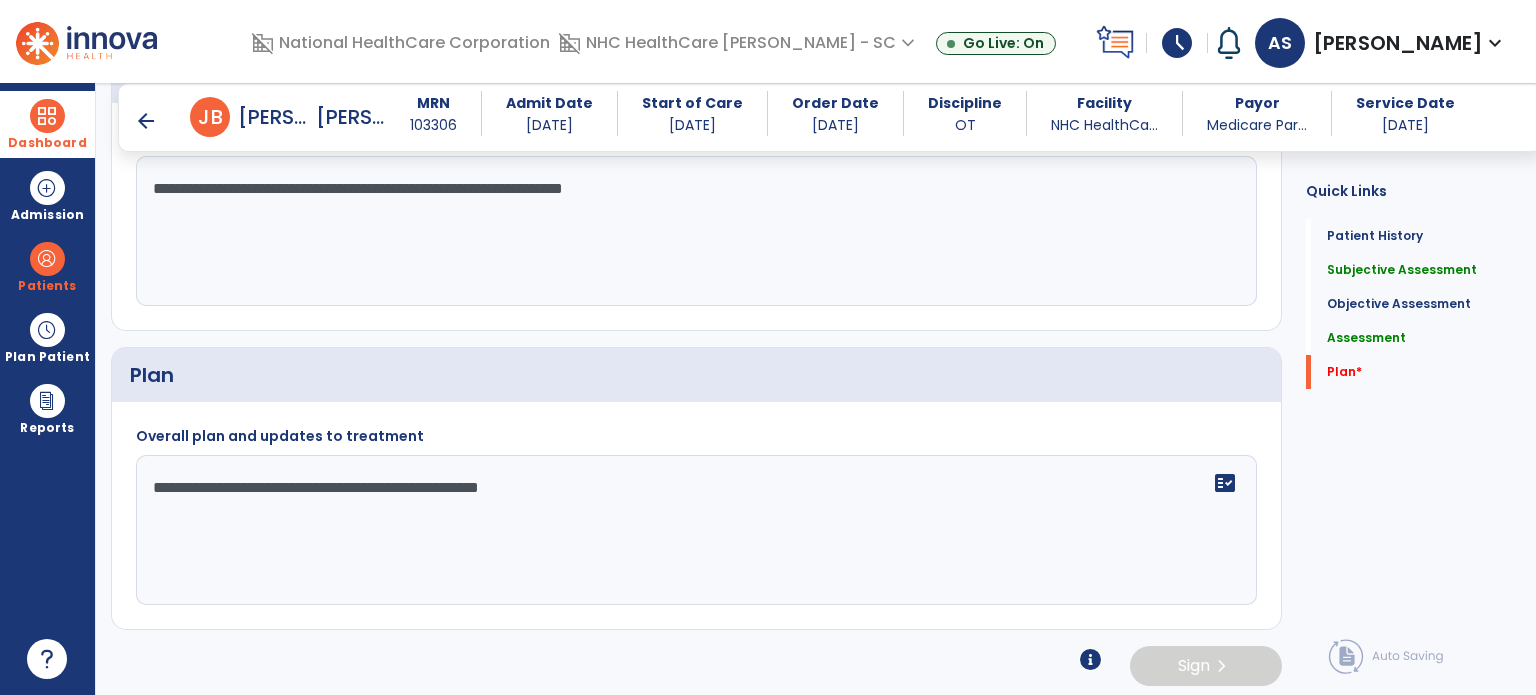 type on "**********" 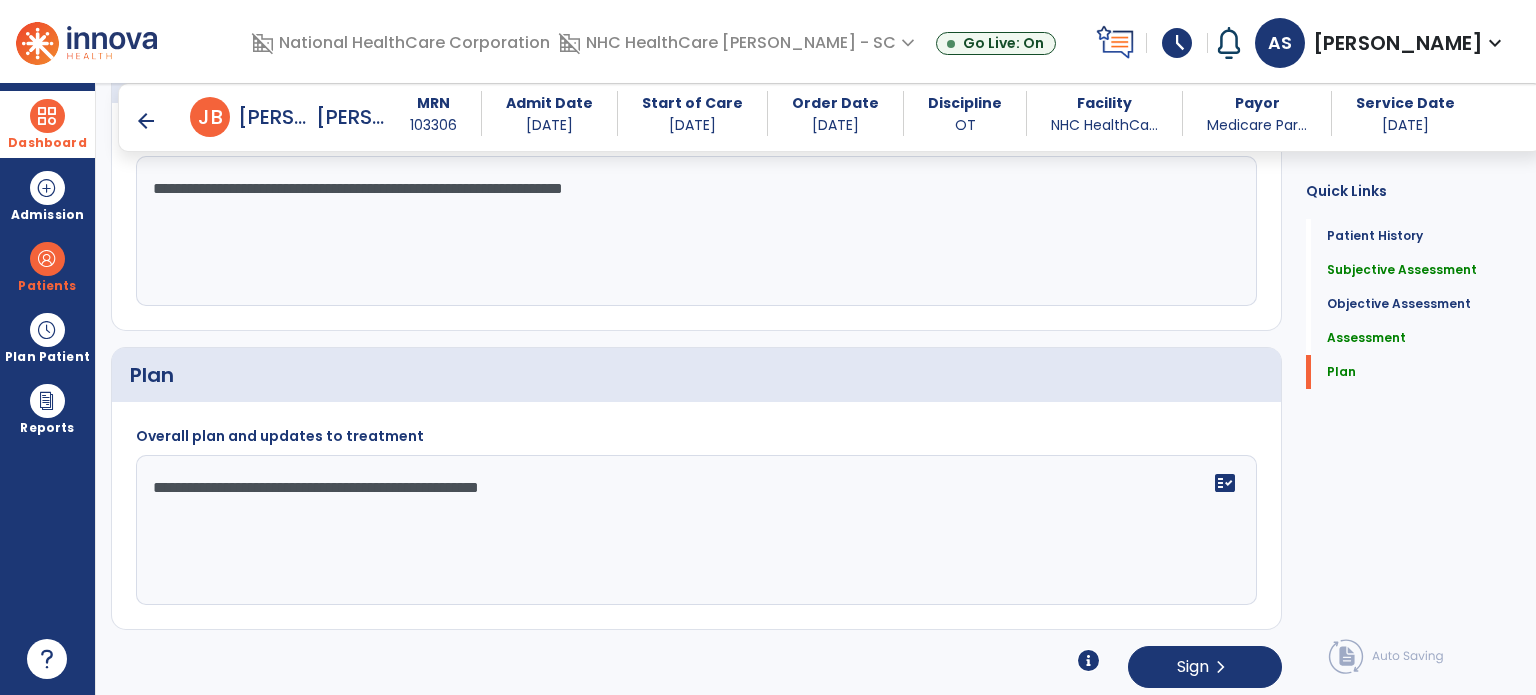 click on "**********" 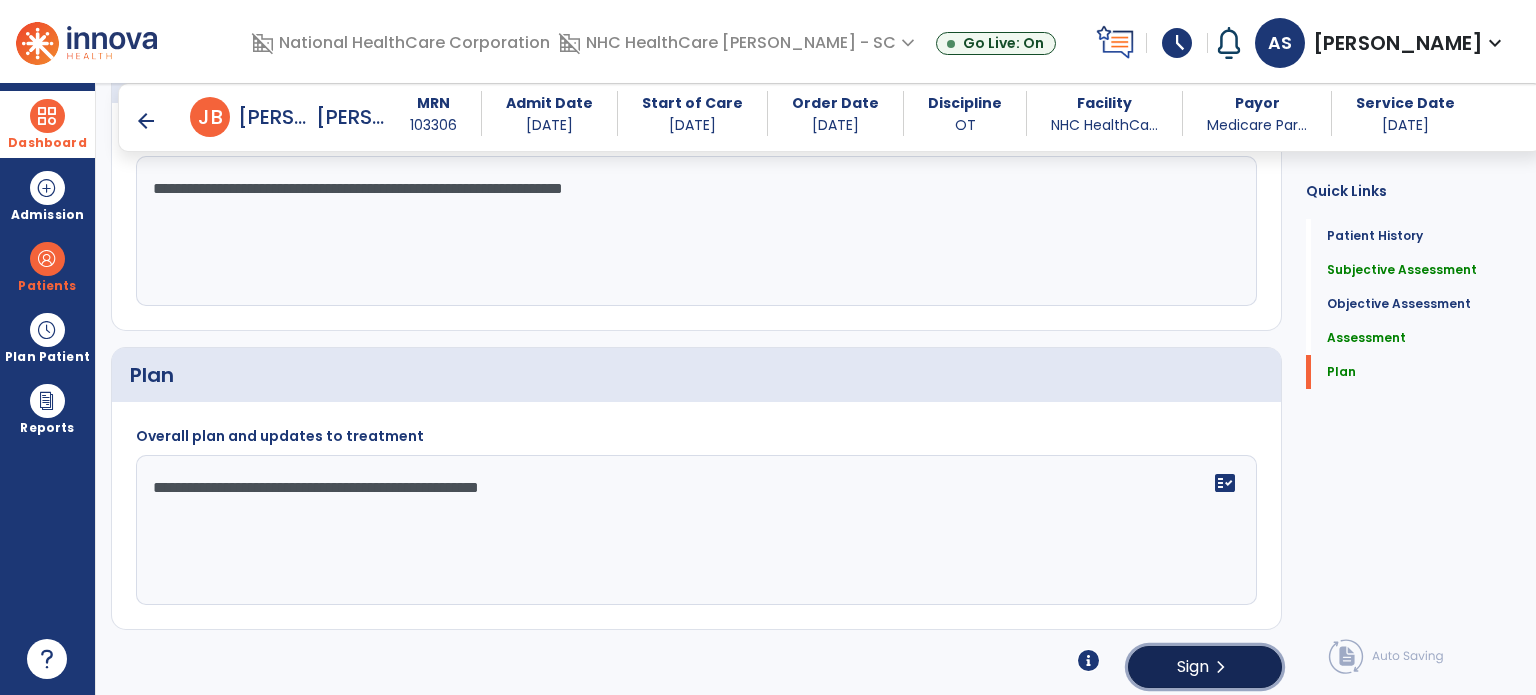 click on "Sign" 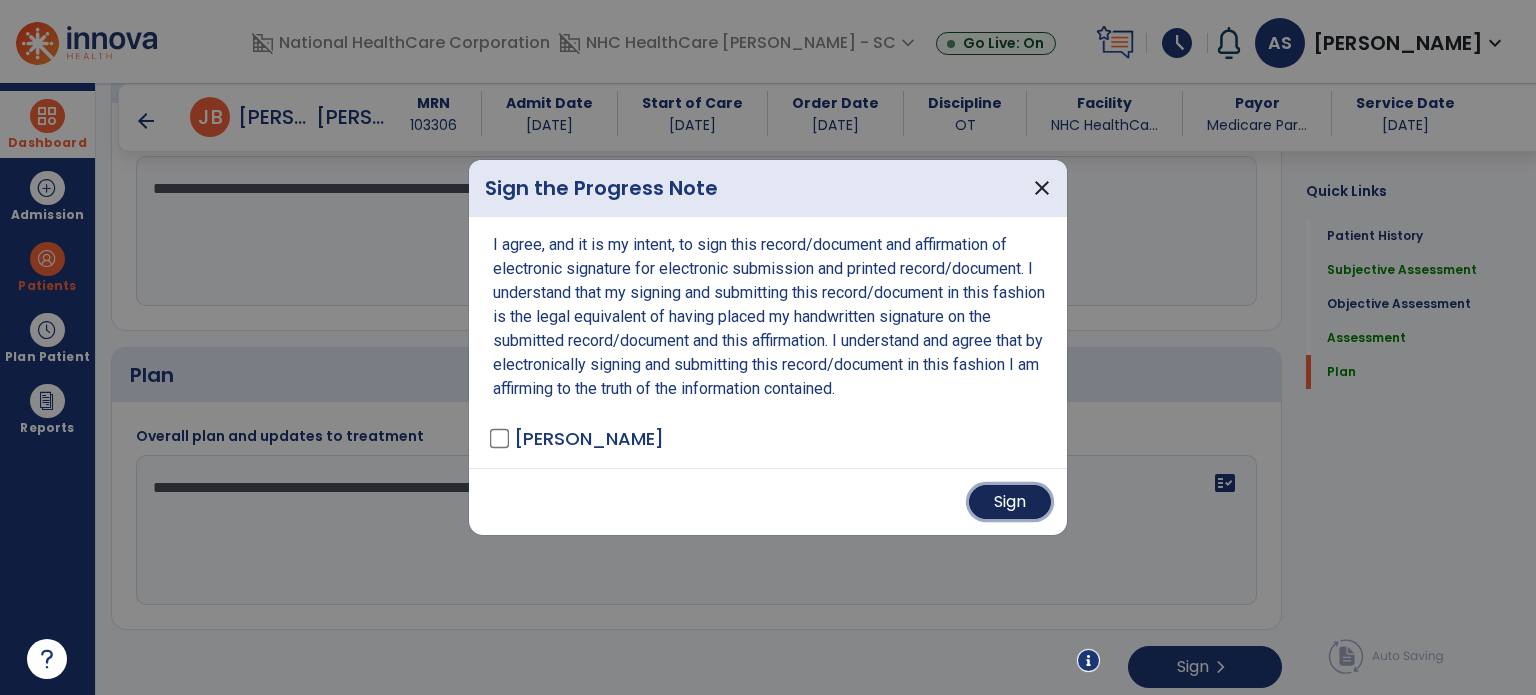 click on "Sign" at bounding box center (1010, 502) 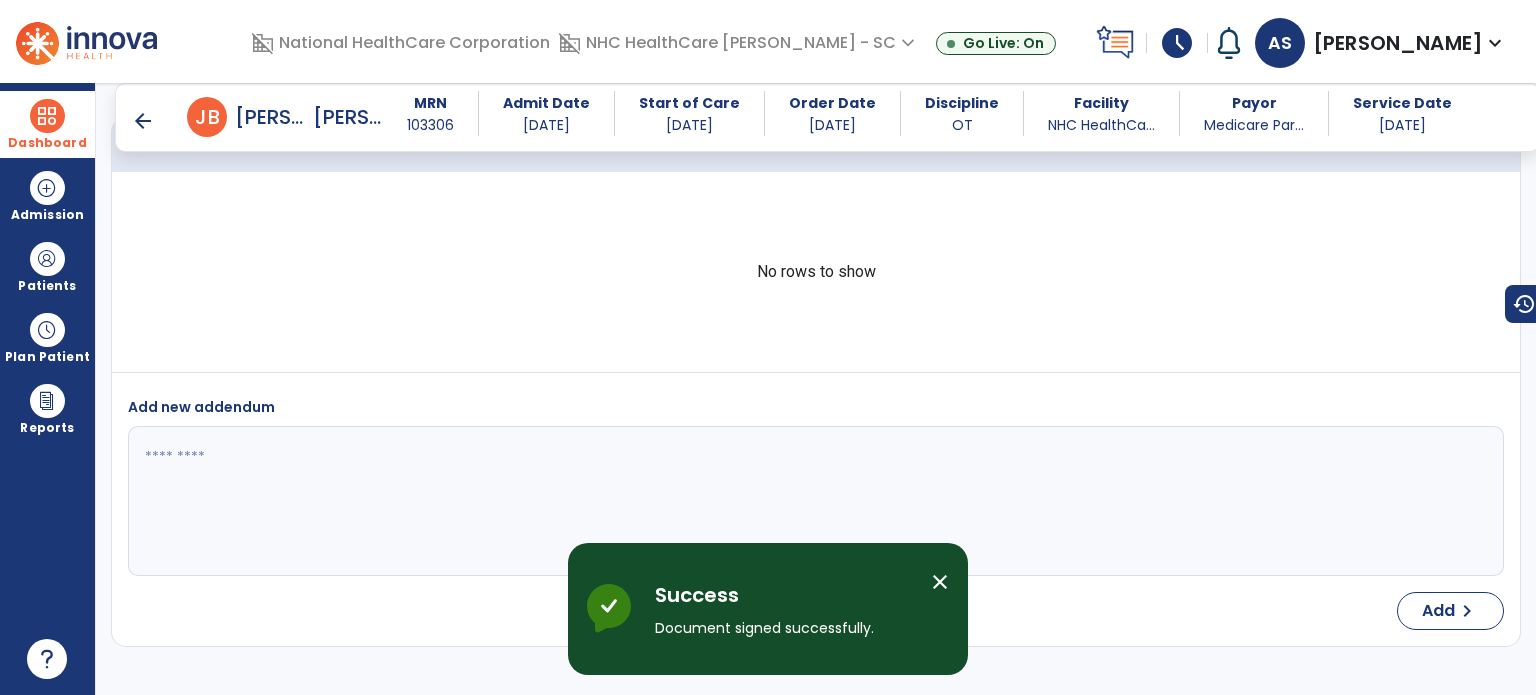 scroll, scrollTop: 2587, scrollLeft: 0, axis: vertical 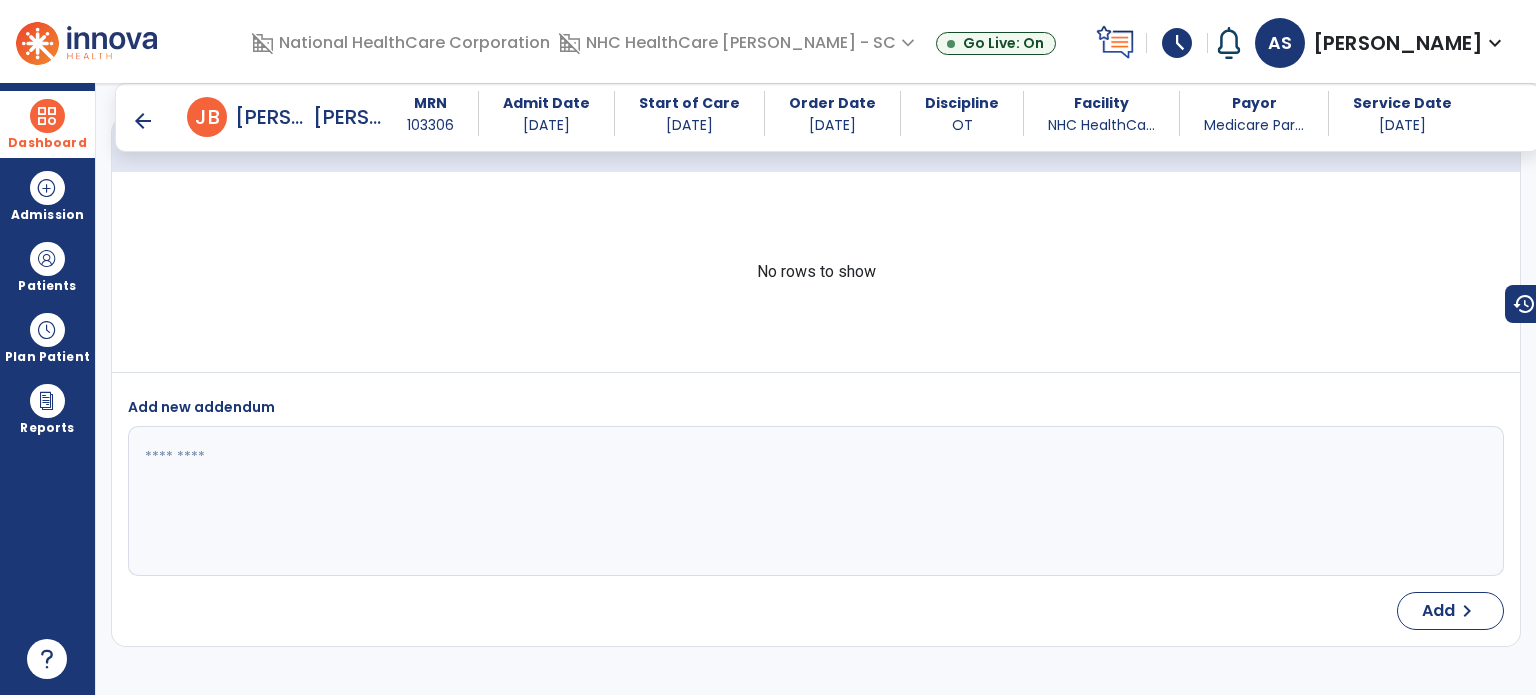 click at bounding box center [47, 116] 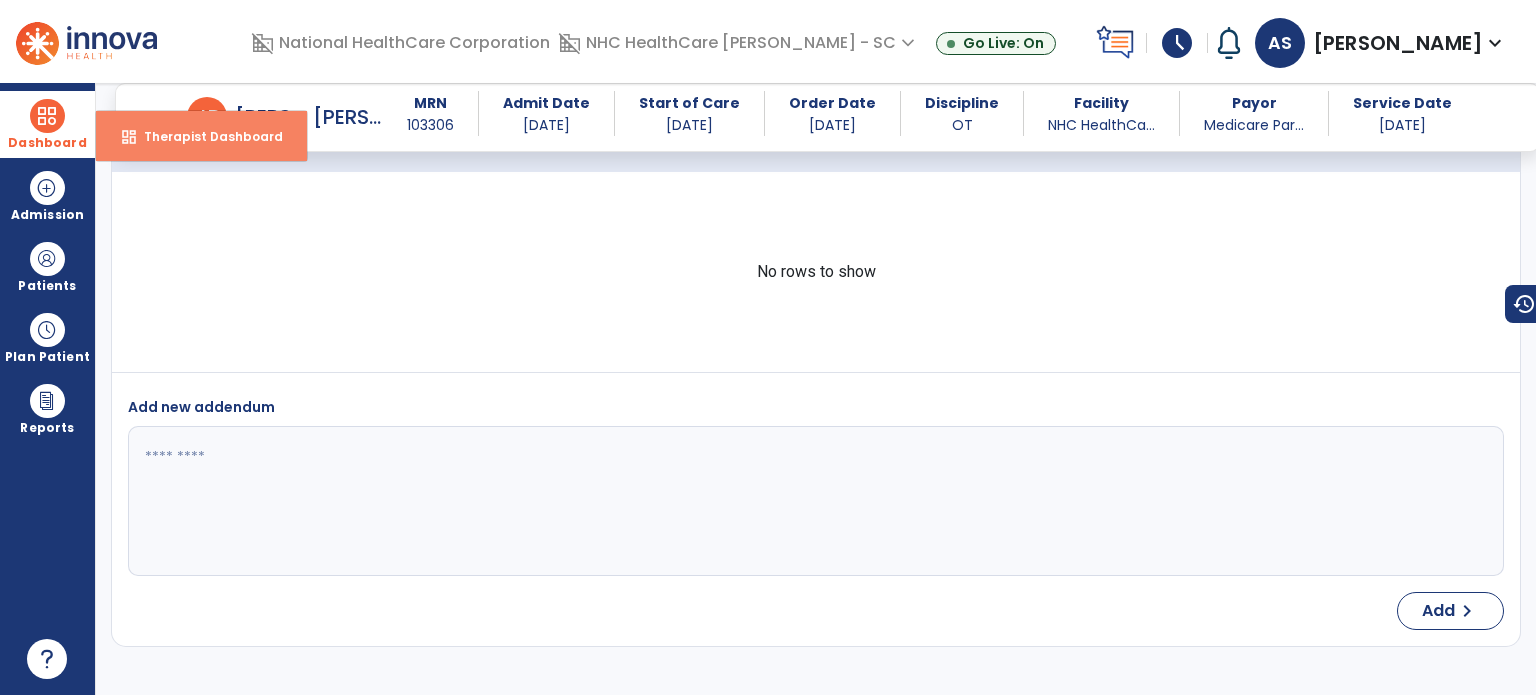 click on "dashboard  Therapist Dashboard" at bounding box center [201, 136] 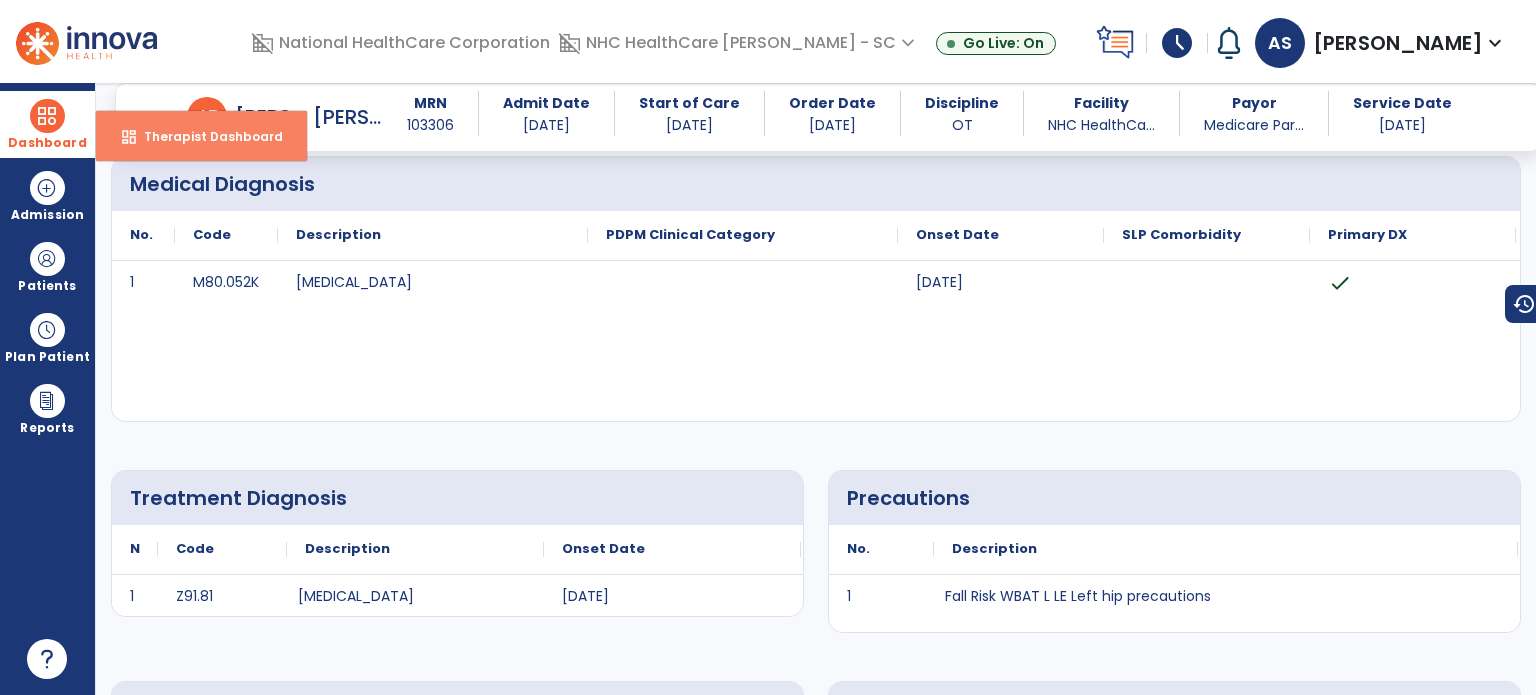 select on "****" 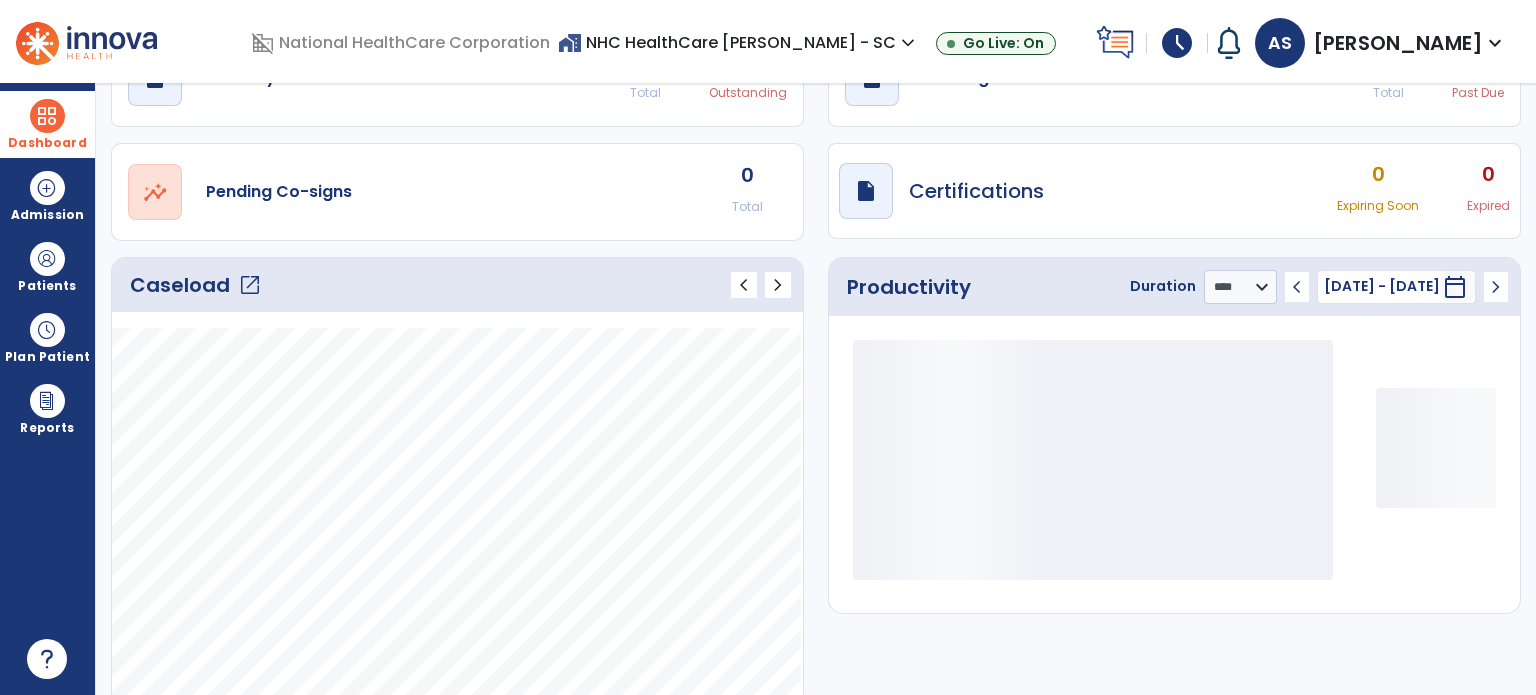 scroll, scrollTop: 52, scrollLeft: 0, axis: vertical 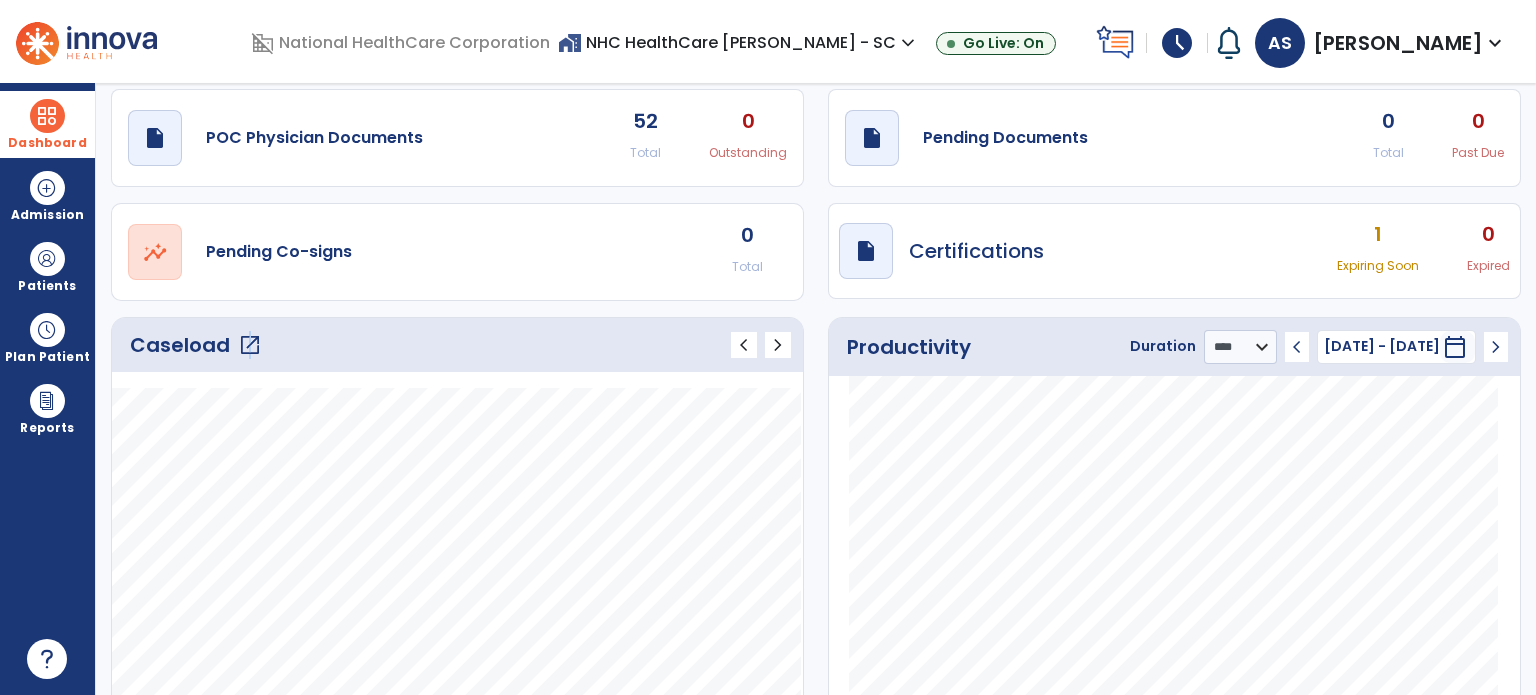 click on "open_in_new" 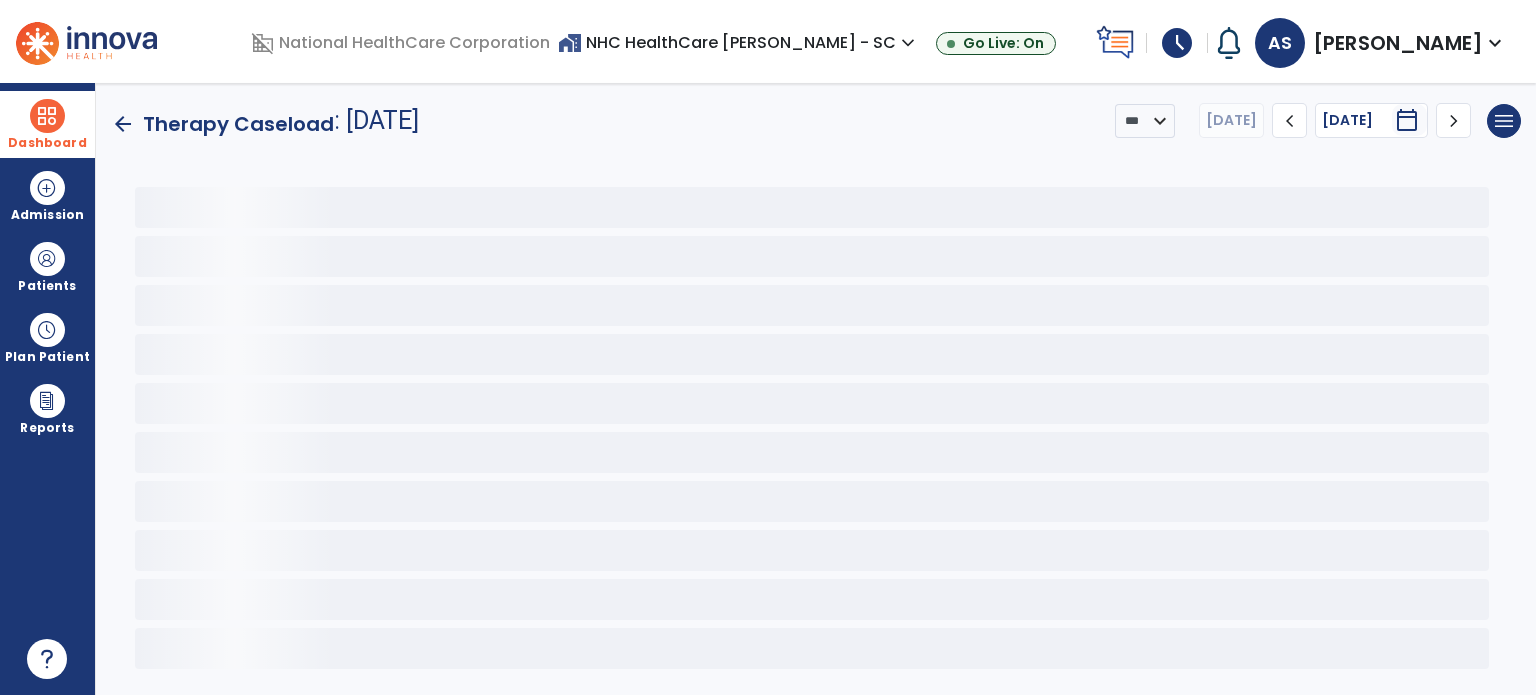 scroll, scrollTop: 0, scrollLeft: 0, axis: both 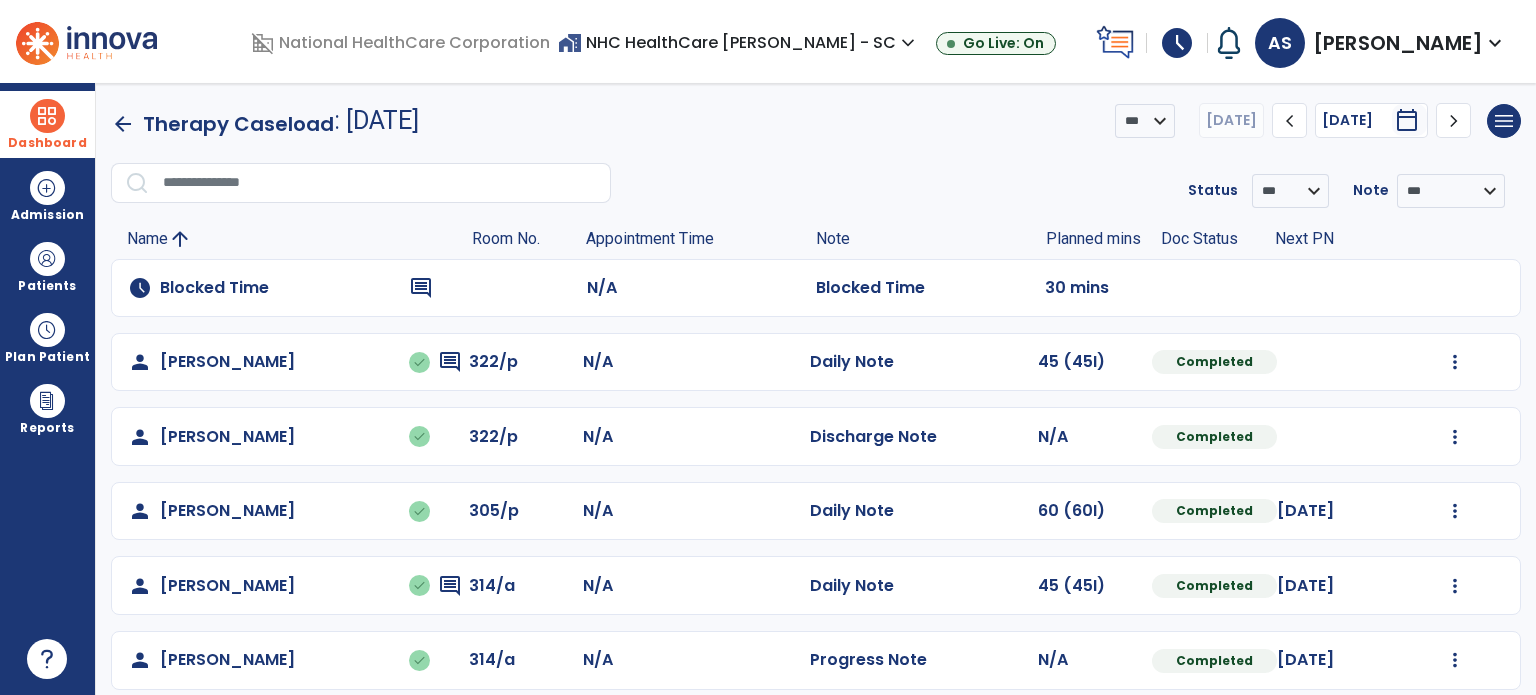 click on "chevron_right" 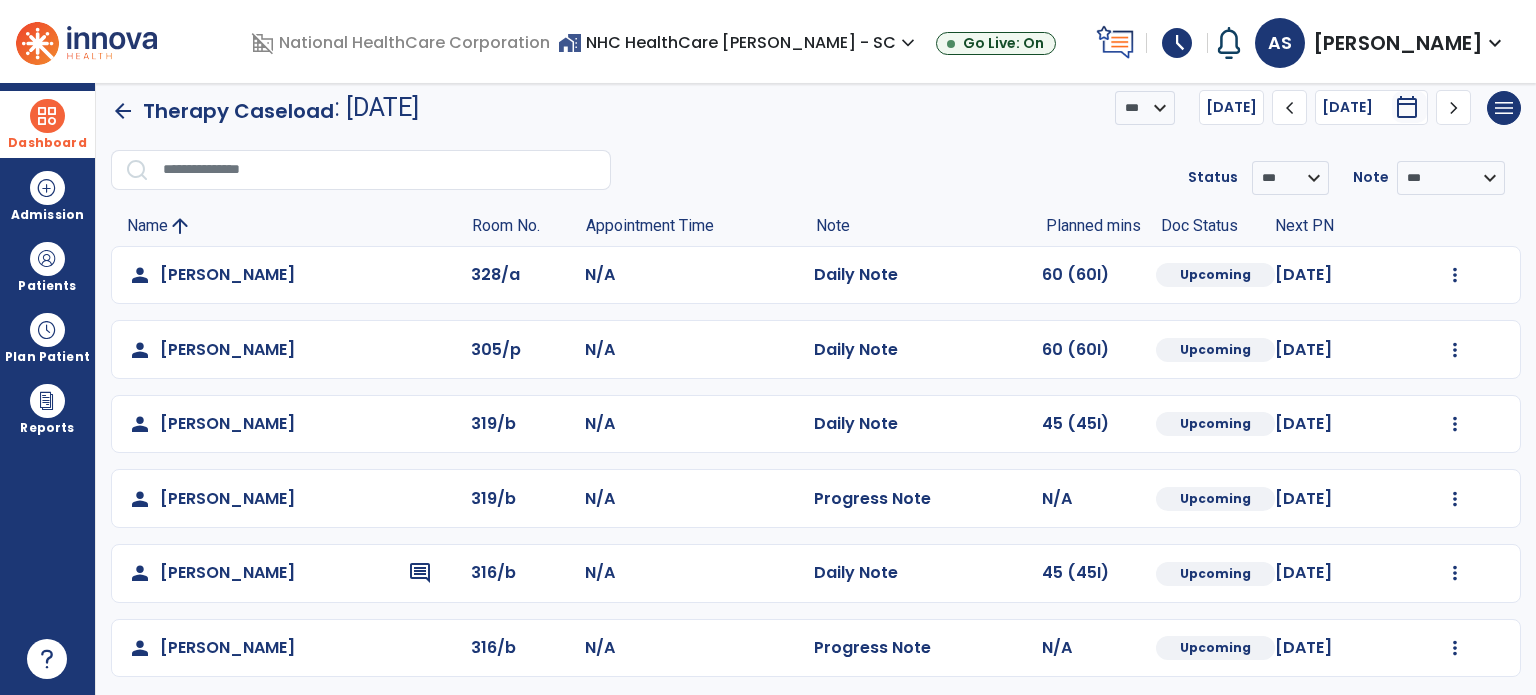 scroll, scrollTop: 20, scrollLeft: 0, axis: vertical 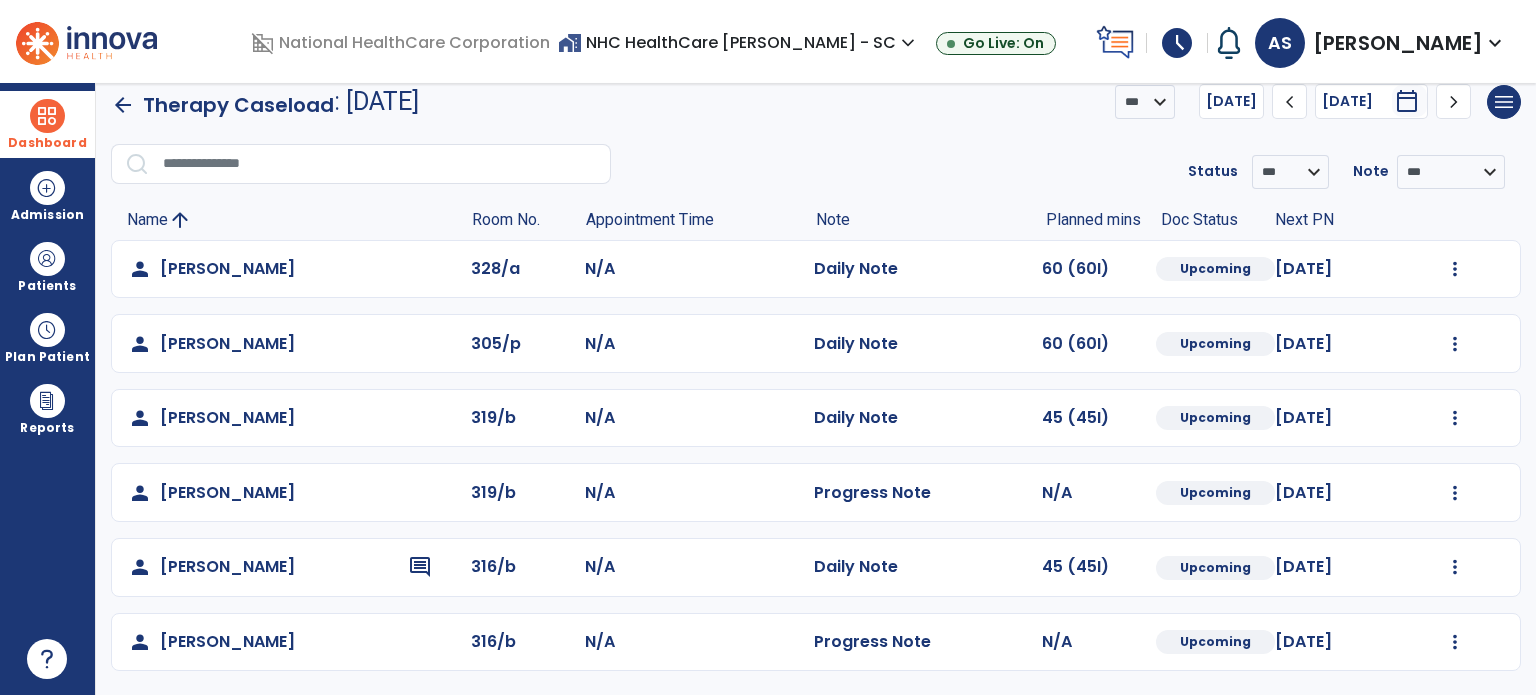 click on "schedule" at bounding box center (1177, 43) 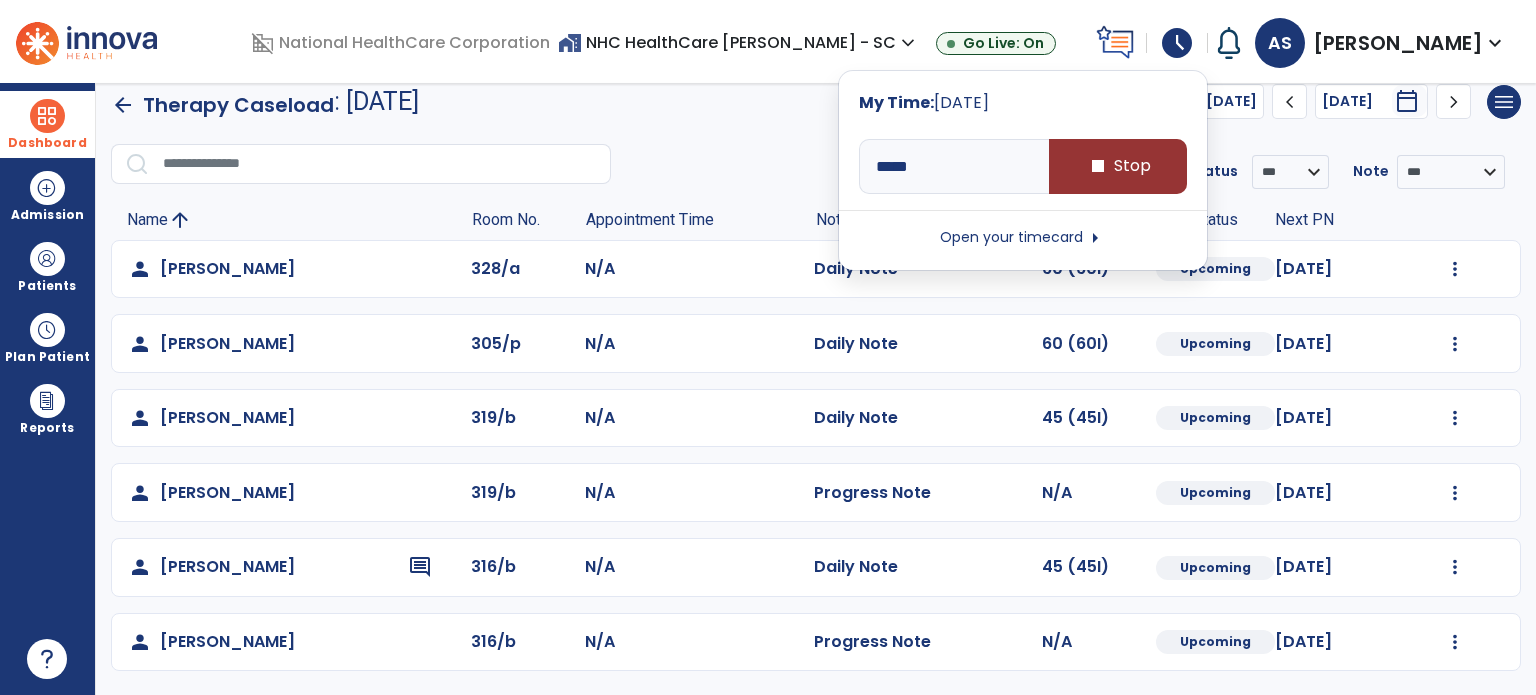click on "stop  Stop" at bounding box center (1118, 166) 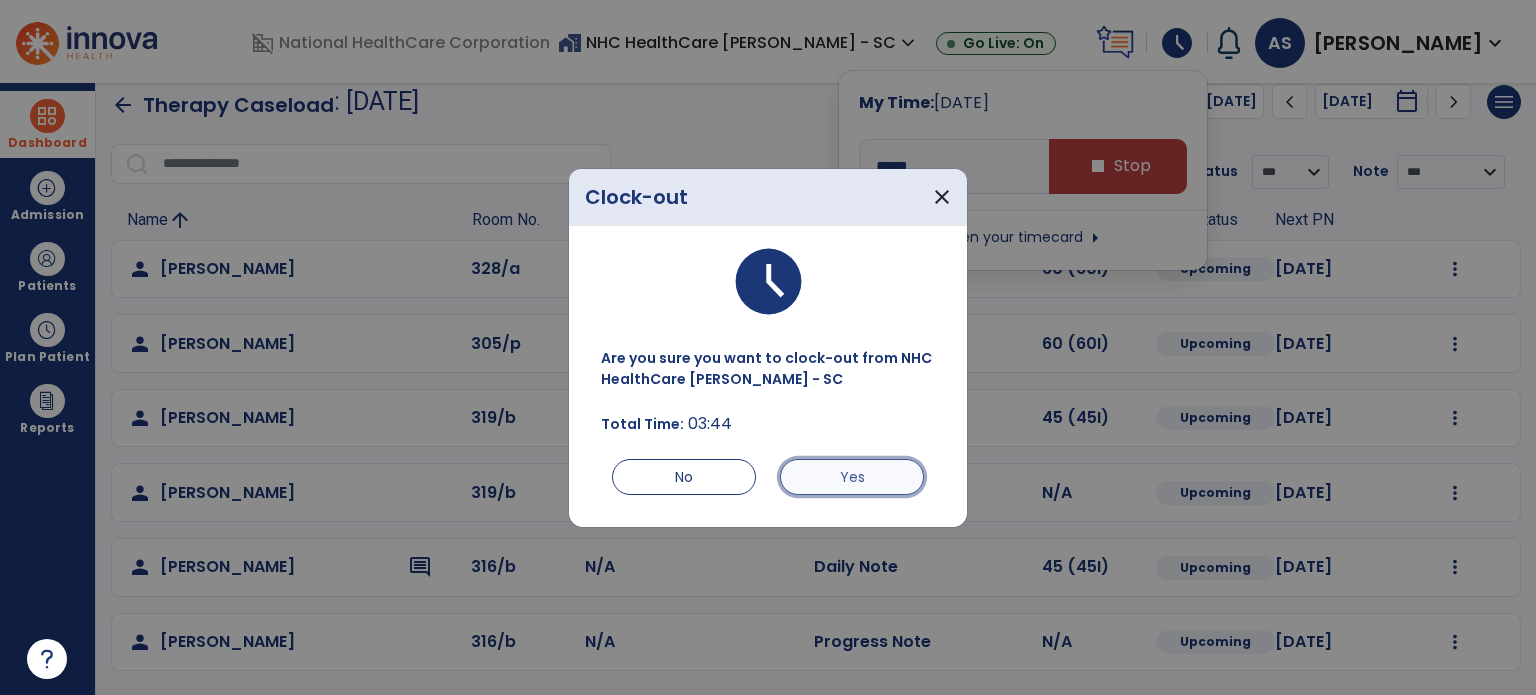 click on "Yes" at bounding box center (852, 477) 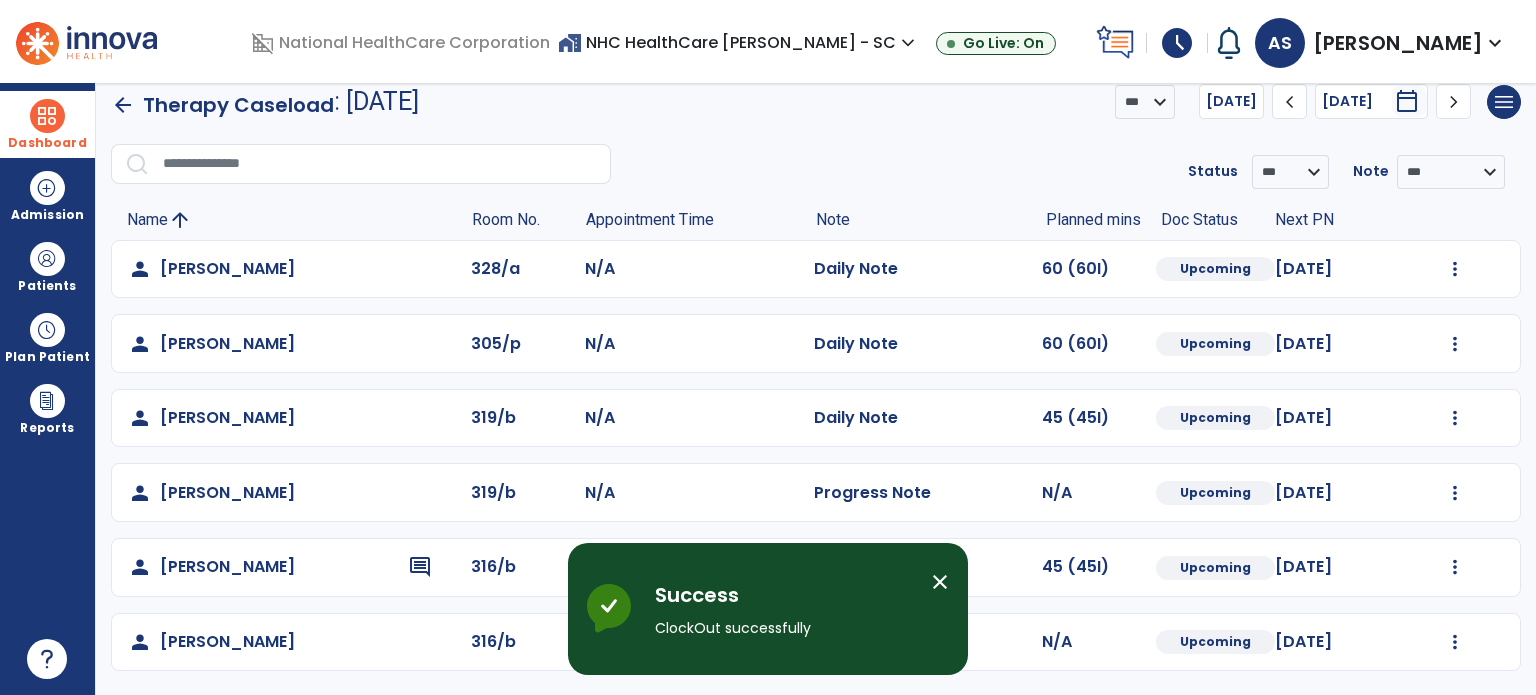 click on "schedule" at bounding box center (1177, 43) 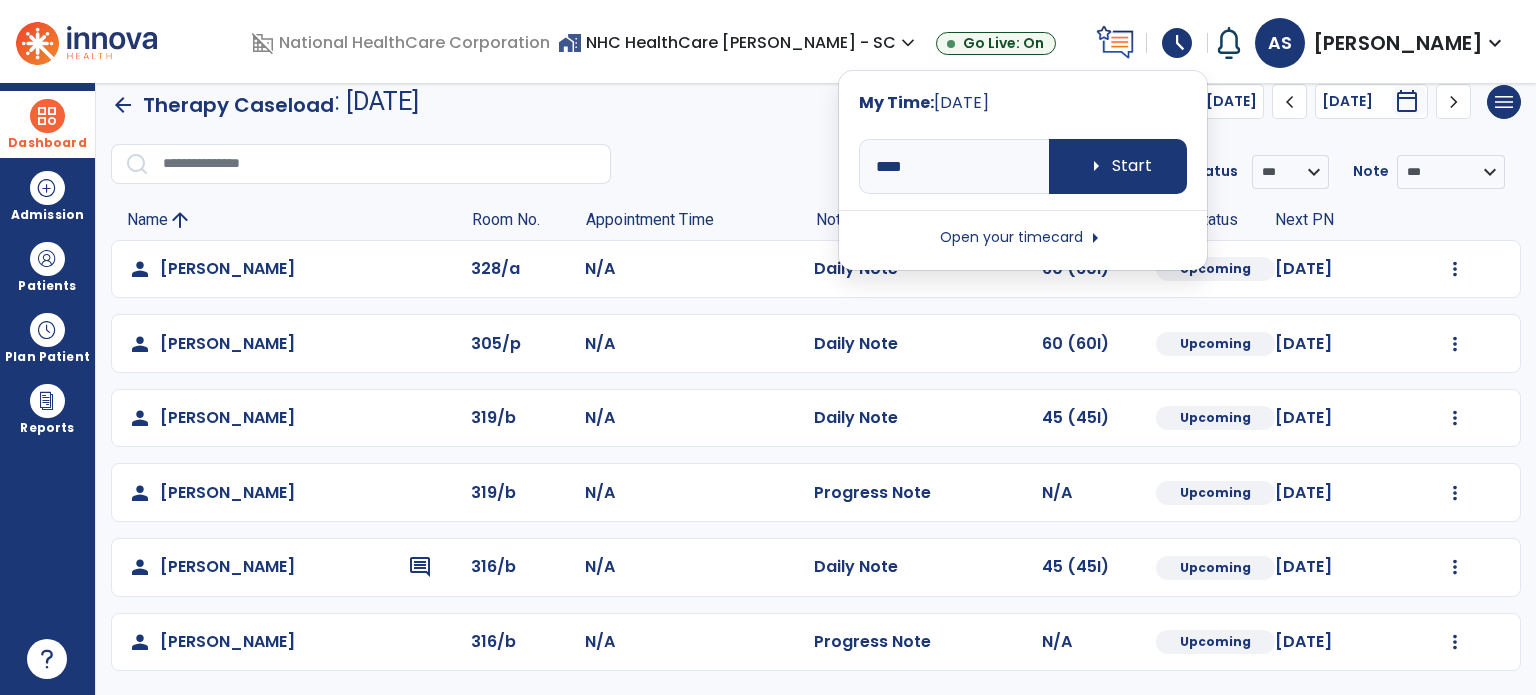 click on "Open your timecard  arrow_right" at bounding box center [1023, 238] 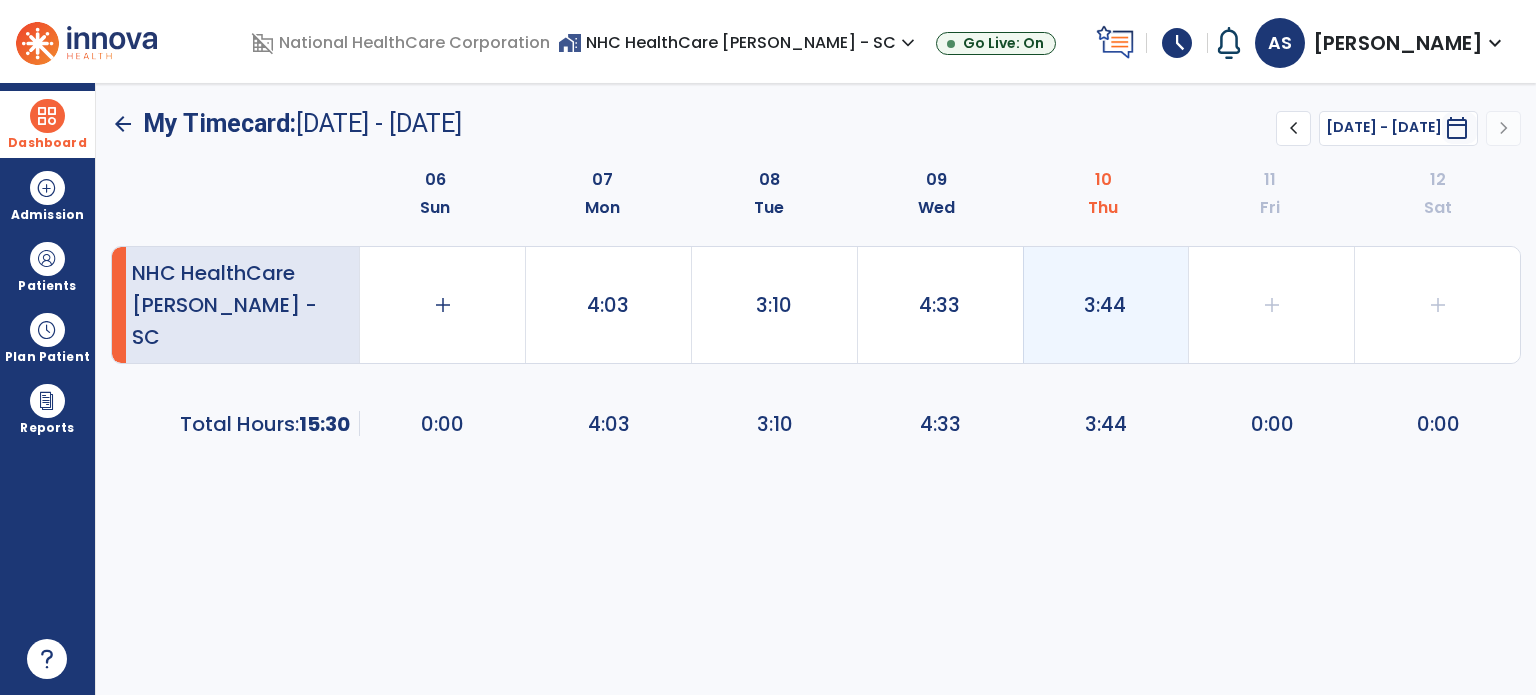 click on "3:44" 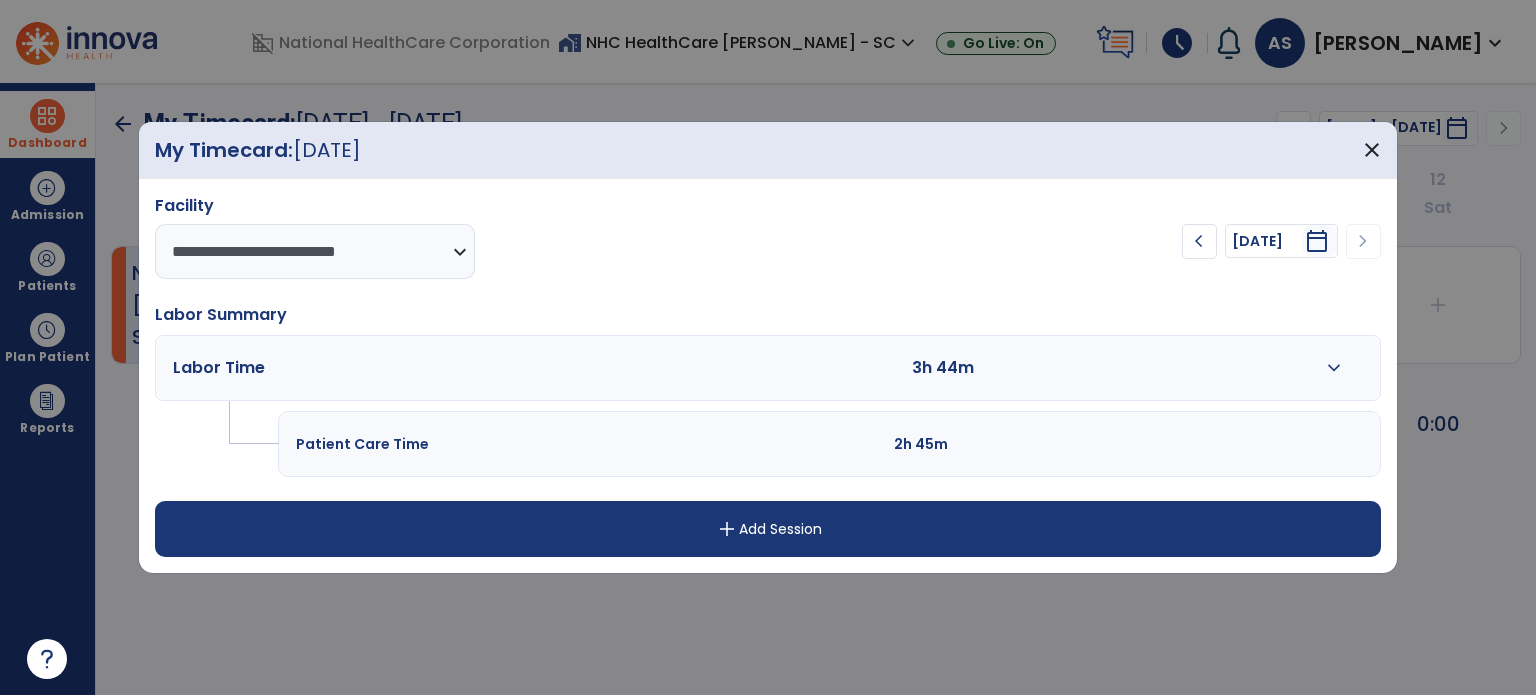 click on "expand_more" at bounding box center (1334, 368) 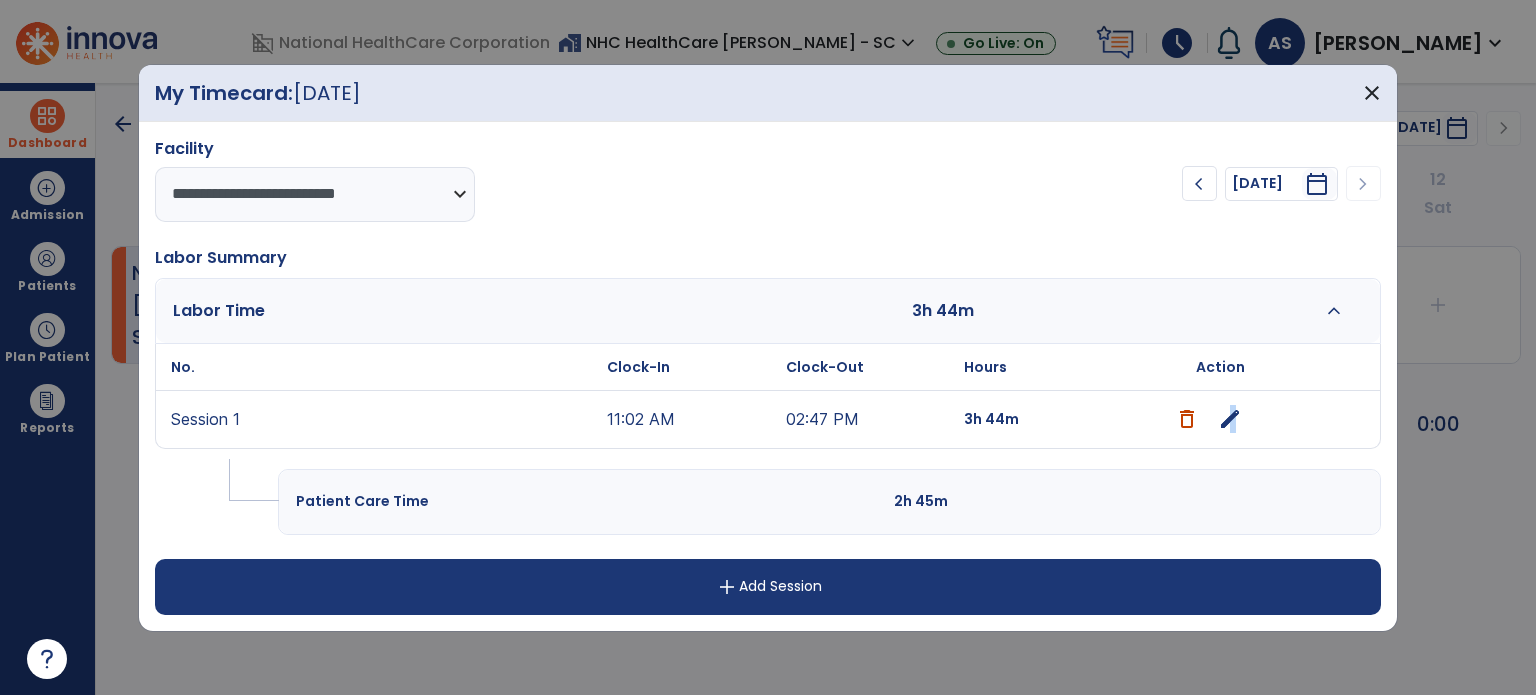 click on "edit" at bounding box center (1230, 419) 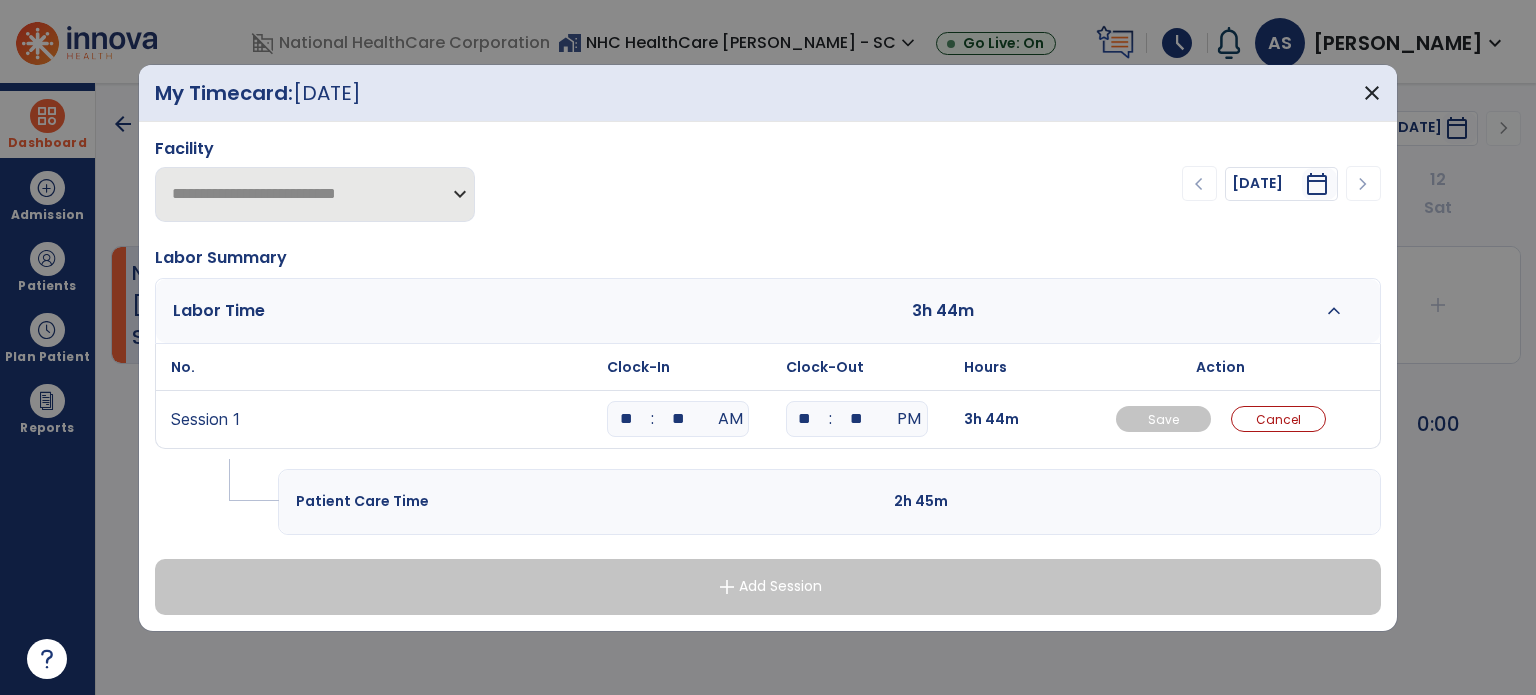 drag, startPoint x: 630, startPoint y: 417, endPoint x: 596, endPoint y: 411, distance: 34.525352 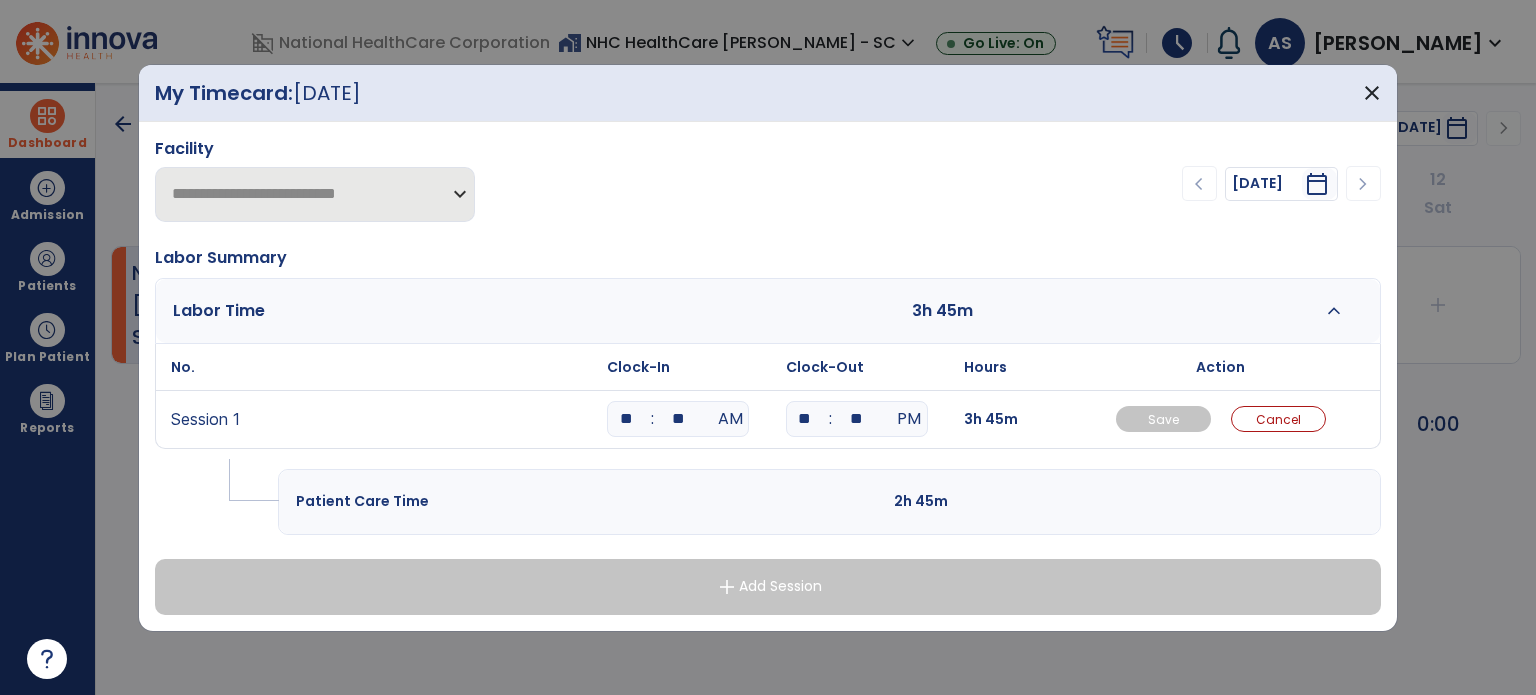 type on "**" 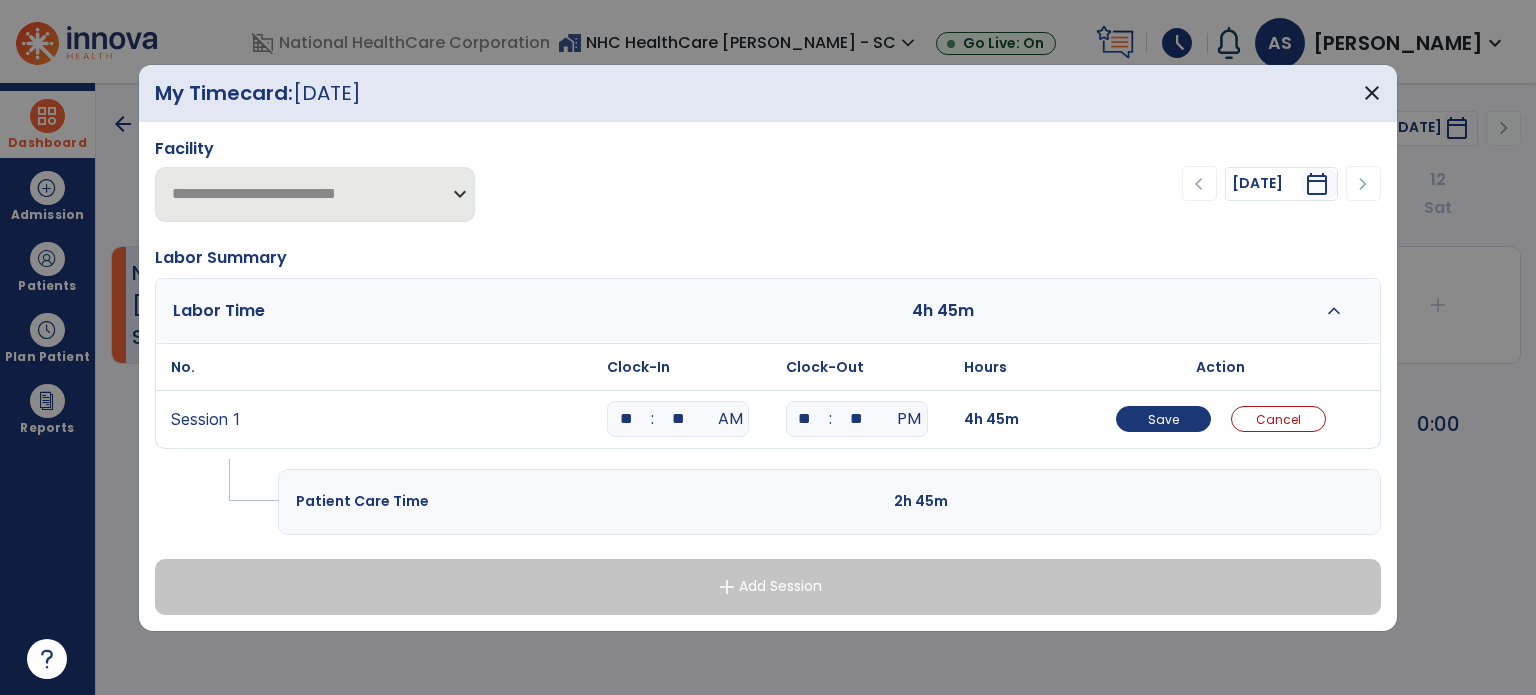 drag, startPoint x: 688, startPoint y: 413, endPoint x: 661, endPoint y: 417, distance: 27.294687 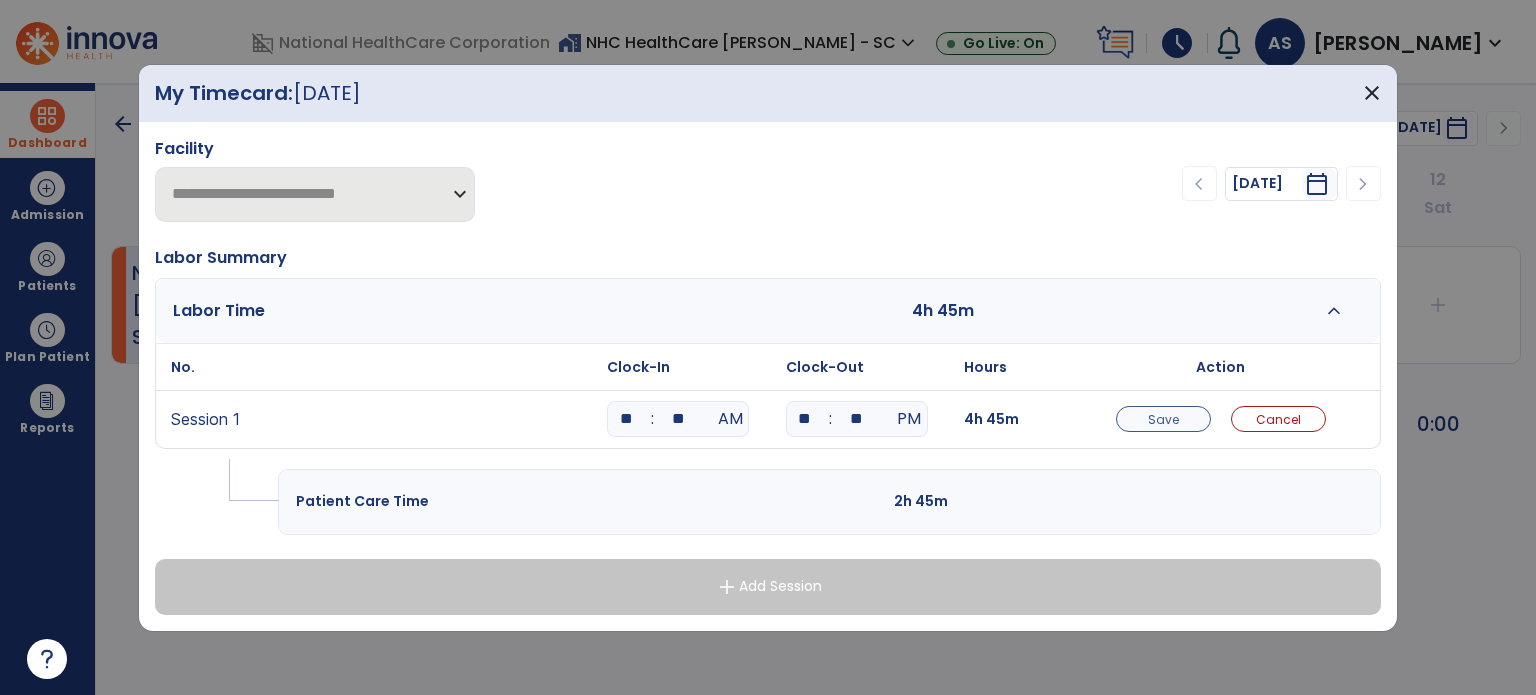 type on "**" 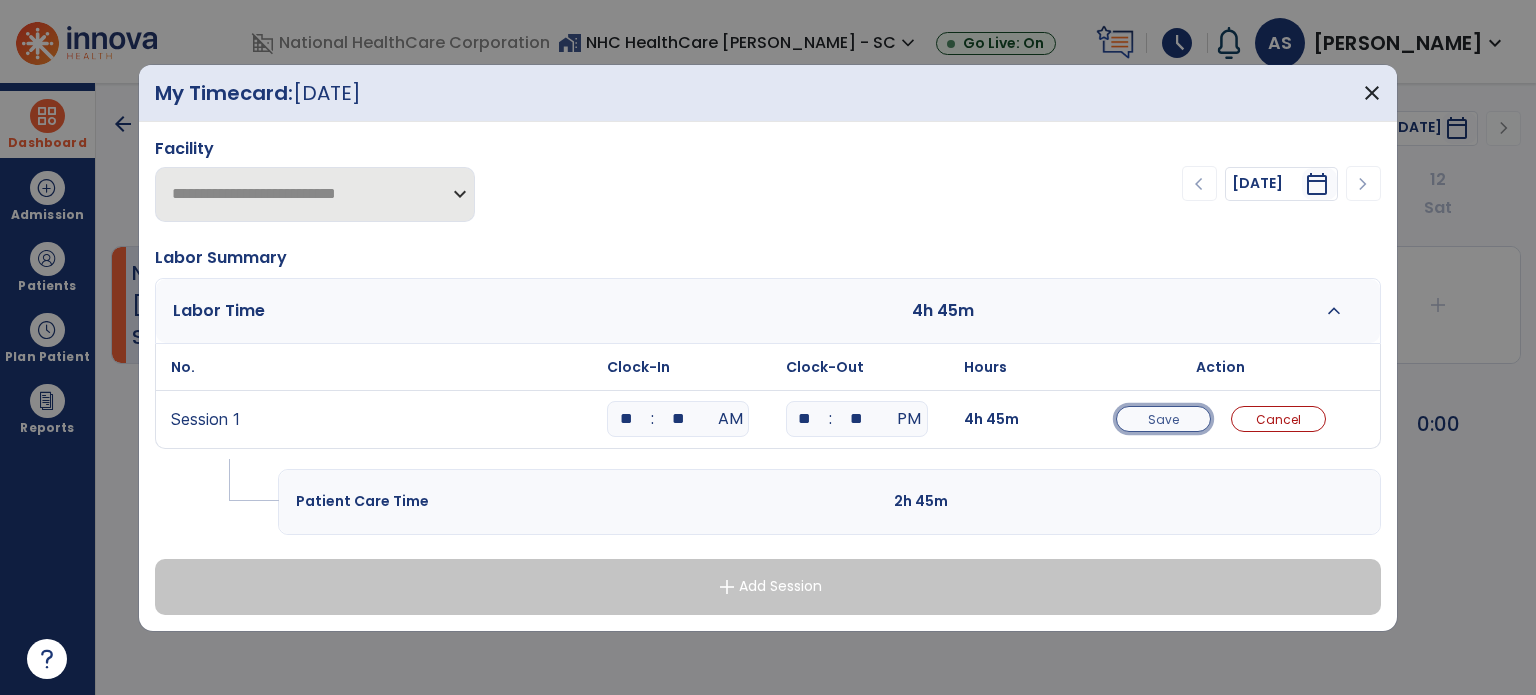 click on "Save" at bounding box center [1163, 419] 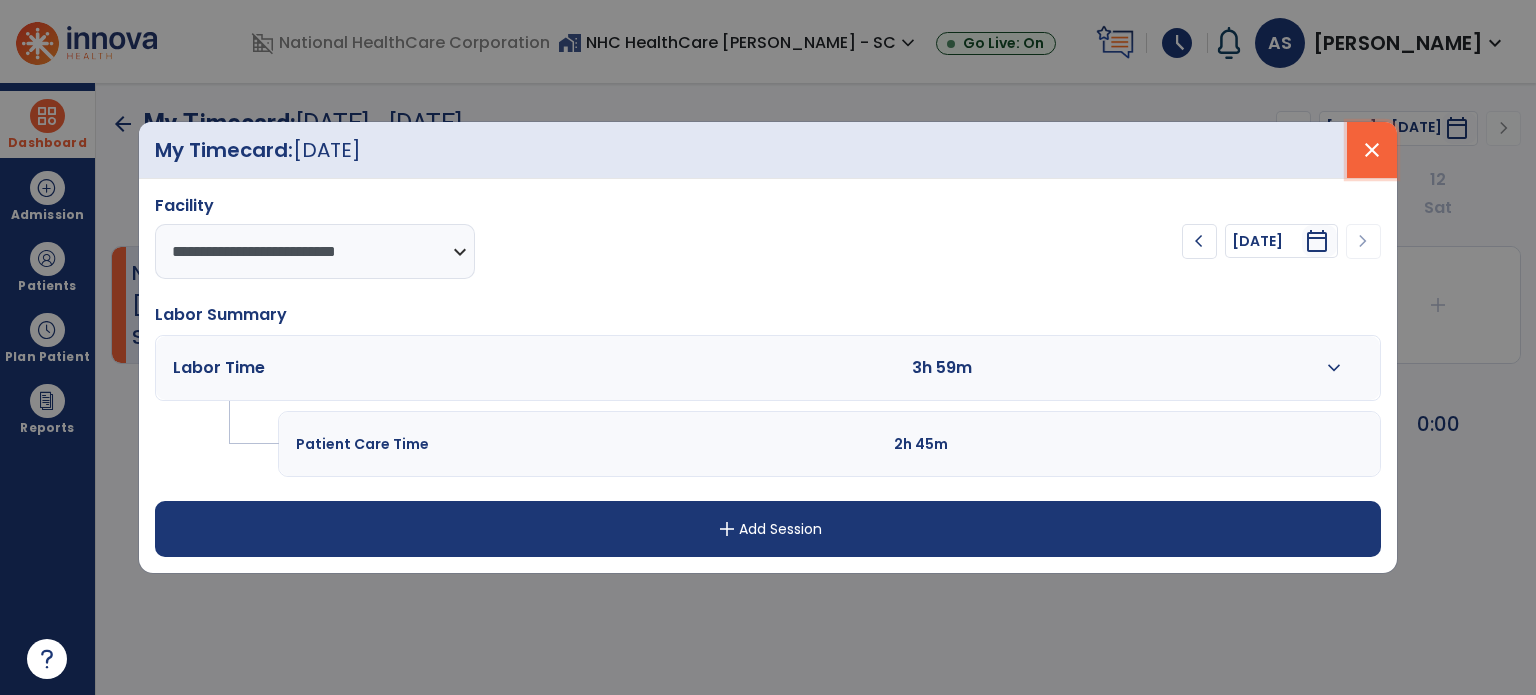 click on "close" at bounding box center [1372, 150] 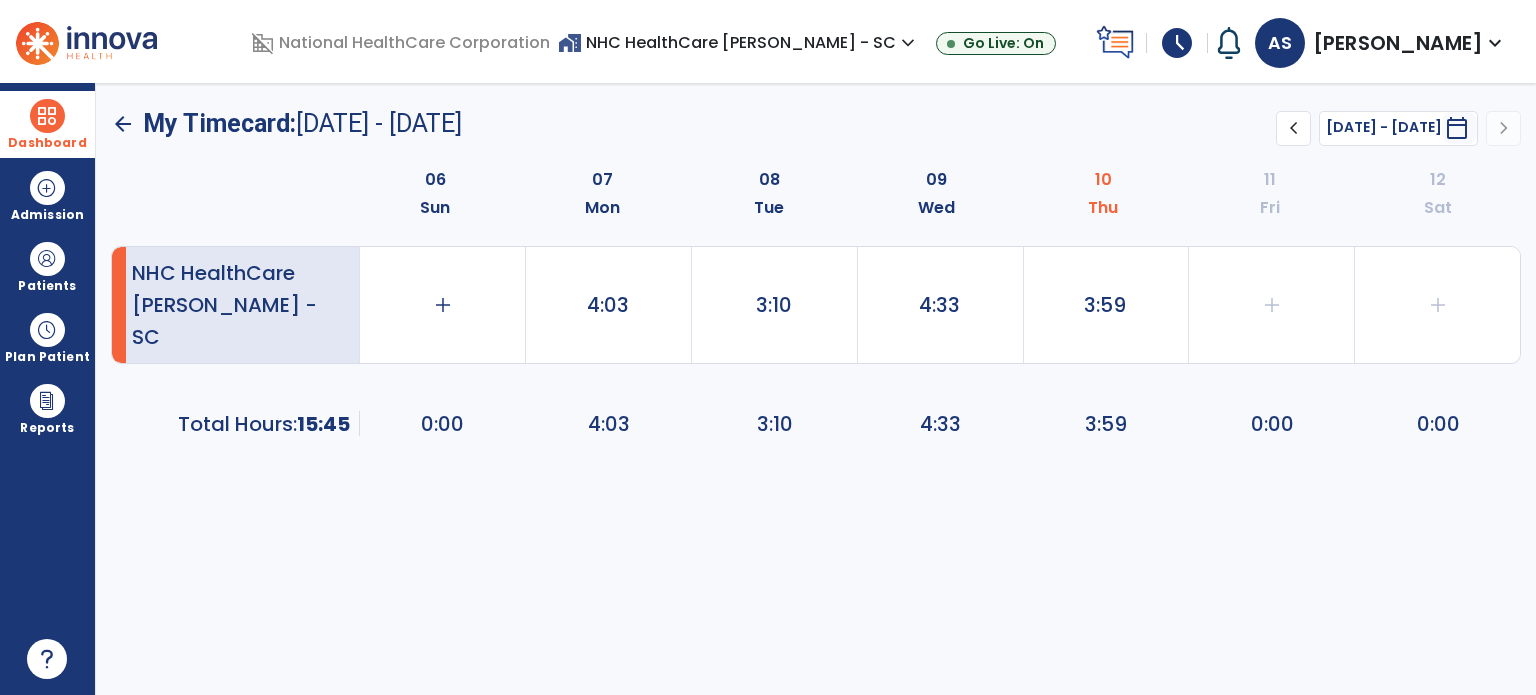 click at bounding box center (47, 116) 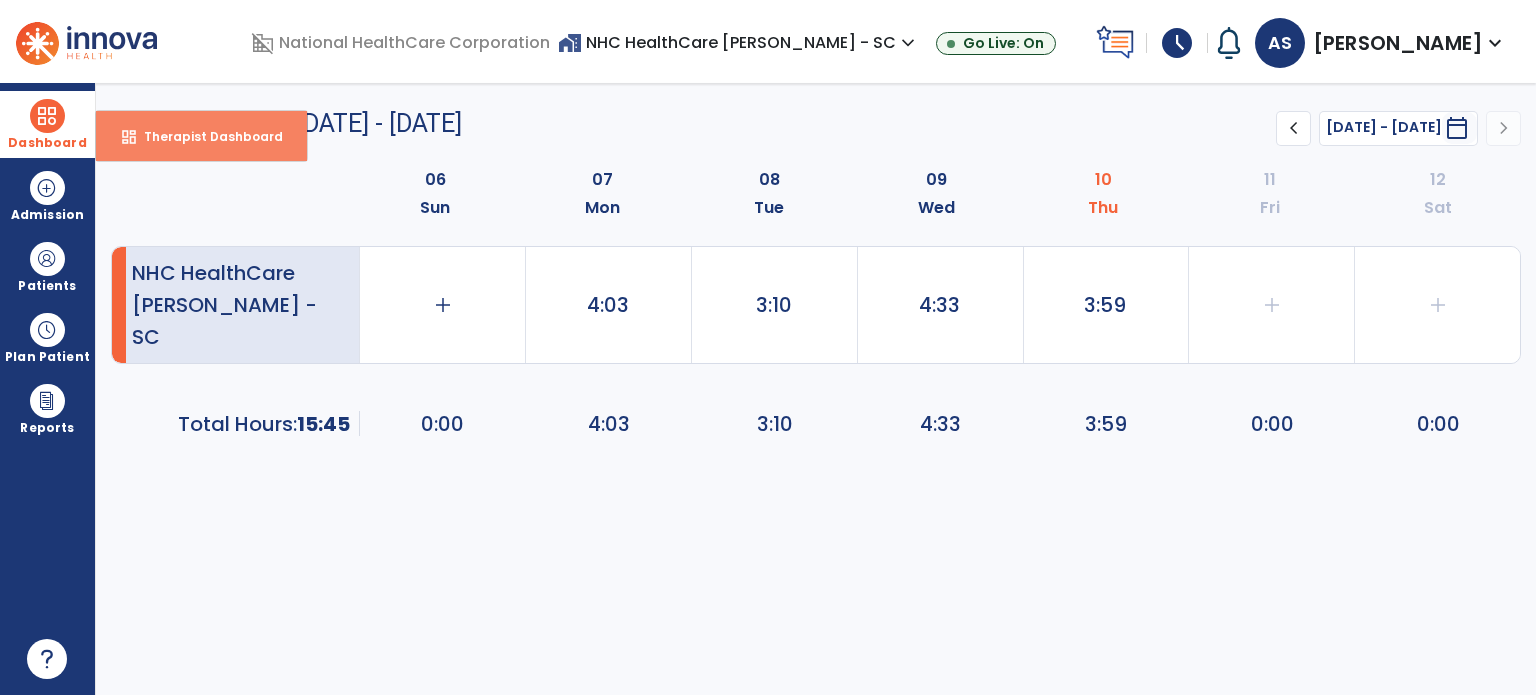 click on "dashboard  Therapist Dashboard" at bounding box center [201, 136] 